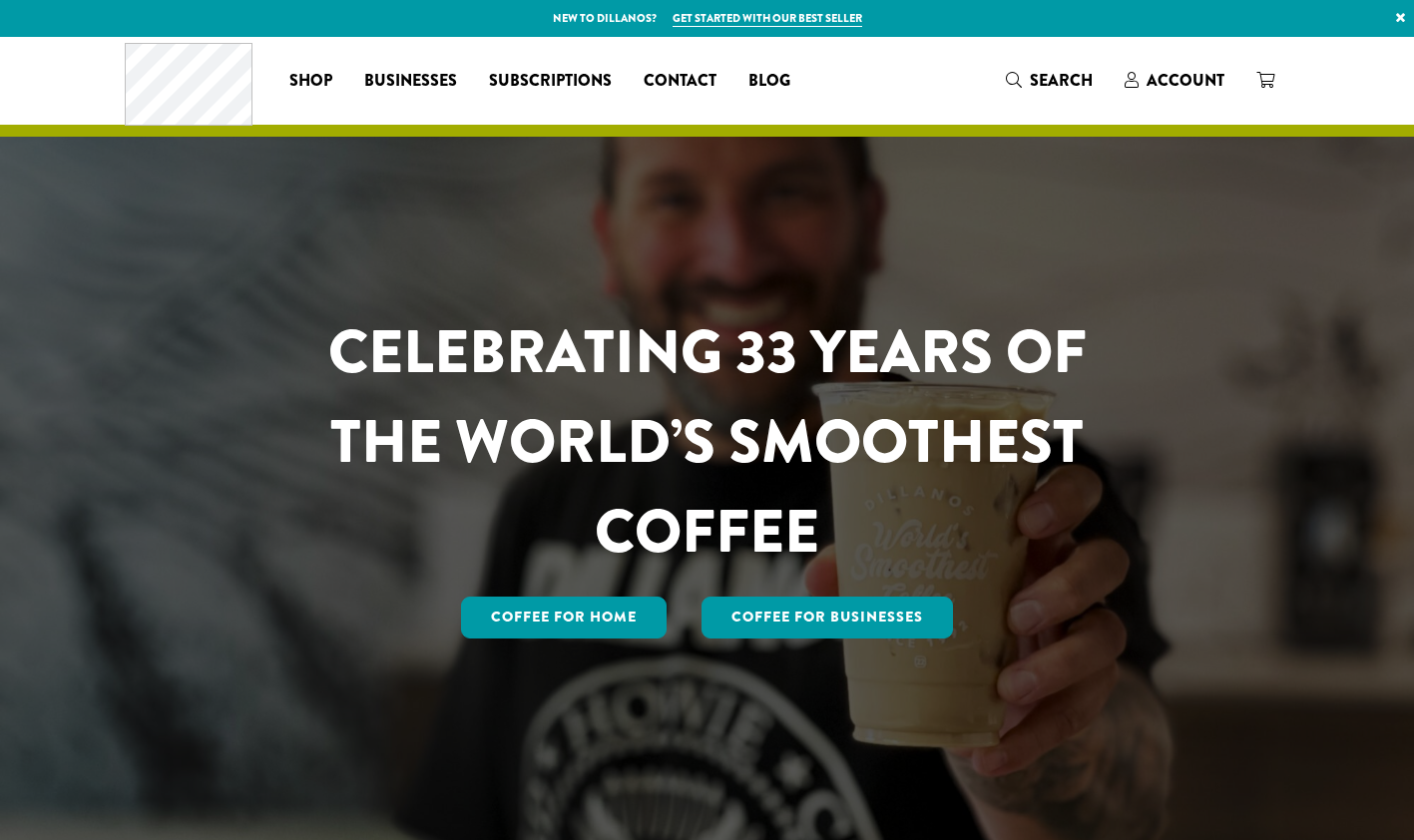 scroll, scrollTop: 0, scrollLeft: 0, axis: both 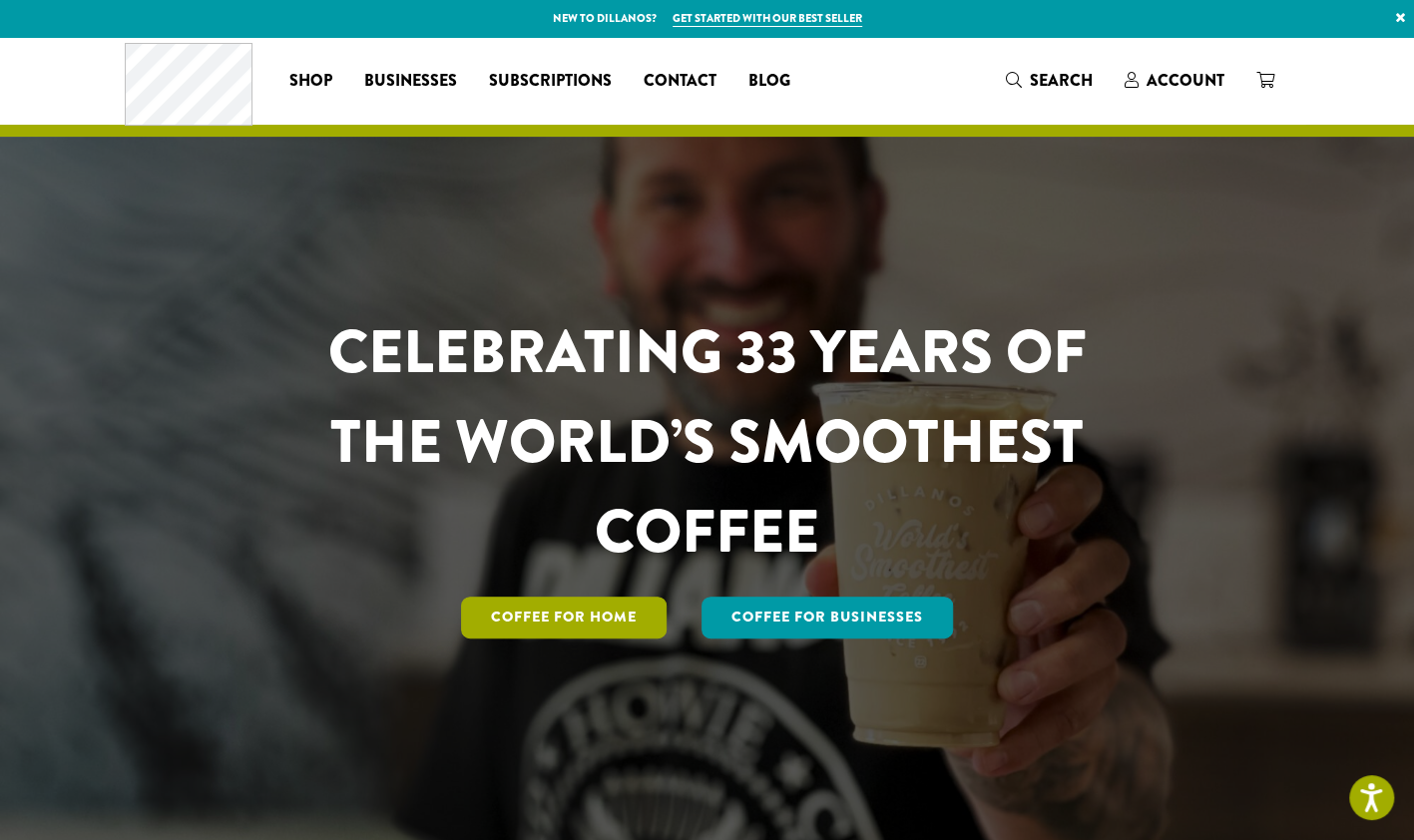 click on "Coffee for Home" at bounding box center [564, 618] 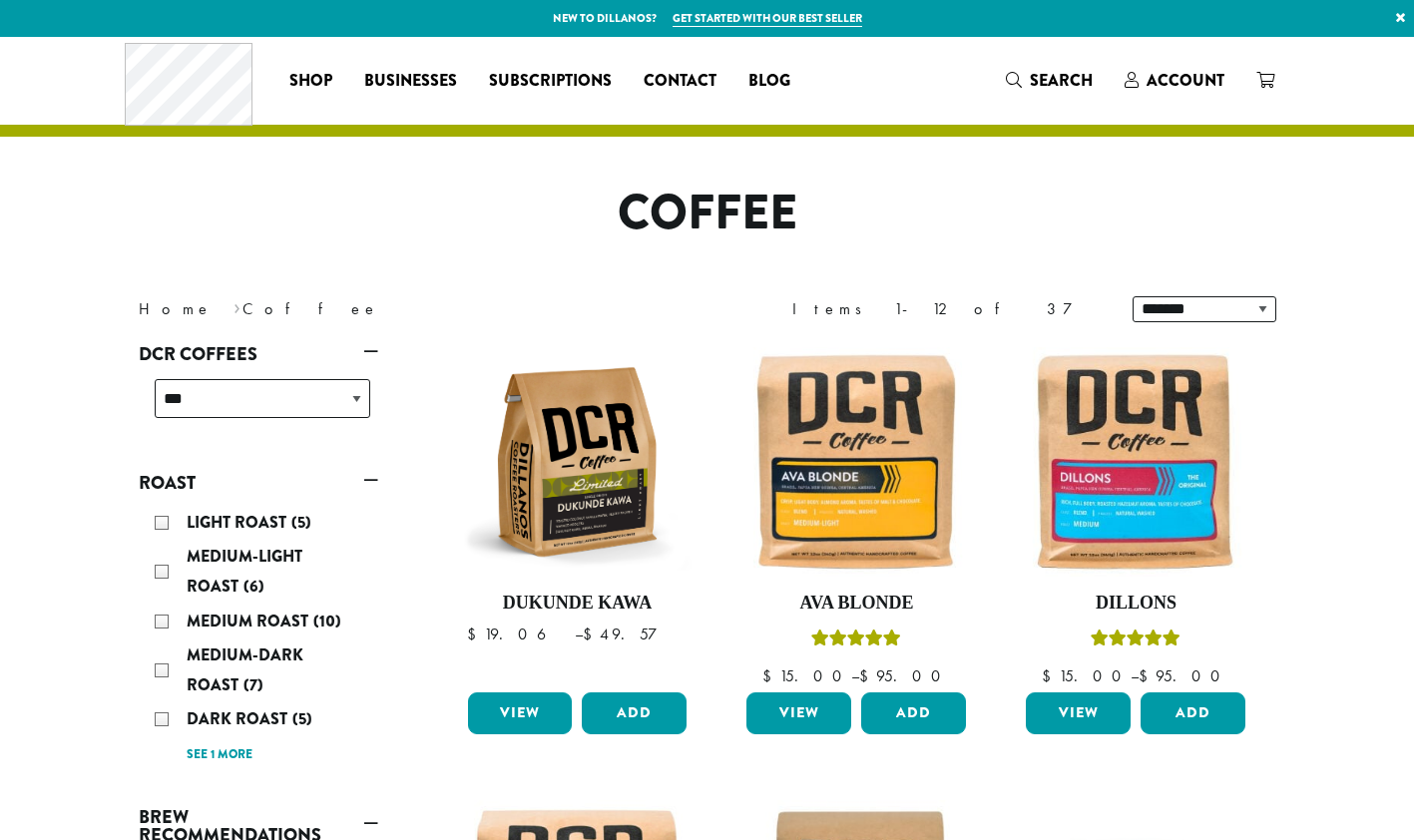 scroll, scrollTop: 0, scrollLeft: 0, axis: both 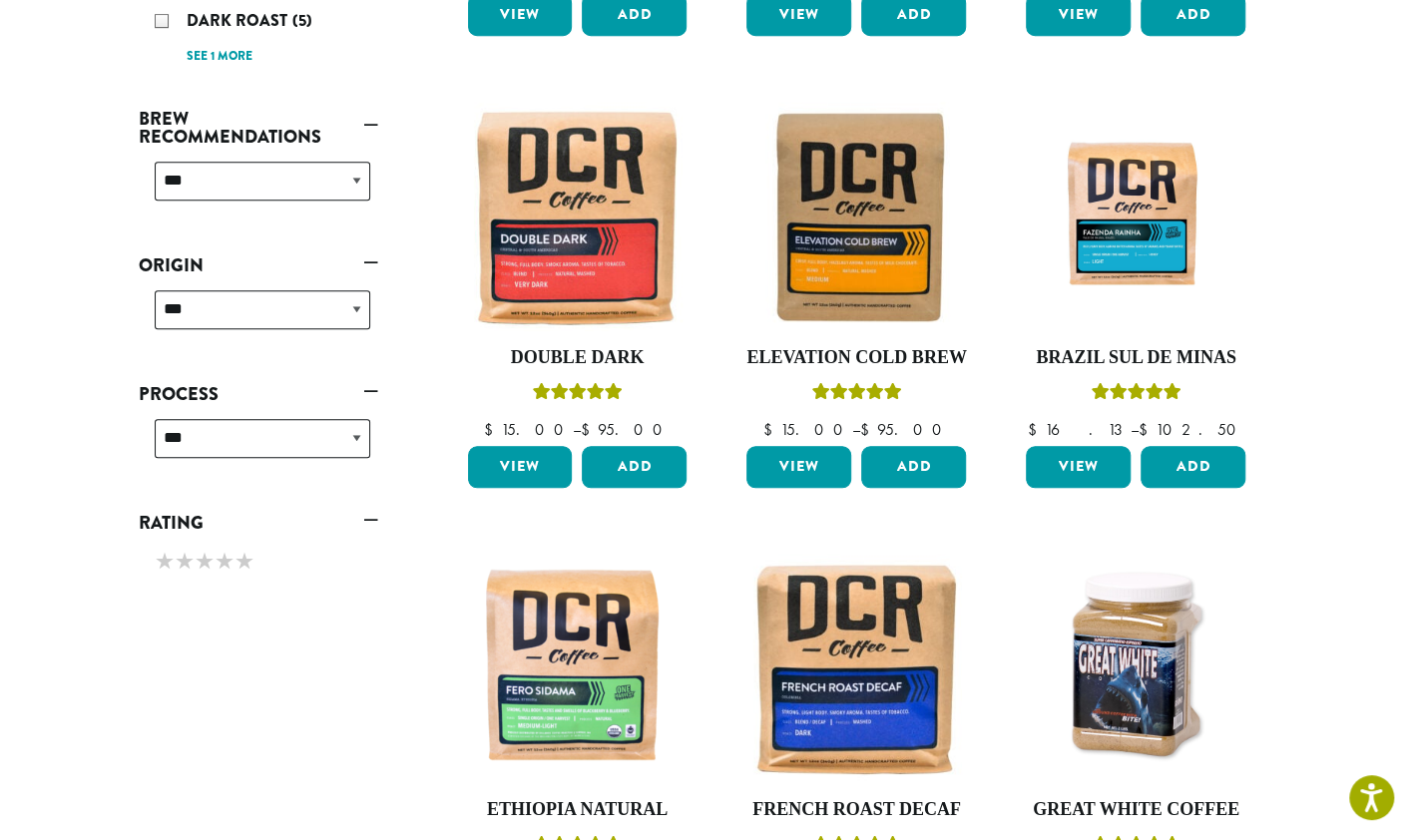 drag, startPoint x: 1257, startPoint y: 577, endPoint x: 1331, endPoint y: 630, distance: 91.02198 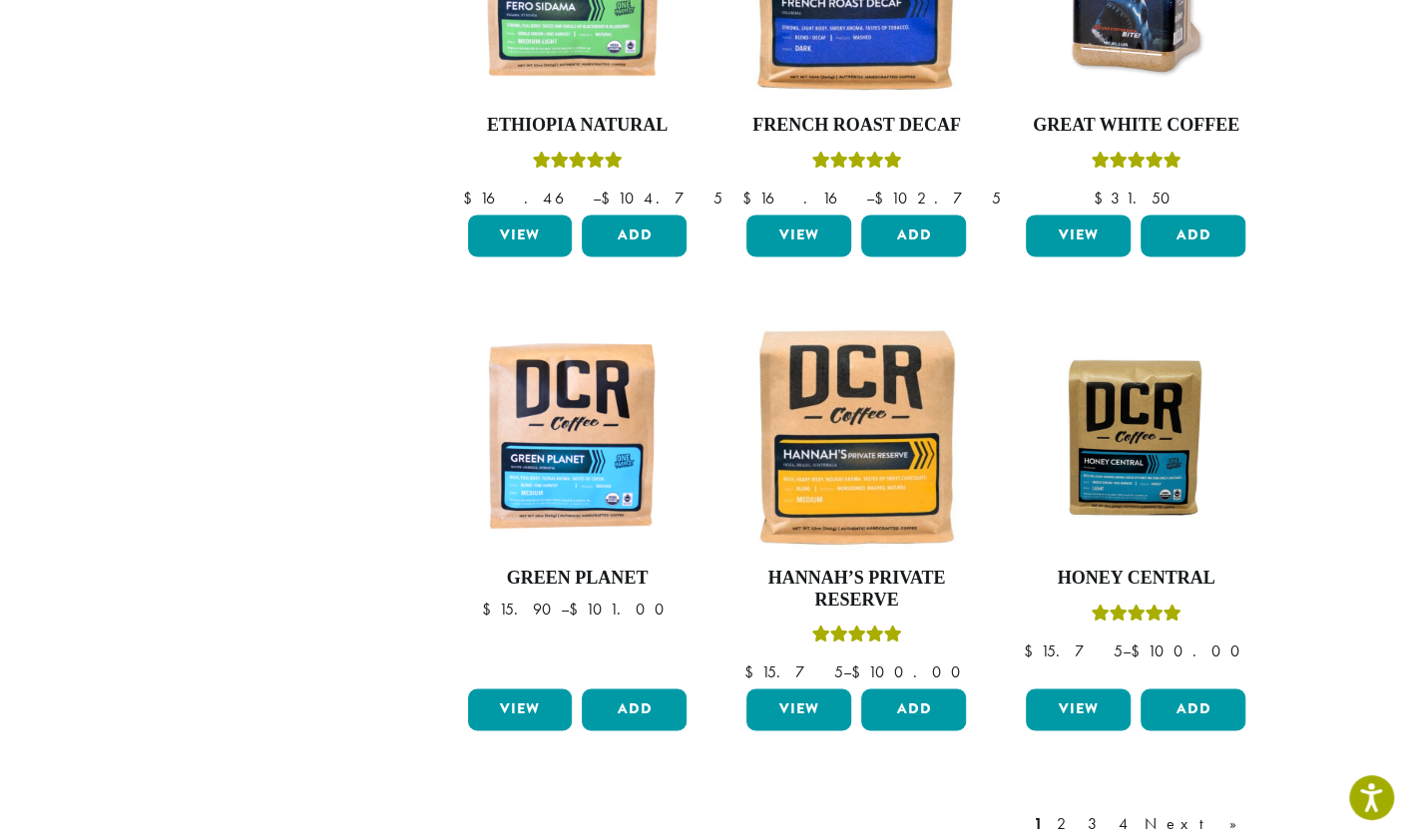 scroll, scrollTop: 1496, scrollLeft: 0, axis: vertical 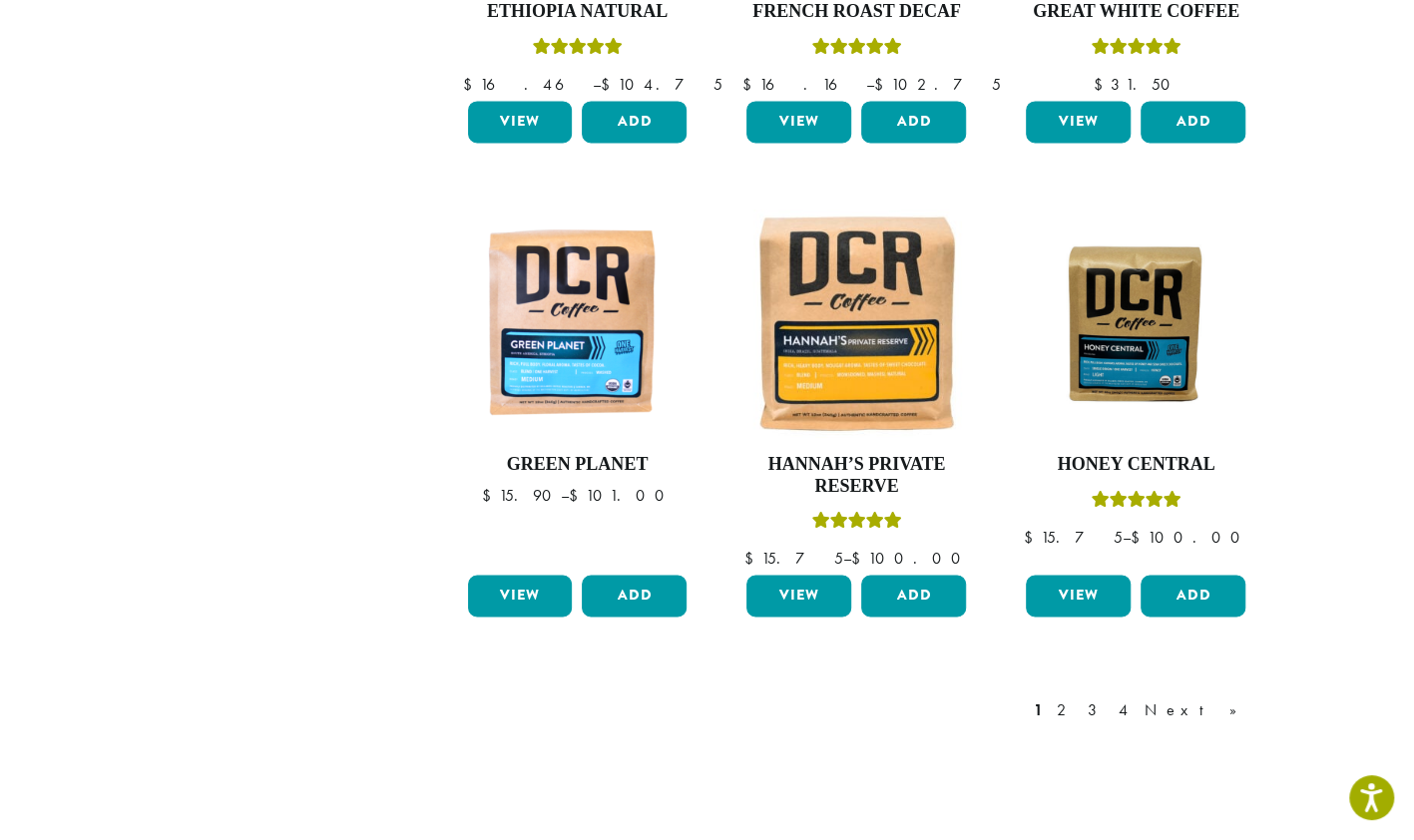 click on "Next »" at bounding box center [1197, 709] 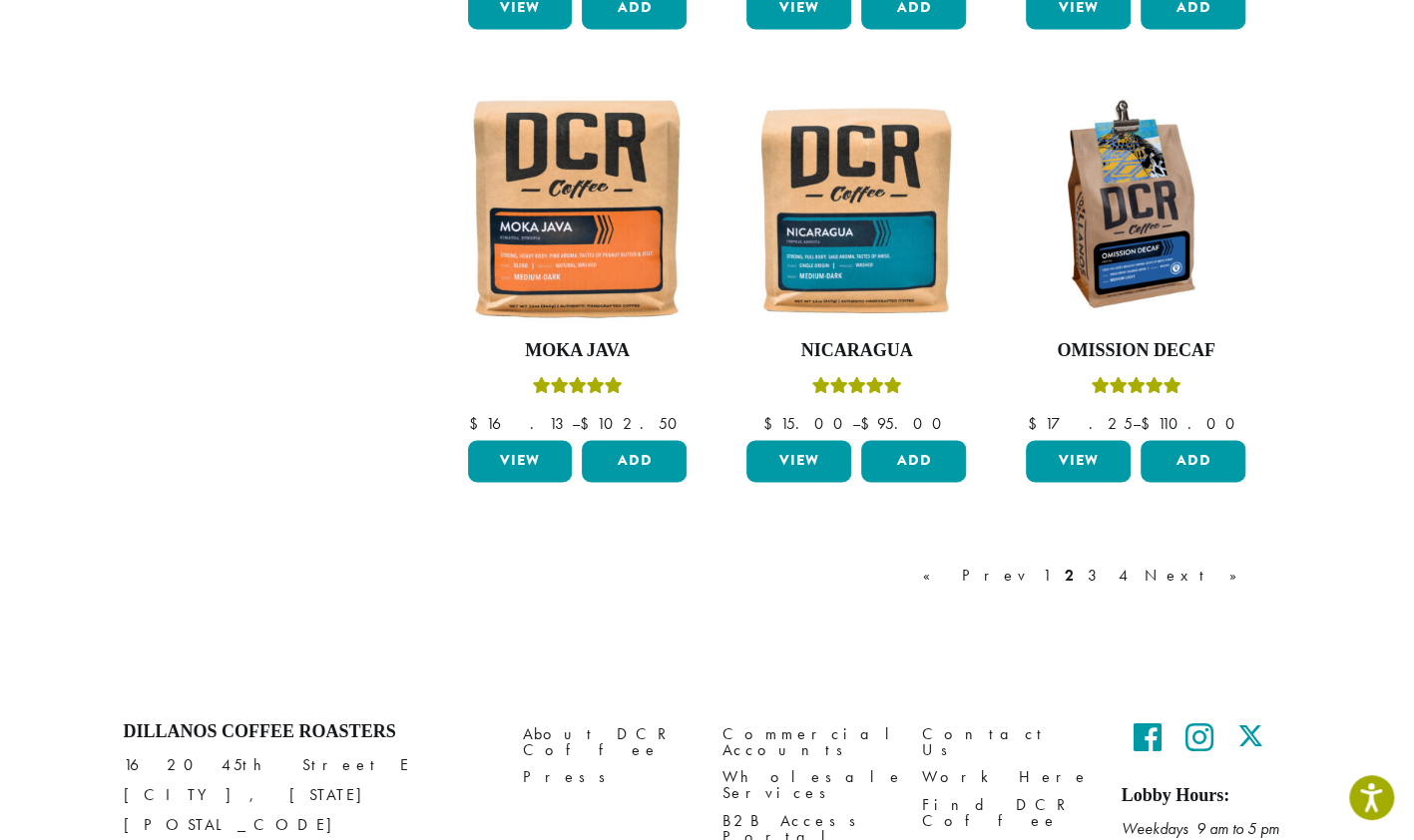 scroll, scrollTop: 1618, scrollLeft: 0, axis: vertical 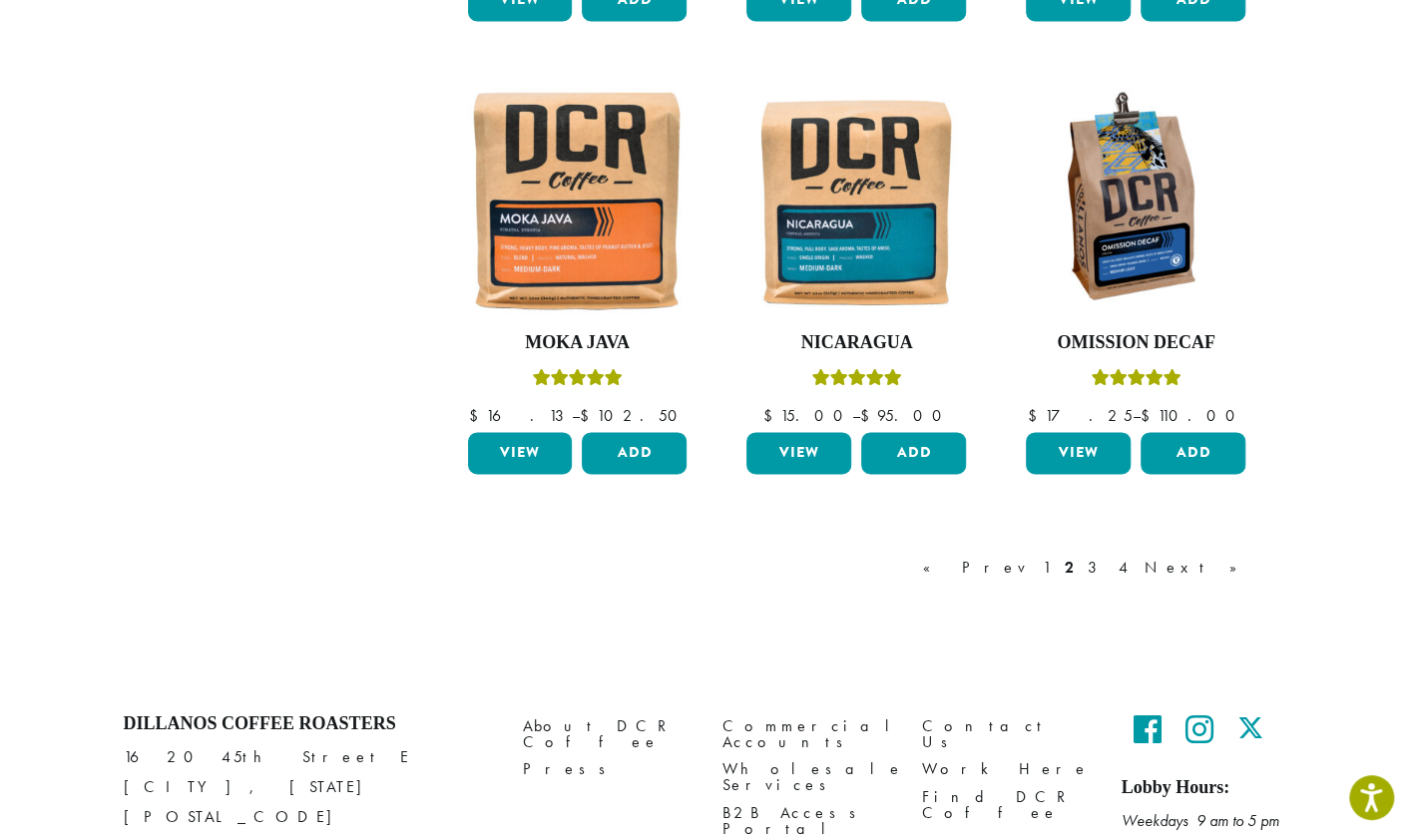 click on "3" at bounding box center [1096, 567] 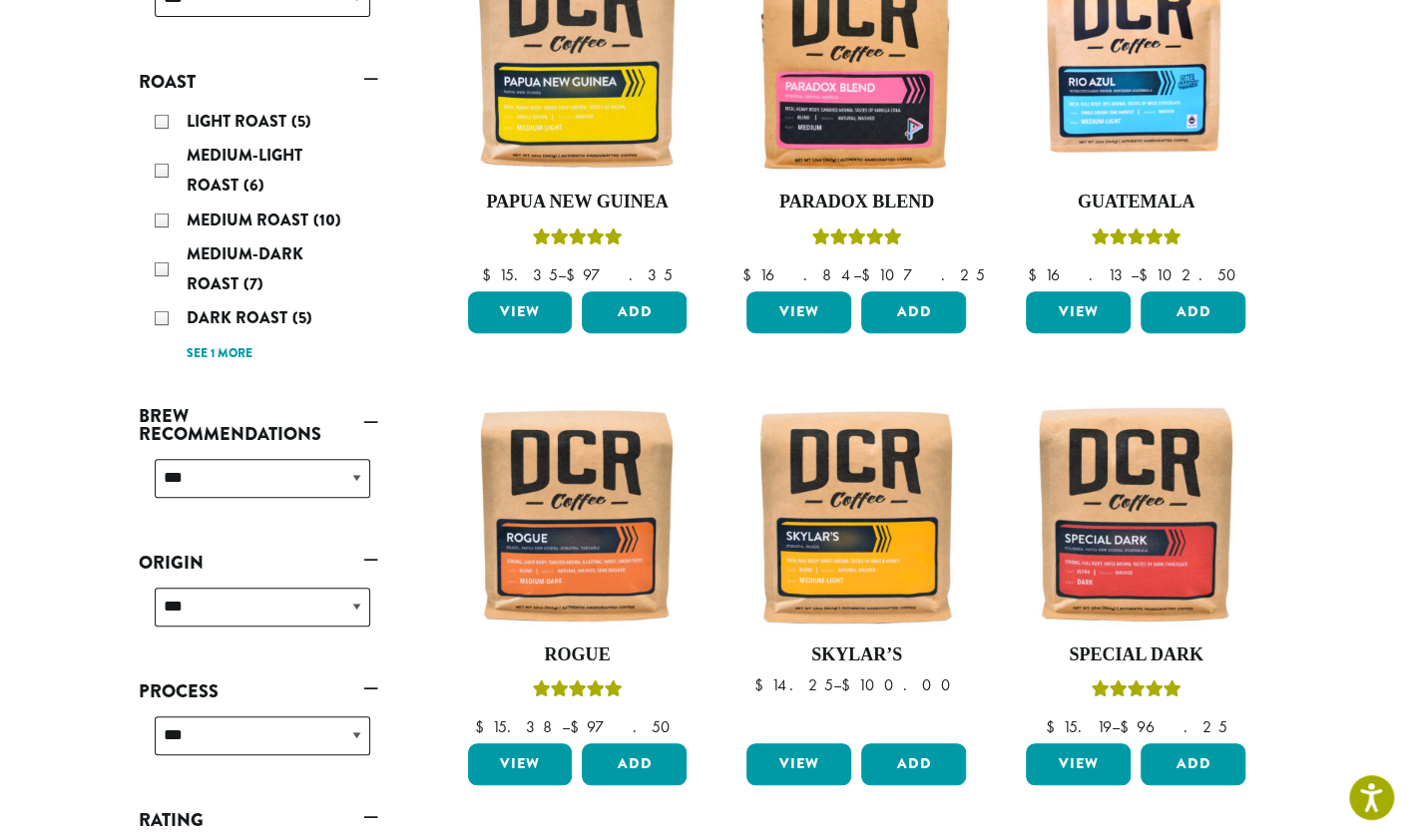 scroll, scrollTop: 421, scrollLeft: 0, axis: vertical 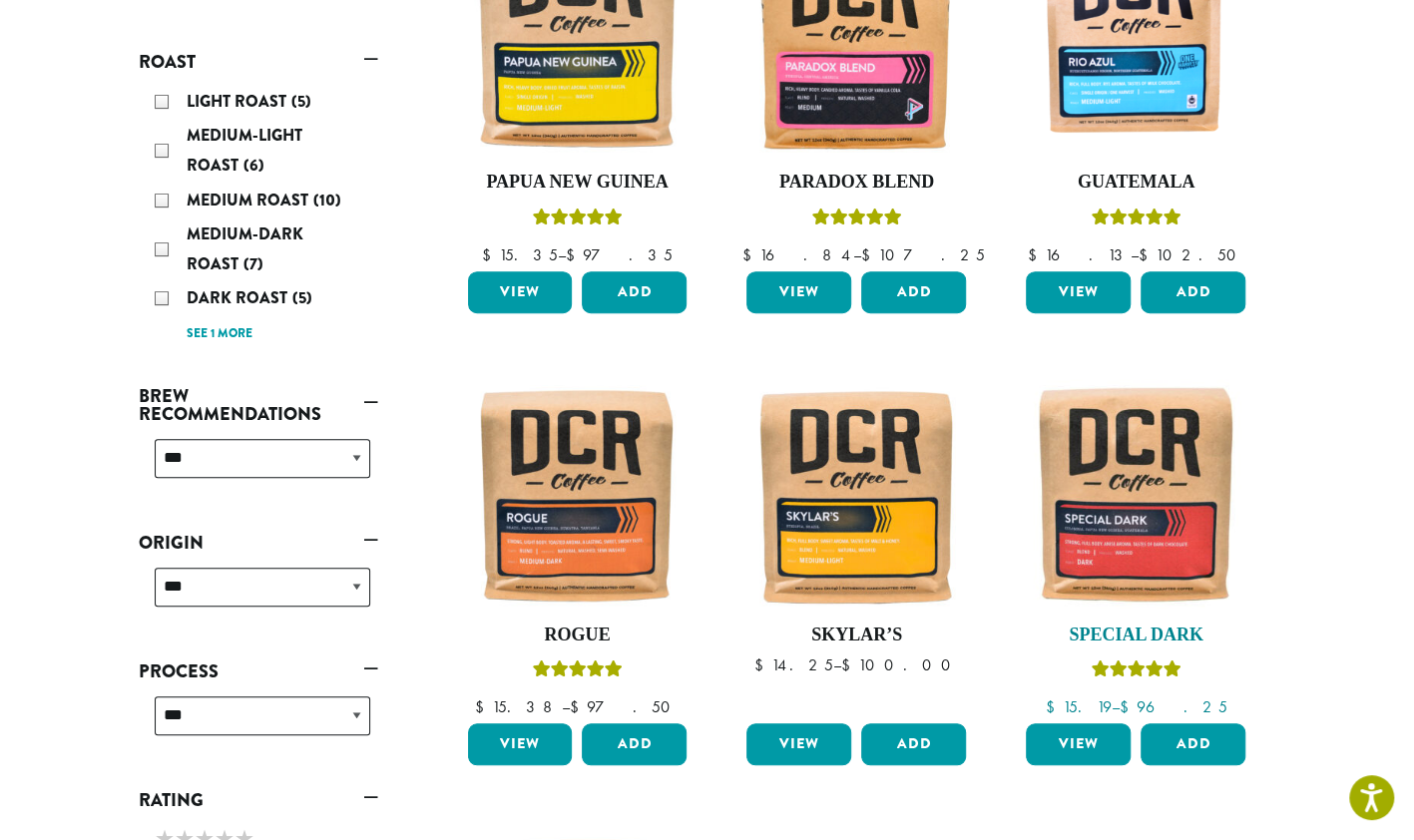 click at bounding box center (1136, 494) 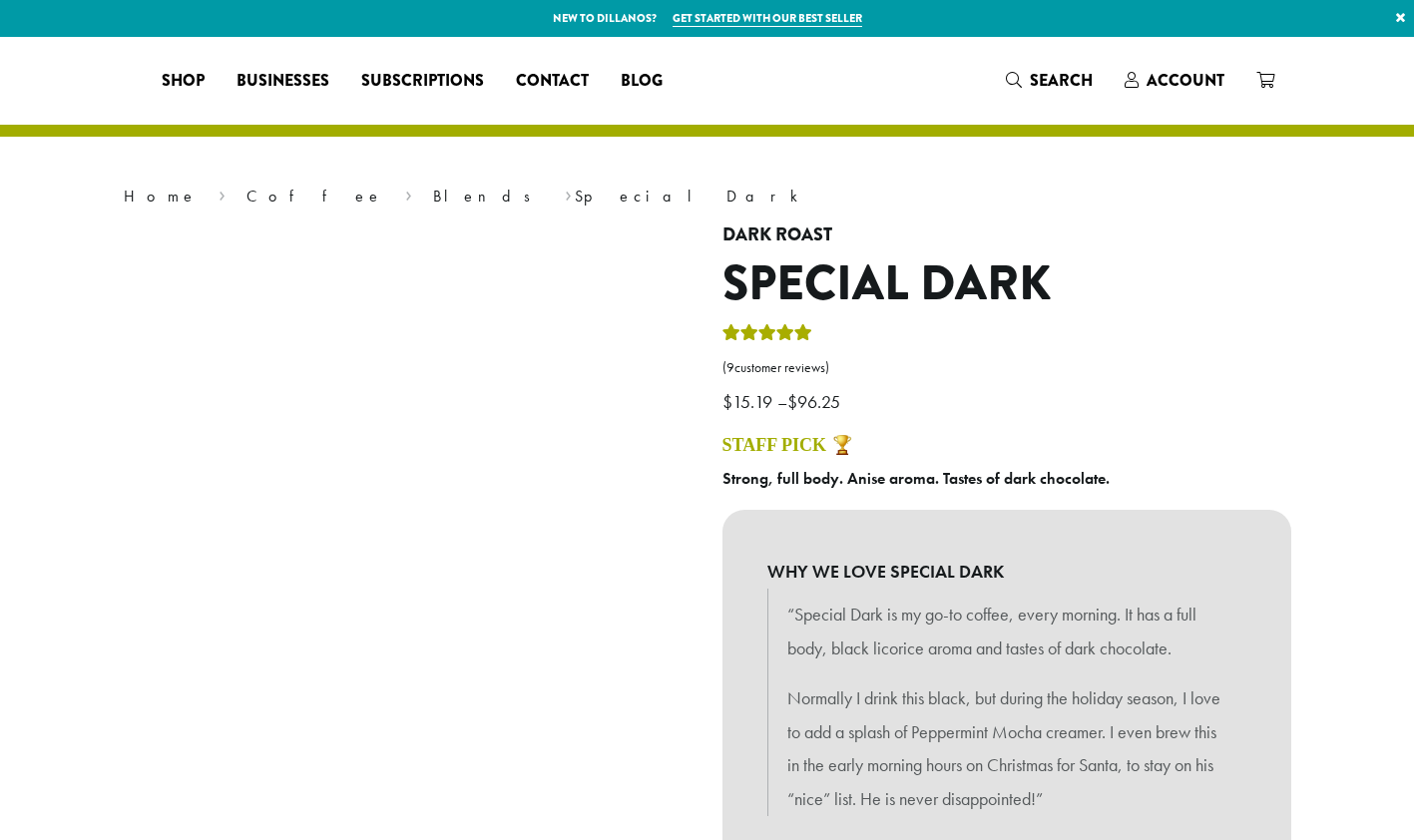 scroll, scrollTop: 0, scrollLeft: 0, axis: both 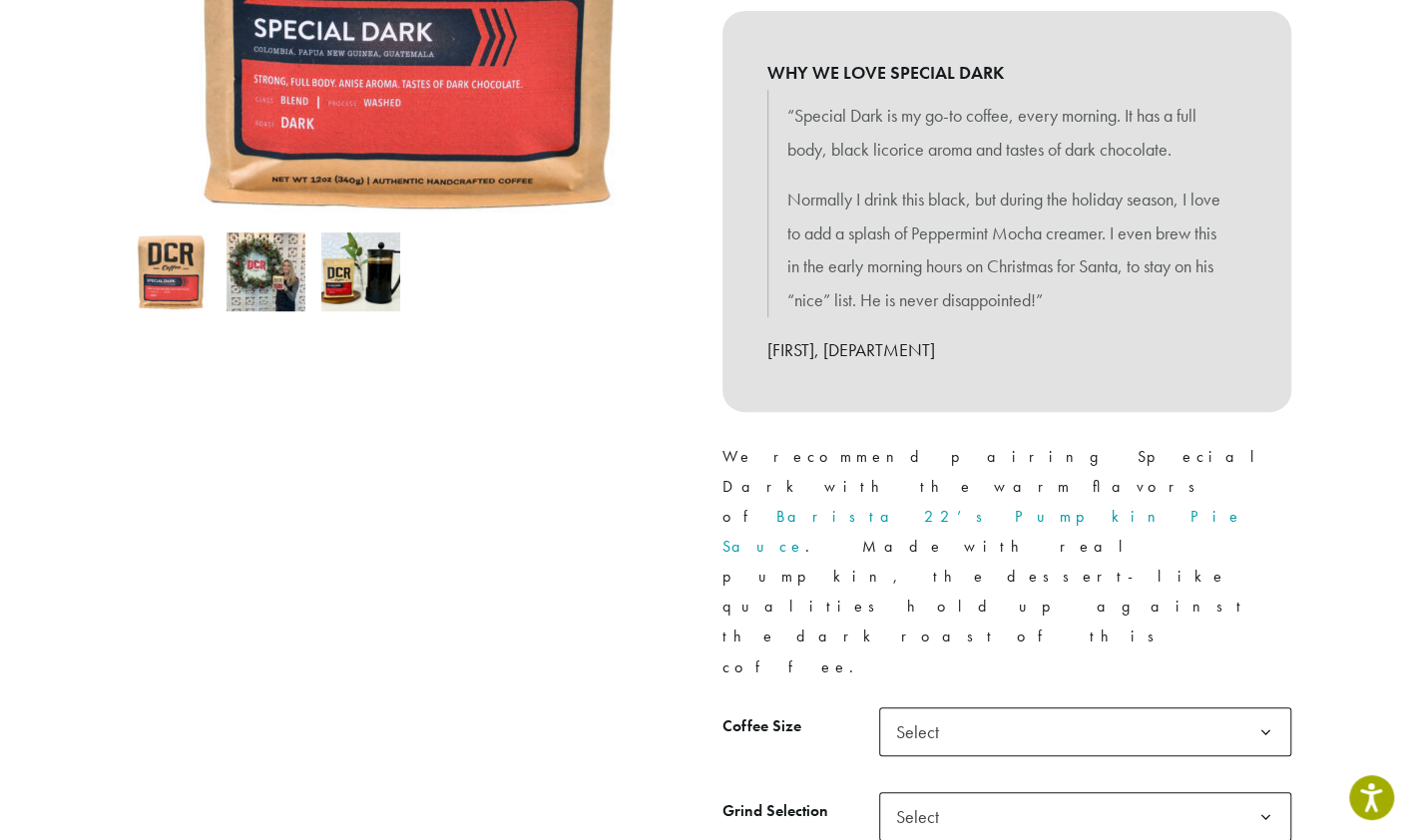 click 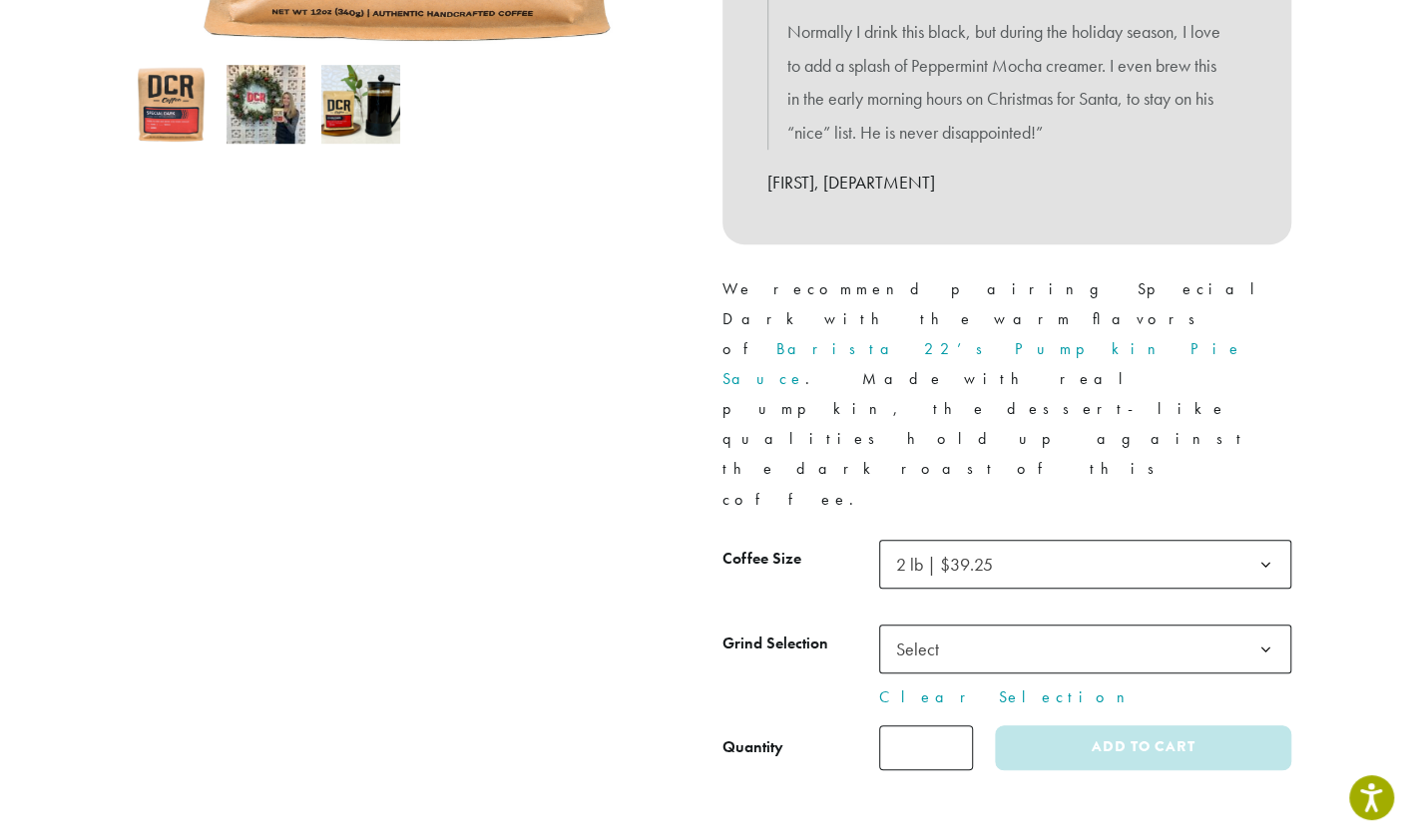 scroll, scrollTop: 698, scrollLeft: 0, axis: vertical 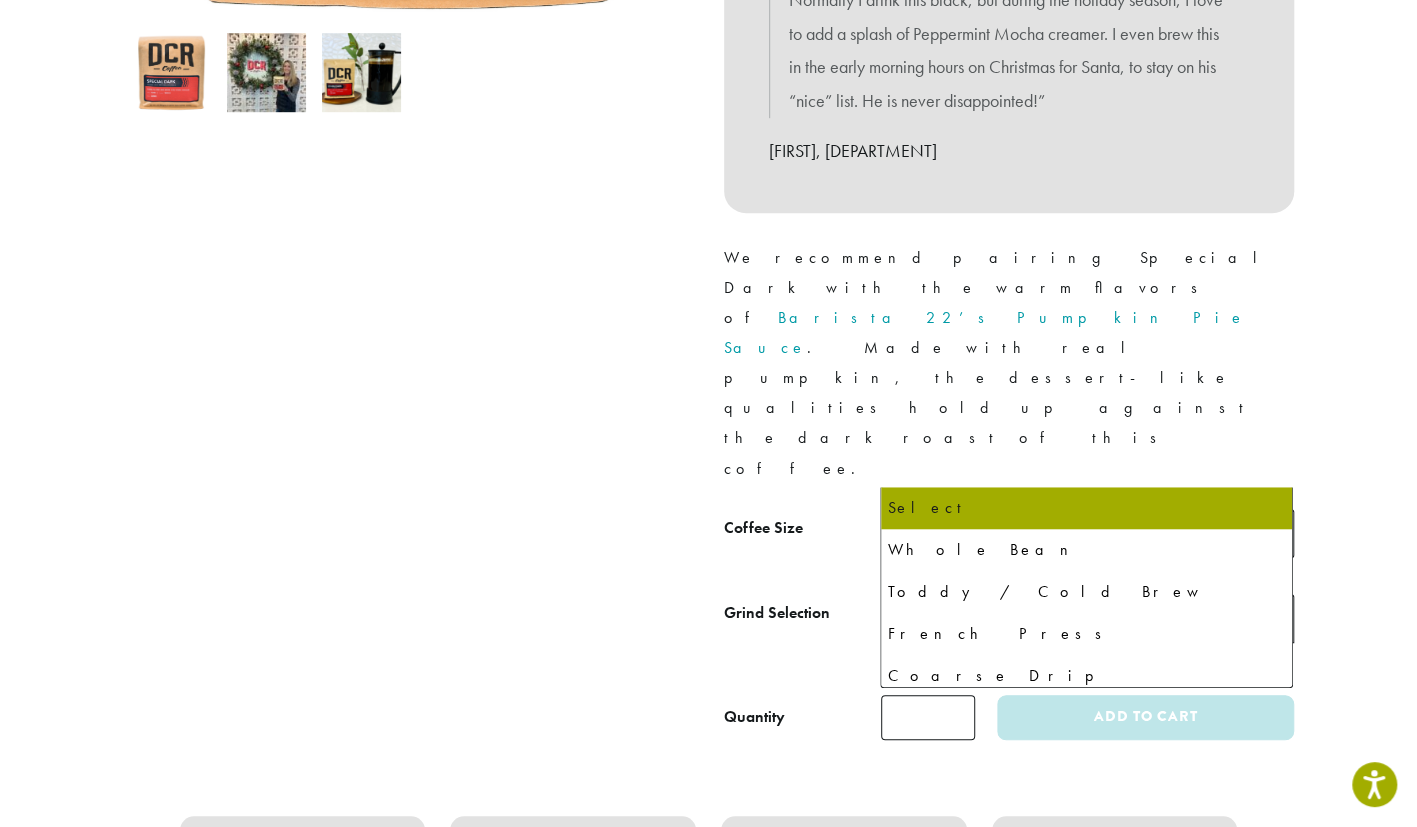 click 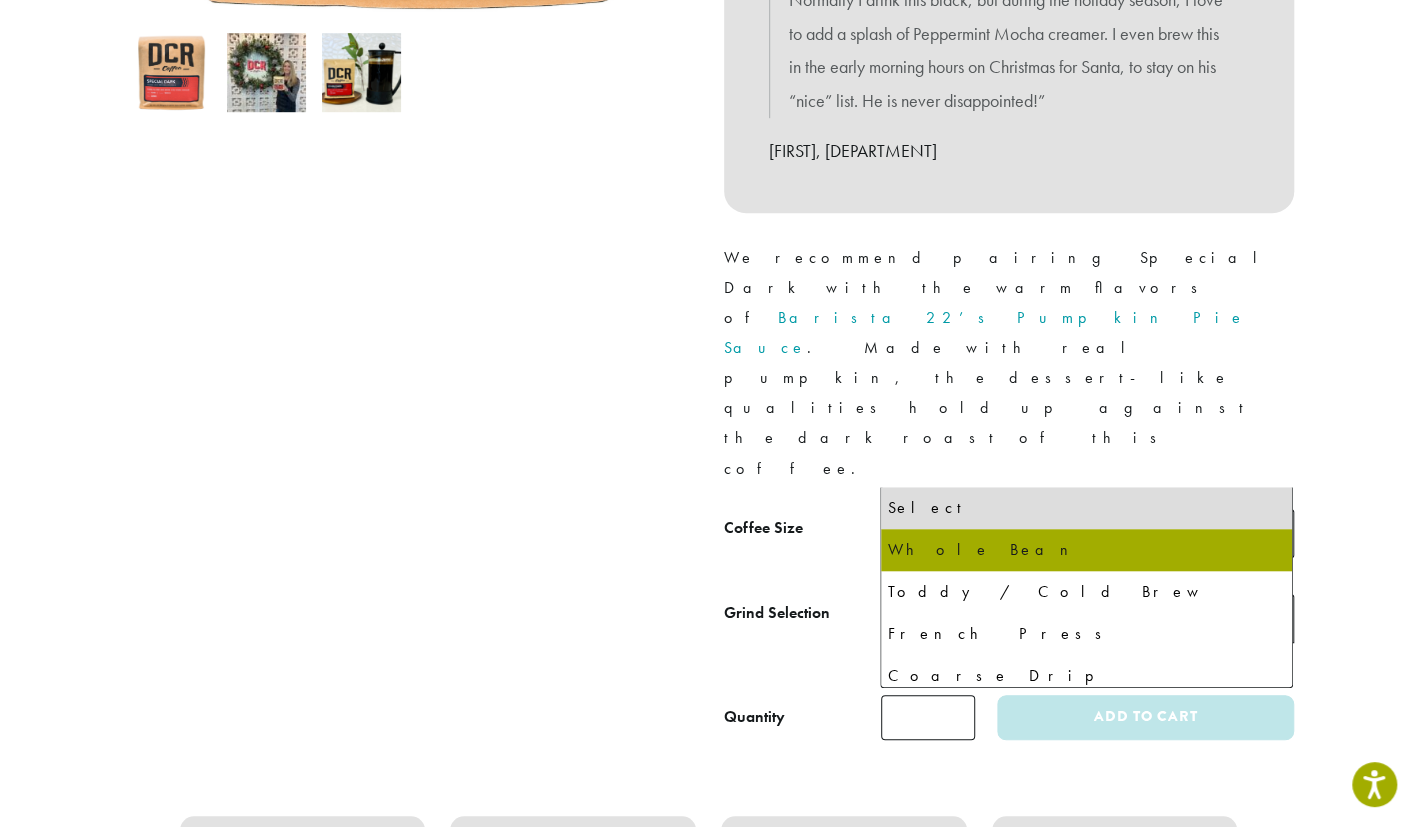 select on "**********" 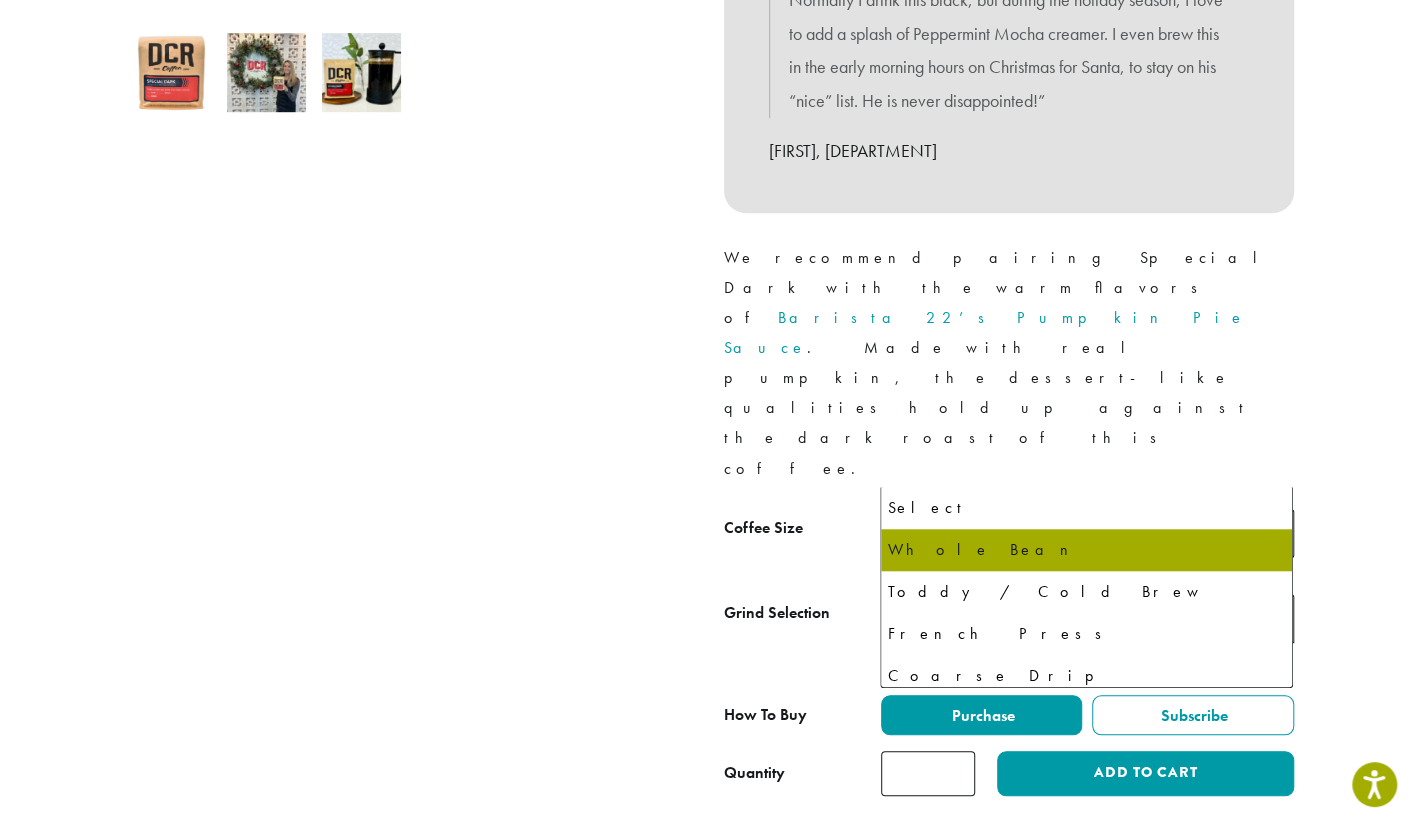 click 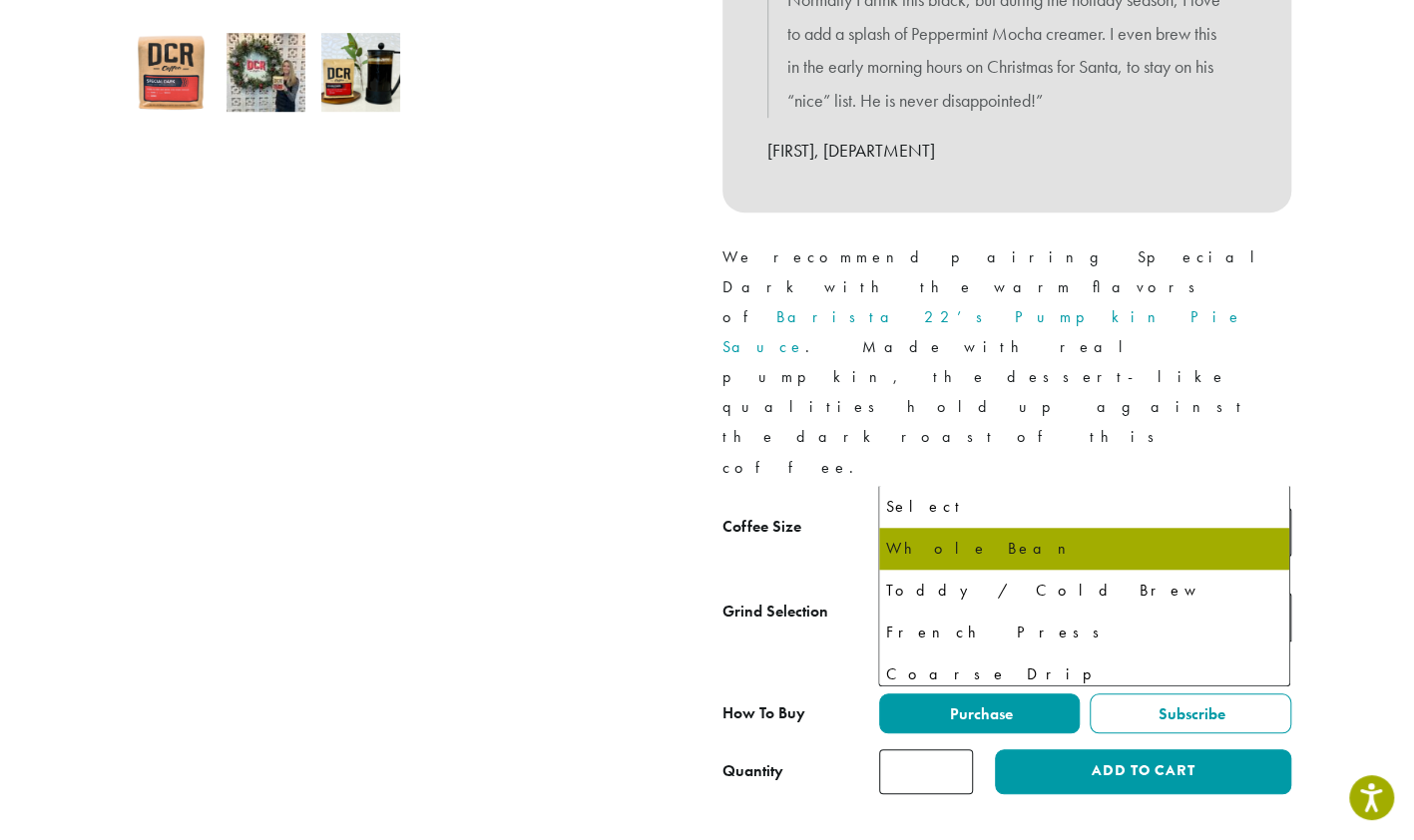click on "Home   ›   Coffee   ›   Blends   ›  Special Dark
Dark Roast Special Dark
( 9  customer reviews)
$ 15.19  –  $ 96.25
STAFF PICK  🏆
Strong, full body. Anise aroma. Tastes of dark chocolate.
WHY WE LOVE SPECIAL DARK
“Special Dark is my go-to coffee, every morning. It has a full body, black licorice aroma and tastes of dark chocolate.
Normally I drink this black, but during the holiday season, I love to add a splash of Peppermint Mocha creamer. I even brew this in the early morning hours on Christmas for Santa, to stay on his “nice” list. He is never disappointed!”
– Debbie, Accounts Receivable
We recommend pairing Special Dark with the warm flavors of  Barista 22’s Pumpkin Pie Sauce
Coffee Size
******" at bounding box center (707, 1875) 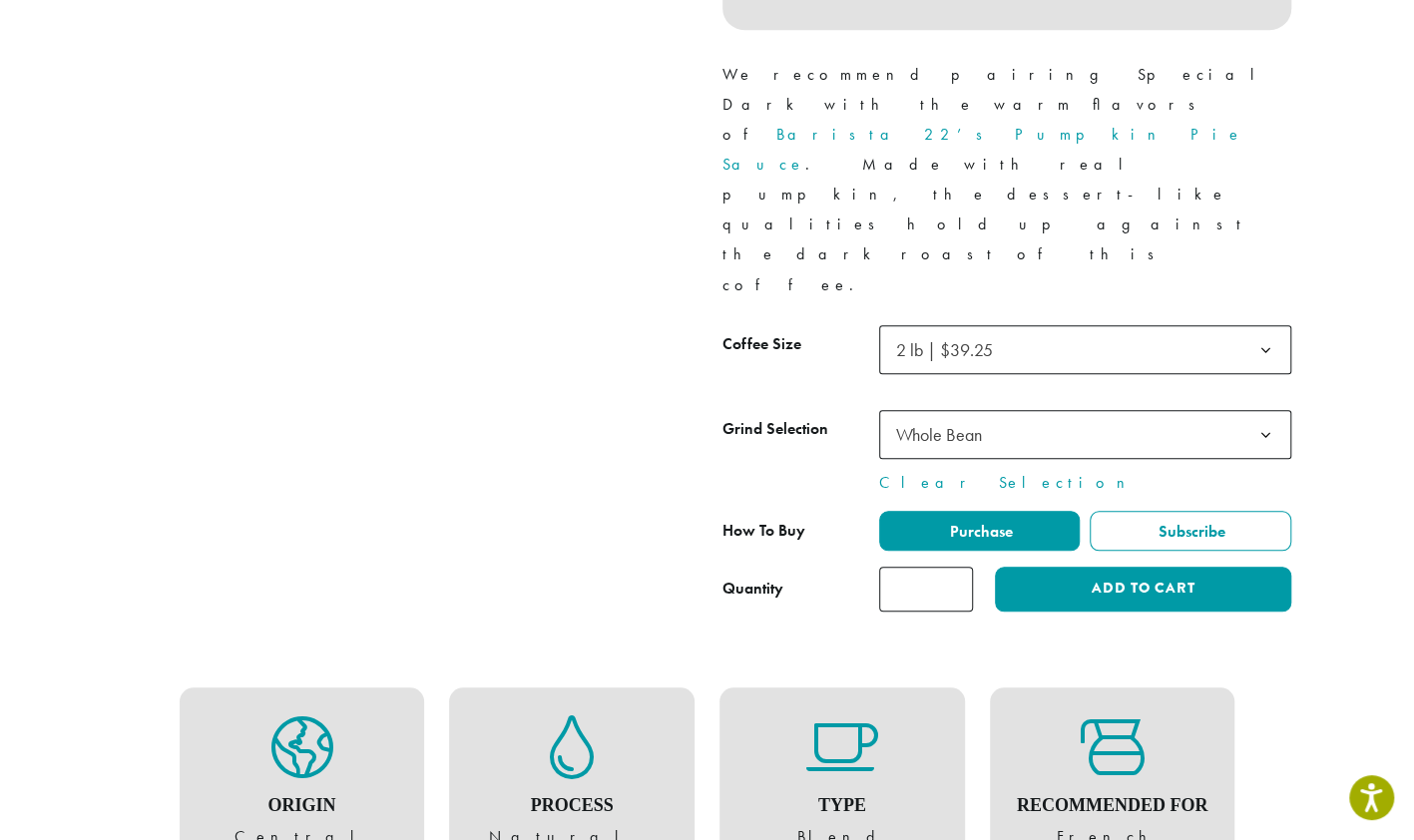 scroll, scrollTop: 898, scrollLeft: 0, axis: vertical 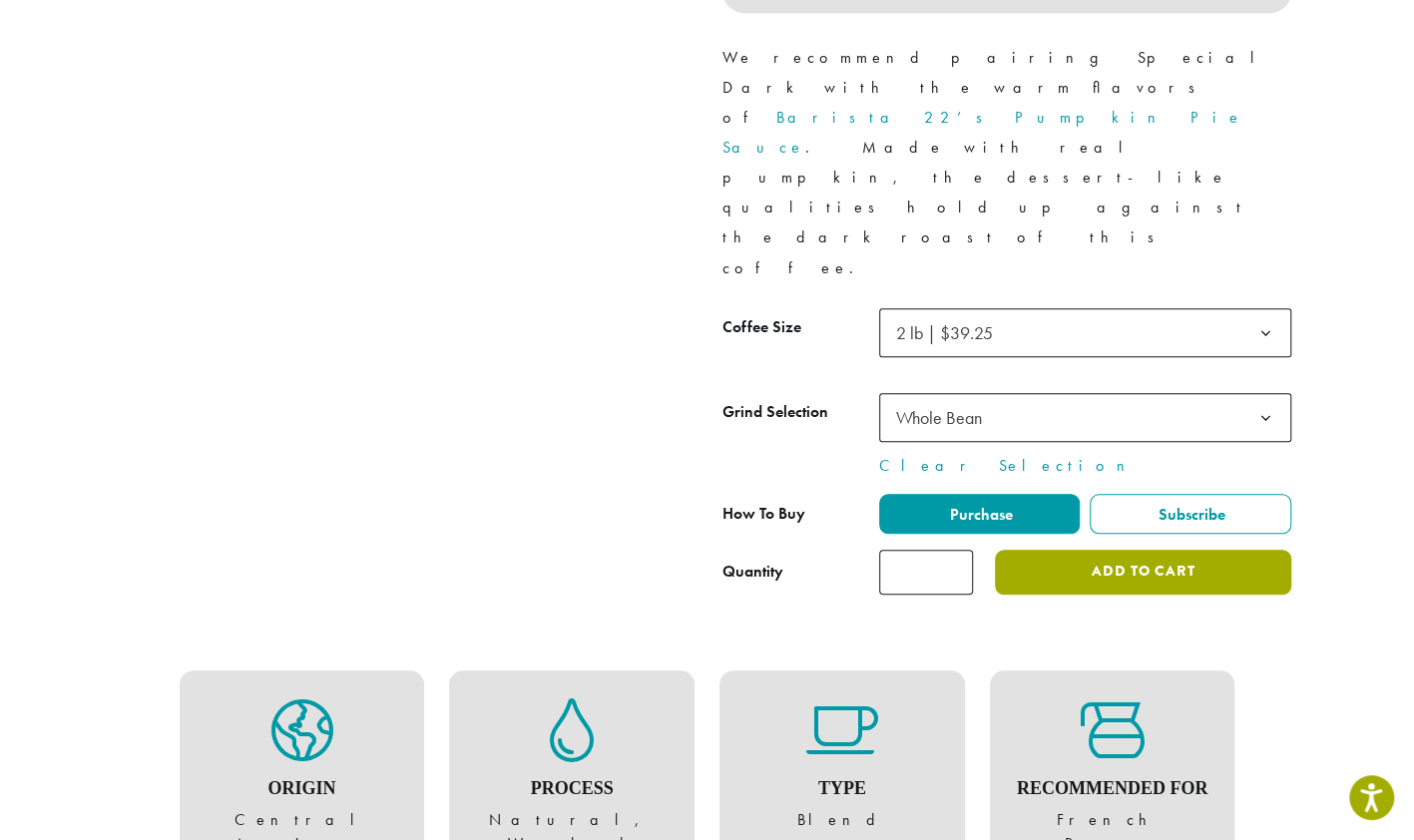 click on "Add to cart" 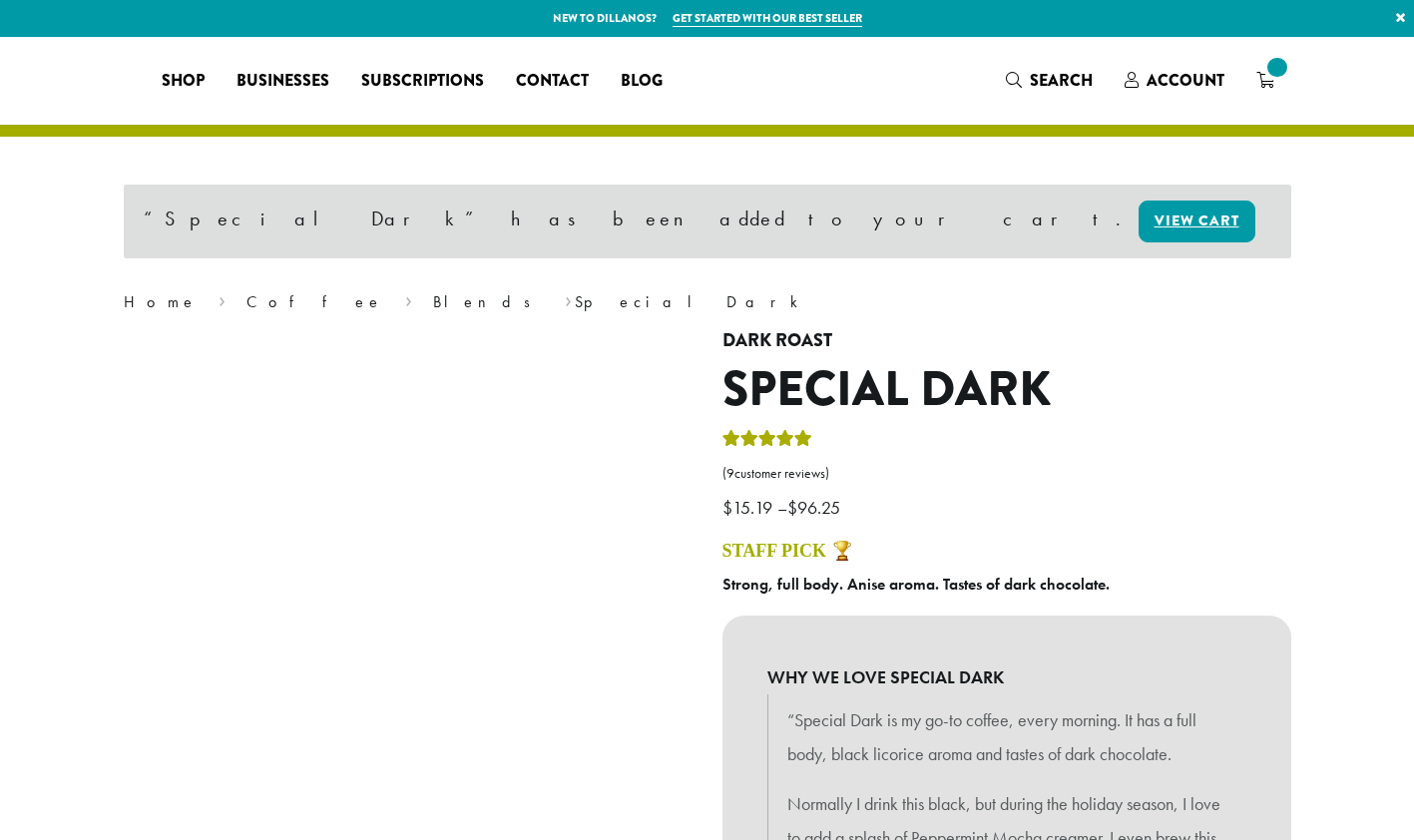 scroll, scrollTop: 0, scrollLeft: 0, axis: both 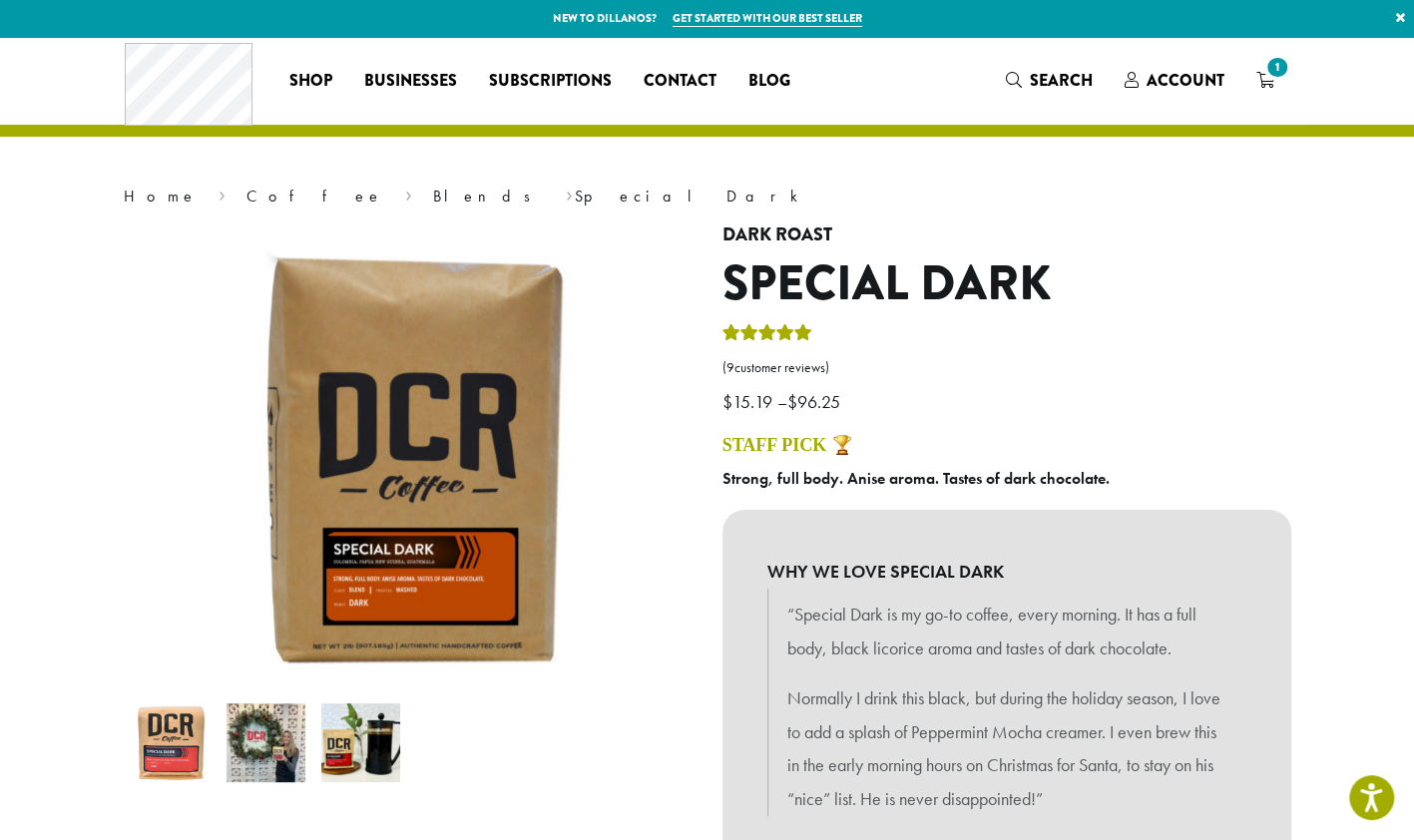 click on "Subscriptions" at bounding box center (550, 81) 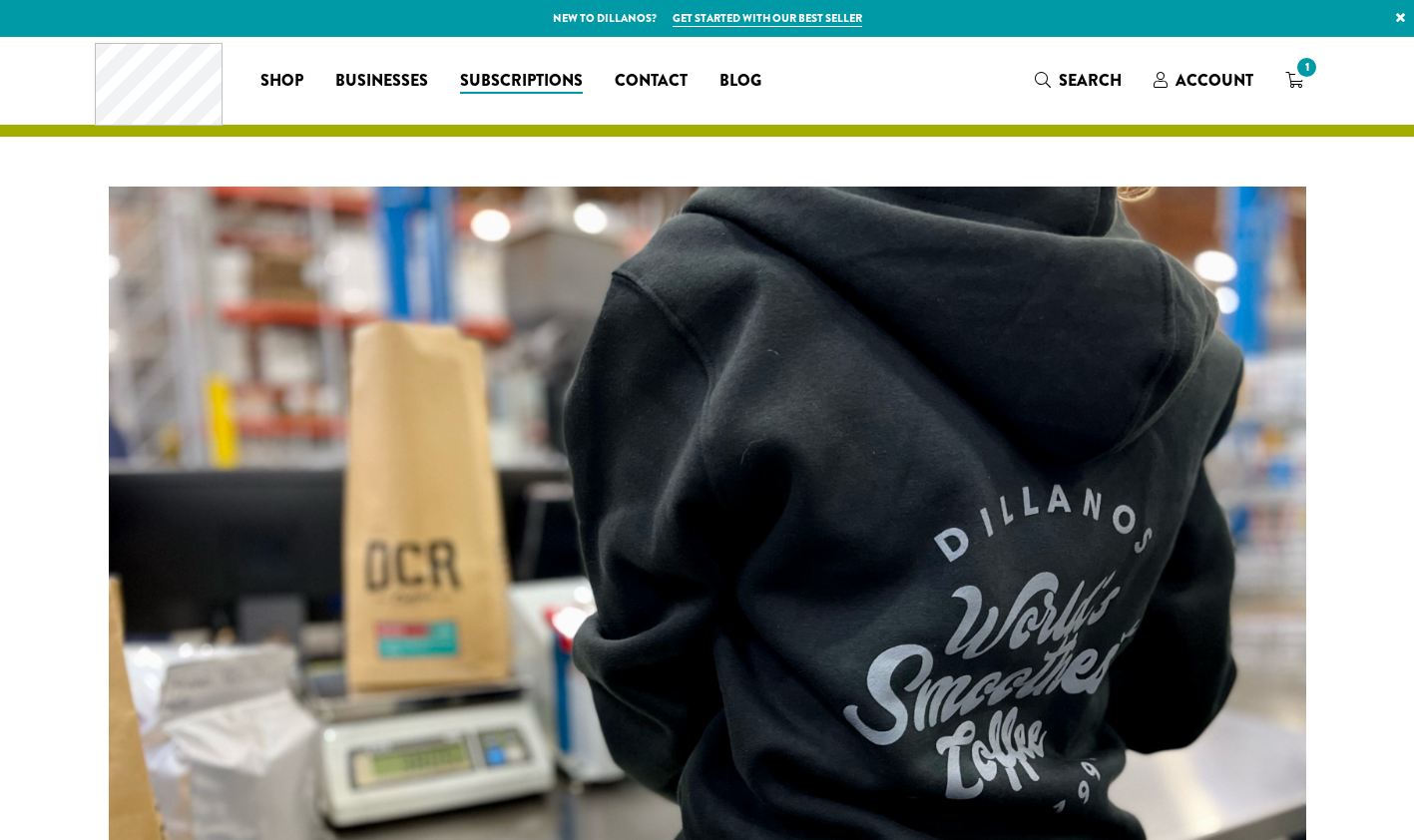 scroll, scrollTop: 0, scrollLeft: 0, axis: both 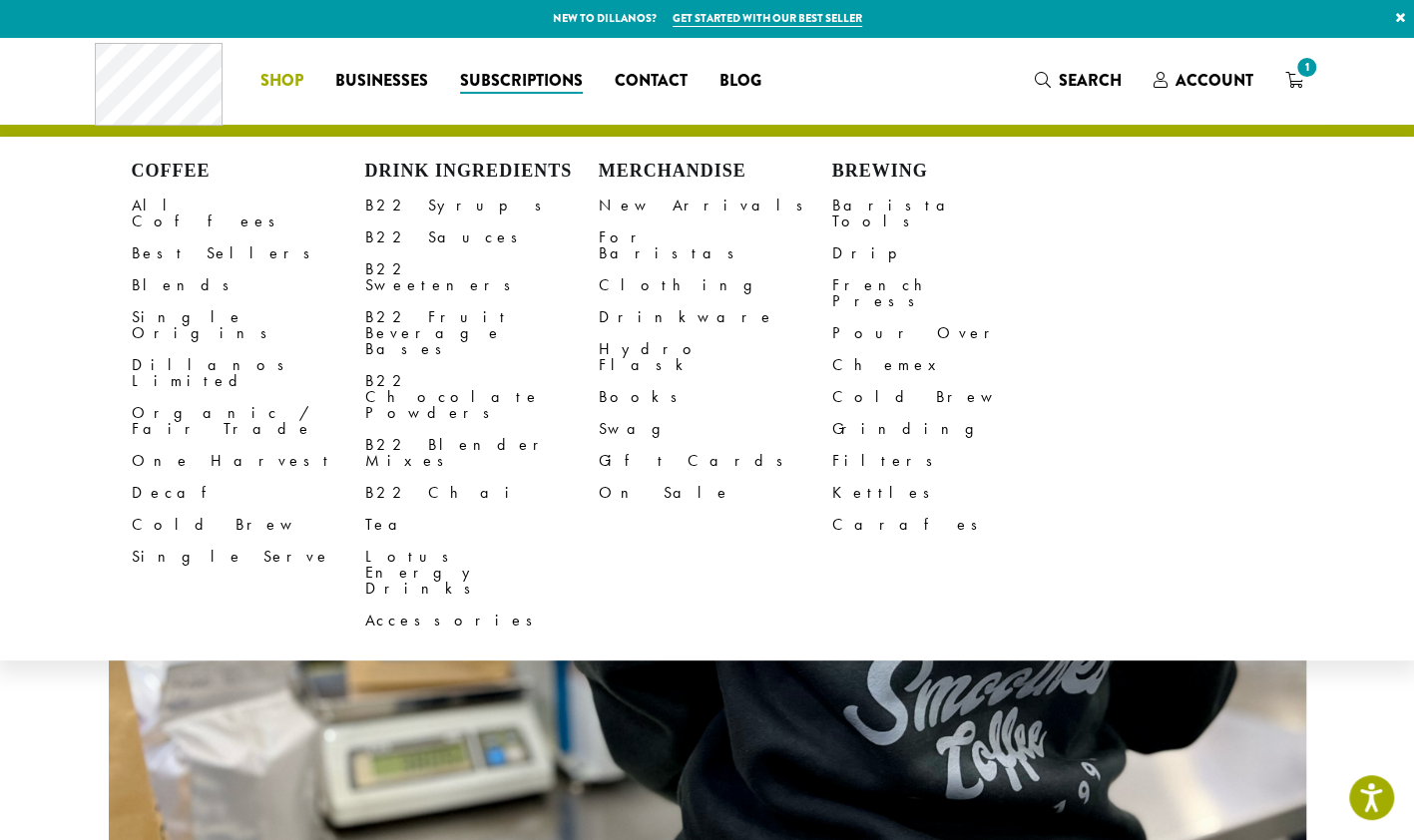 click on "Pour Over" at bounding box center (949, 333) 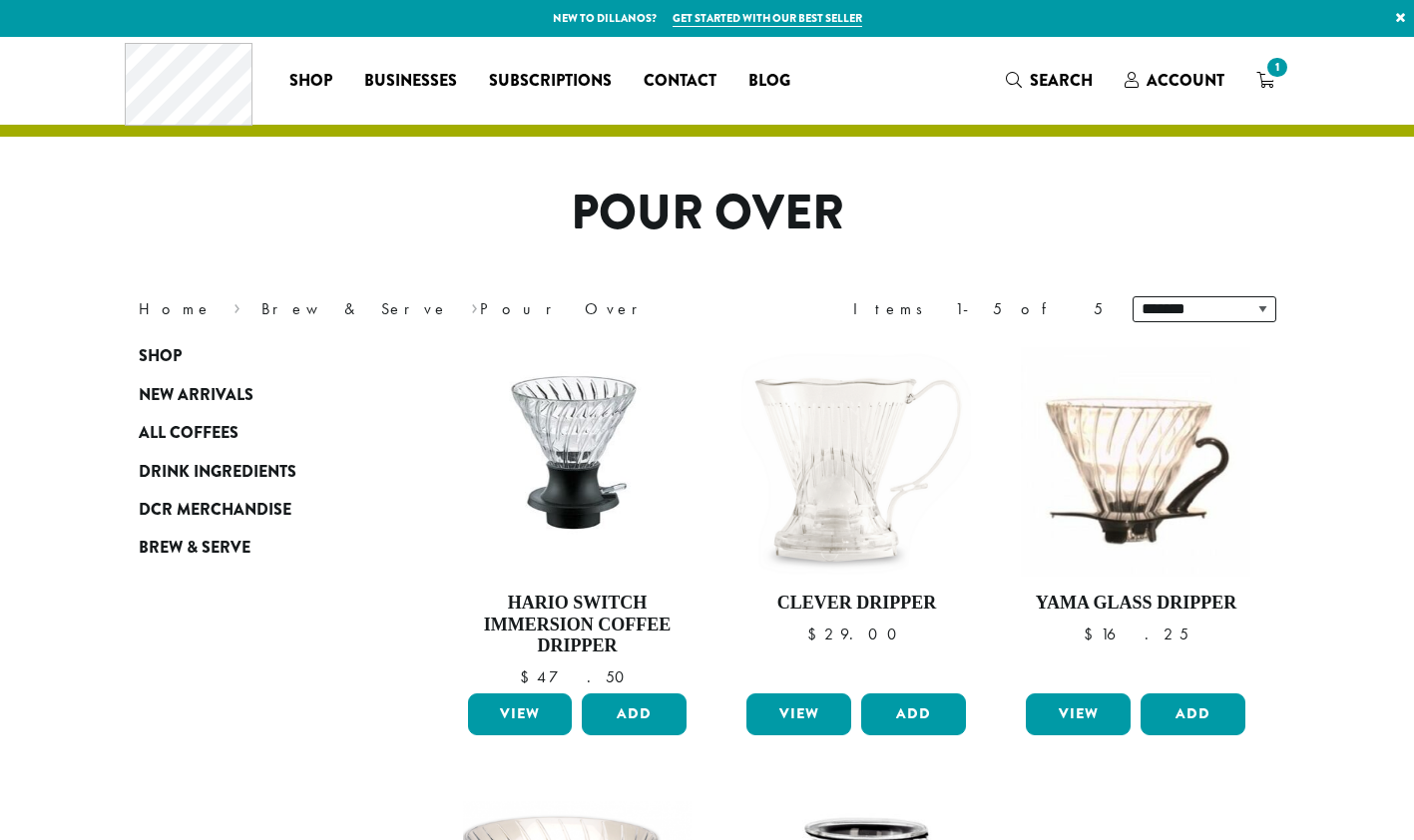 scroll, scrollTop: 0, scrollLeft: 0, axis: both 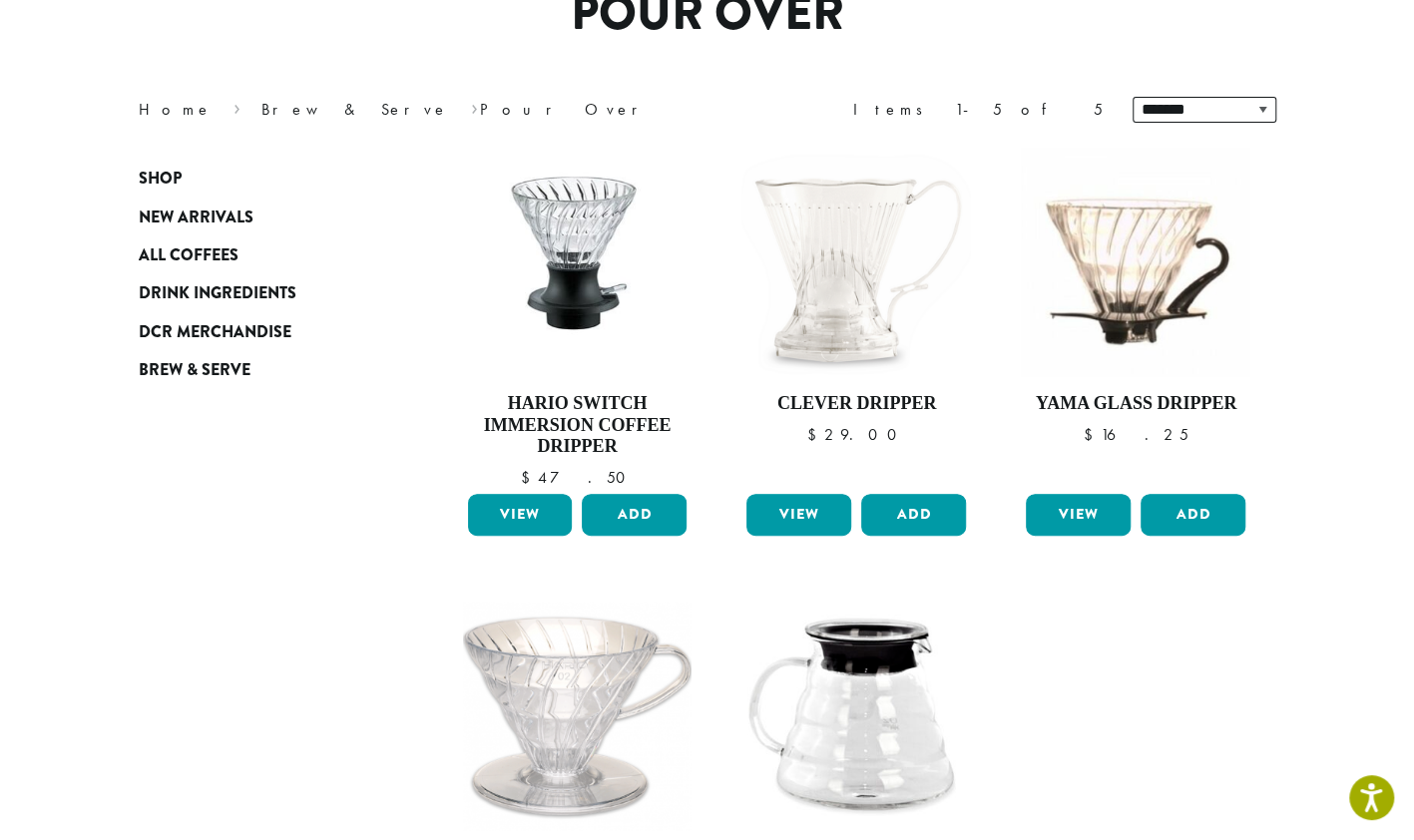 click on "View" at bounding box center [520, 515] 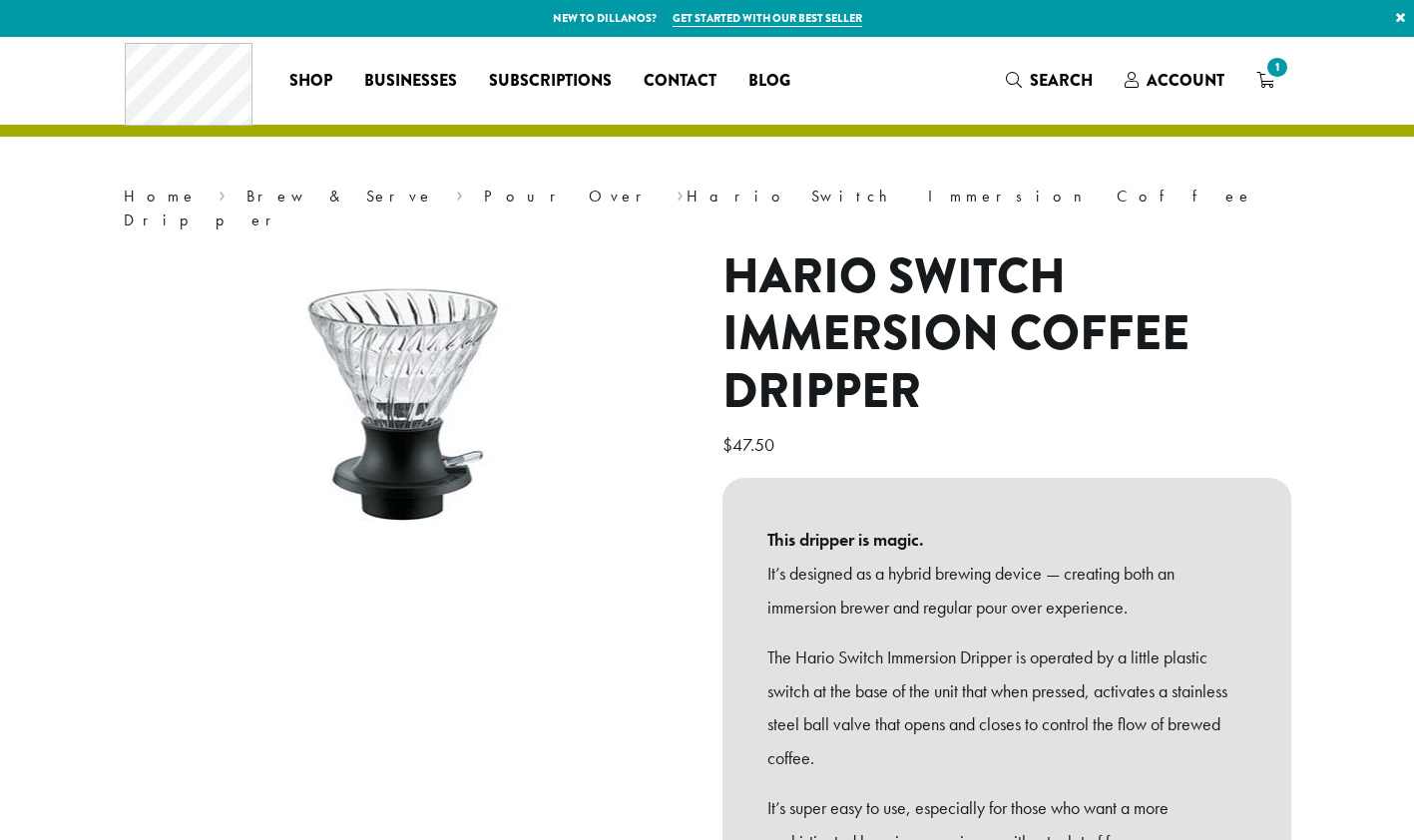 scroll, scrollTop: 0, scrollLeft: 0, axis: both 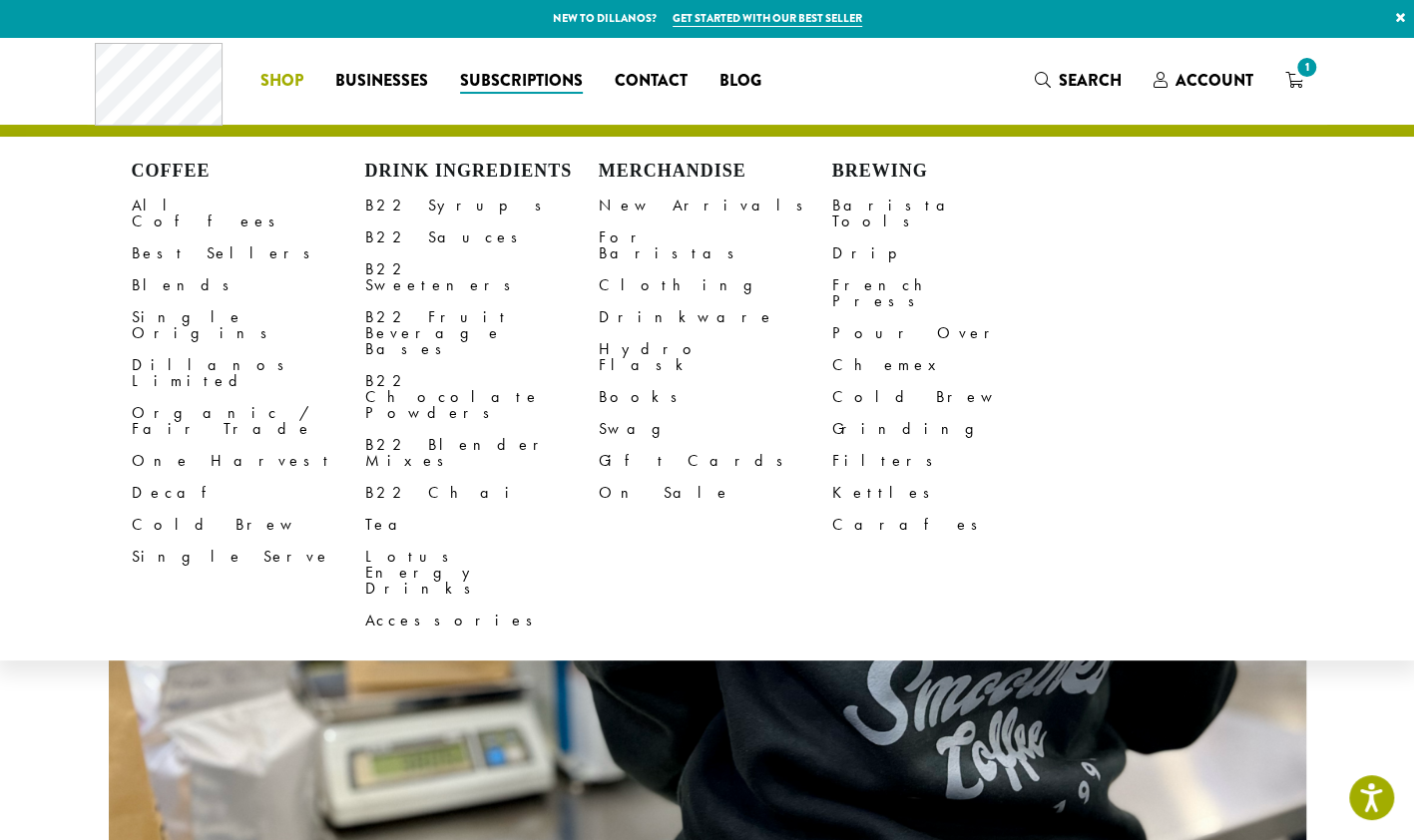 click on "Chemex" at bounding box center [949, 365] 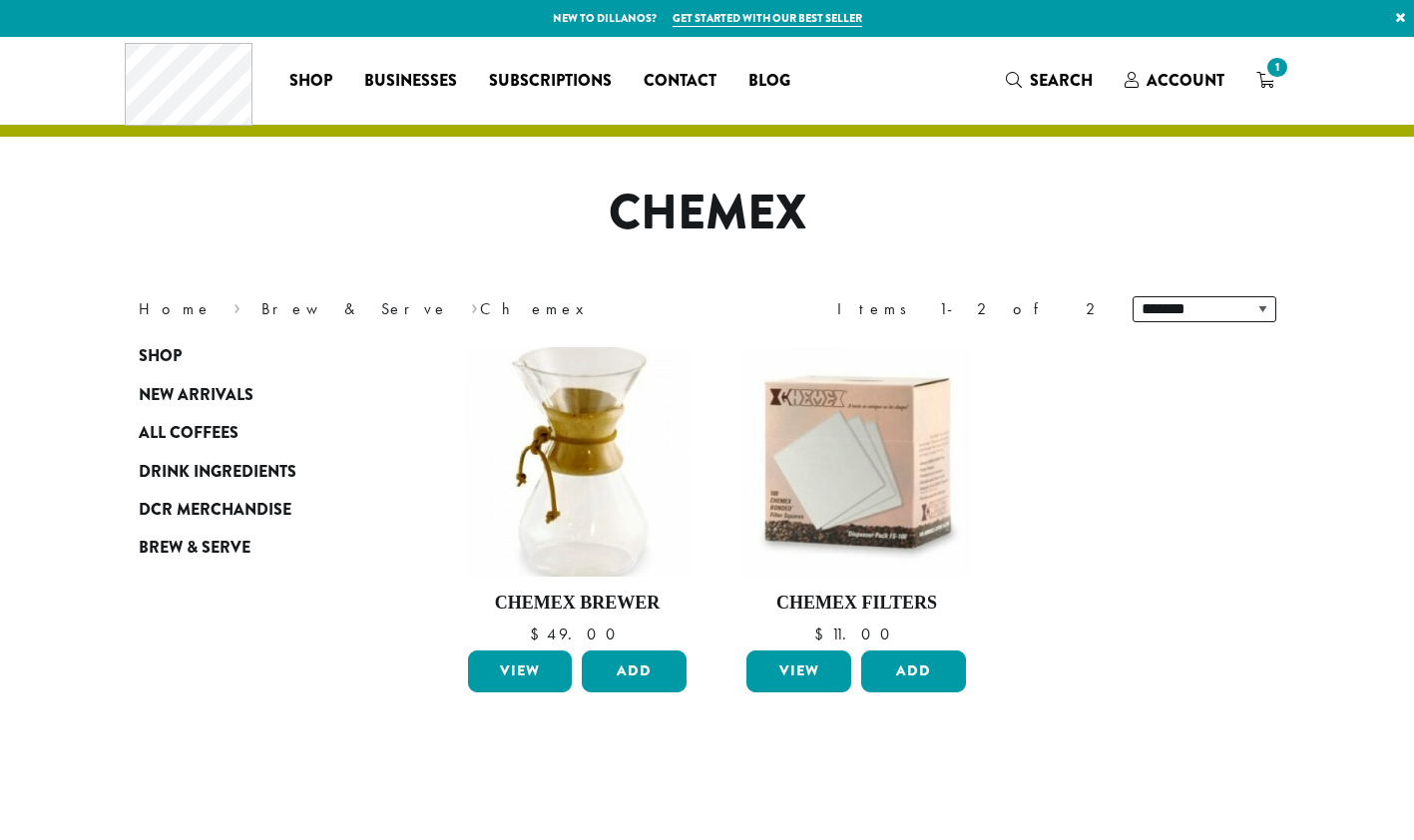 scroll, scrollTop: 0, scrollLeft: 0, axis: both 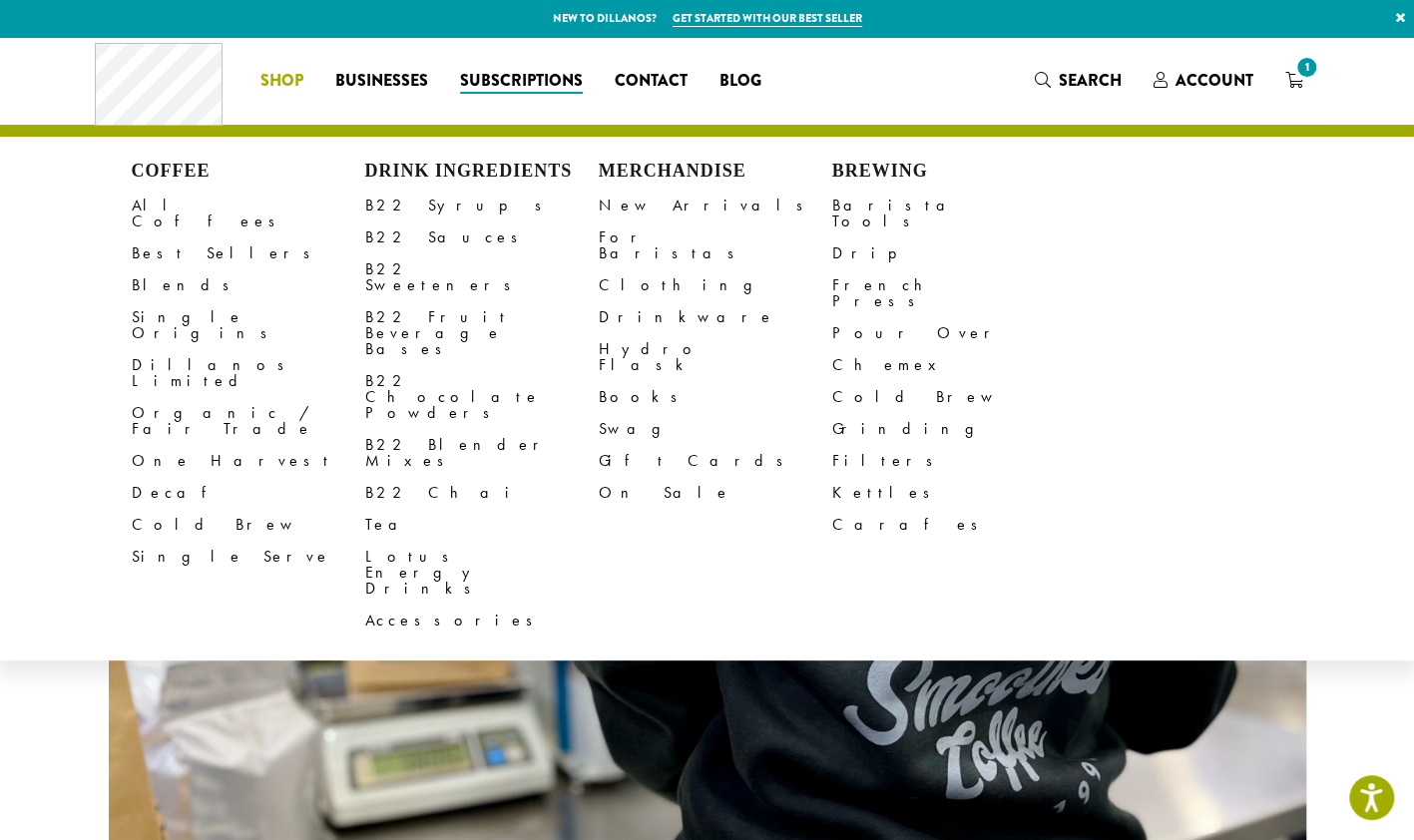 click on "Shop" at bounding box center (281, 81) 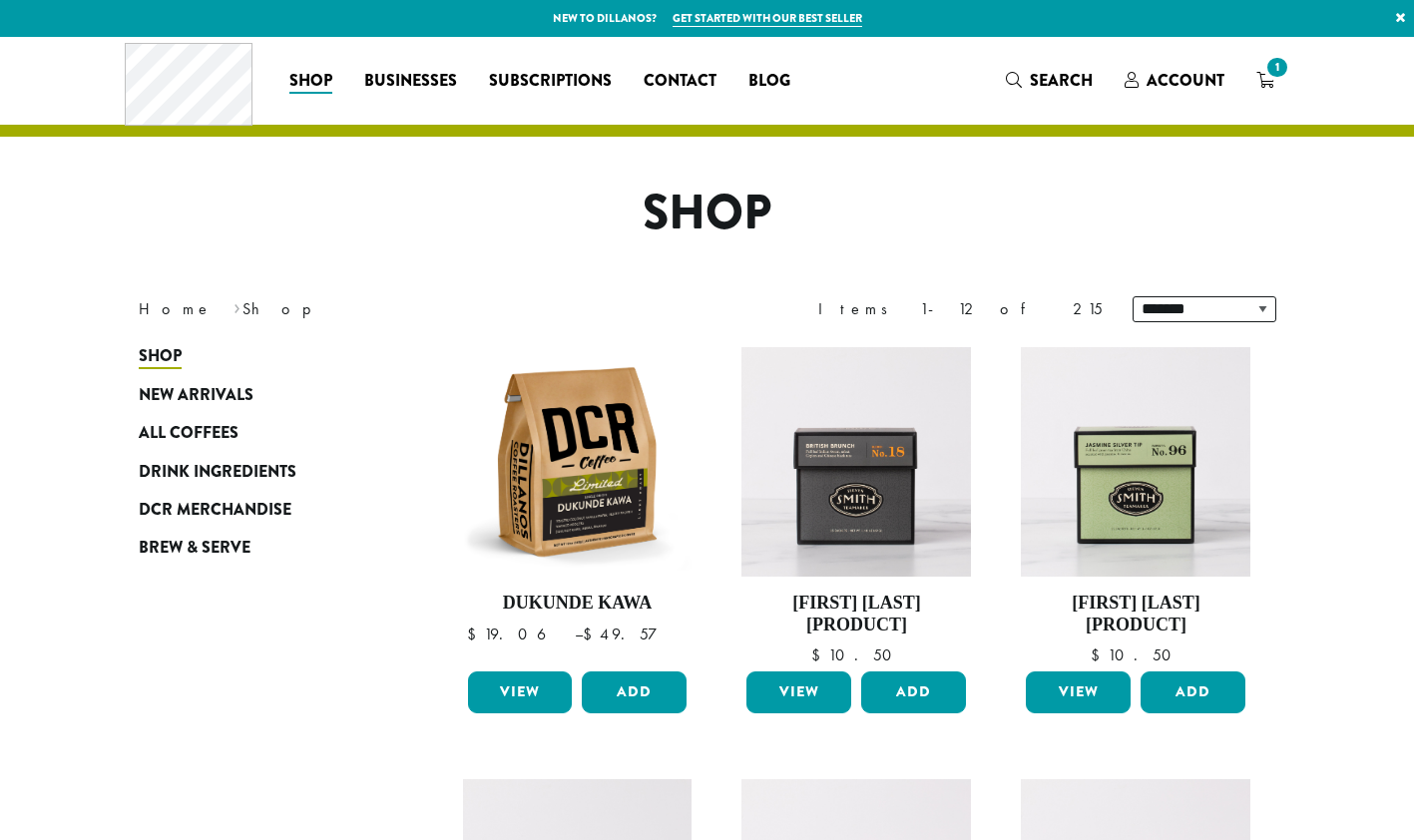 scroll, scrollTop: 0, scrollLeft: 0, axis: both 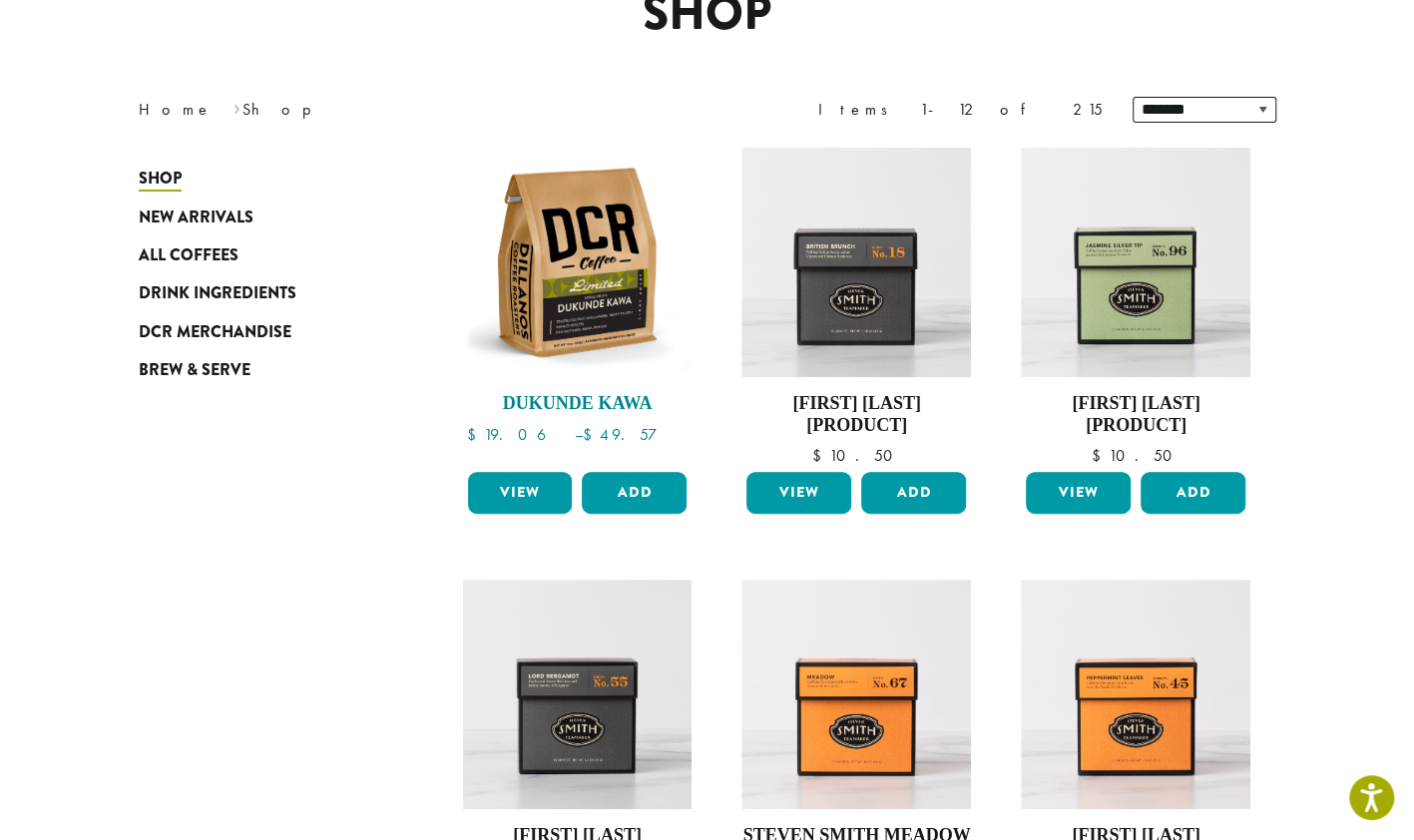 click at bounding box center (577, 262) 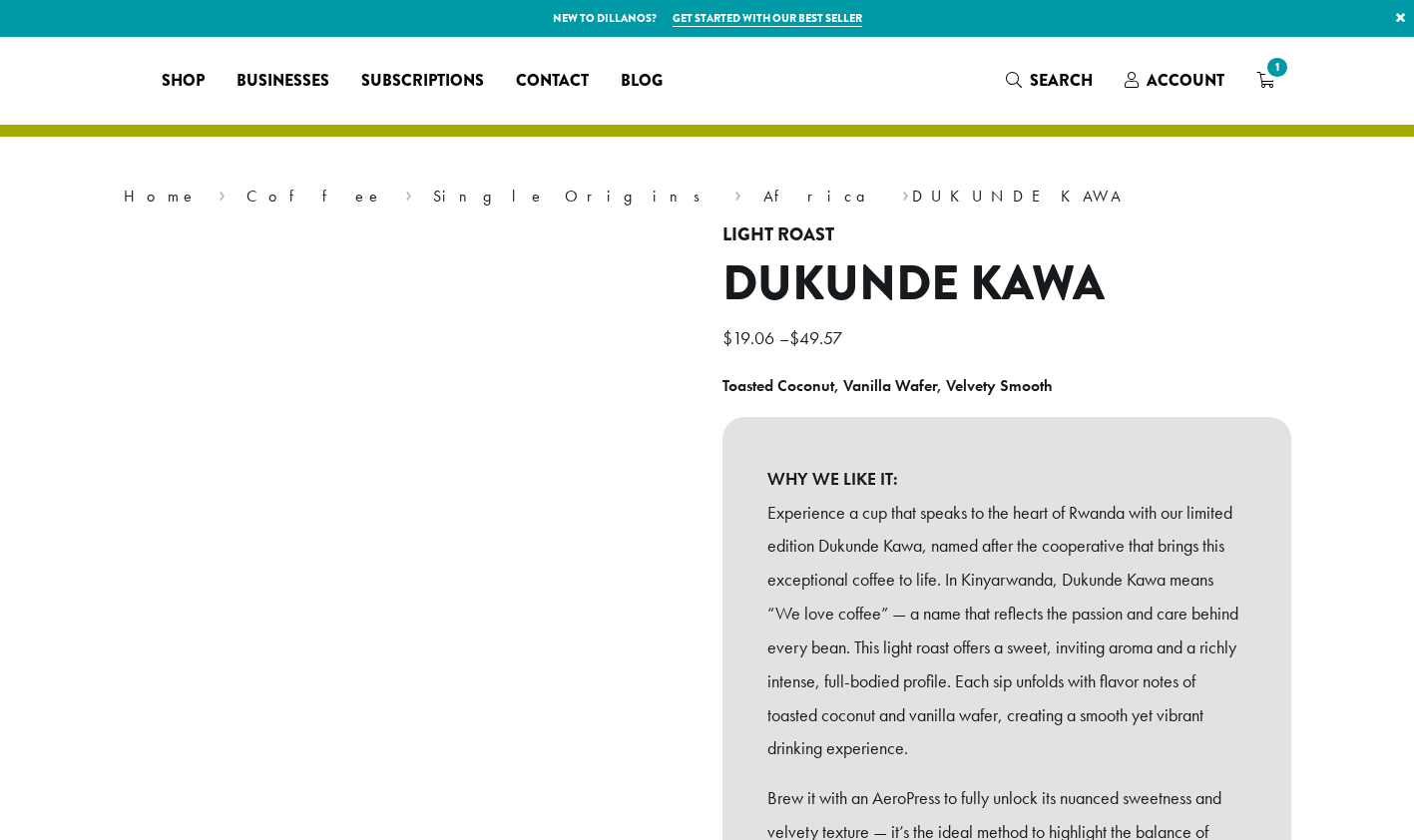 scroll, scrollTop: 0, scrollLeft: 0, axis: both 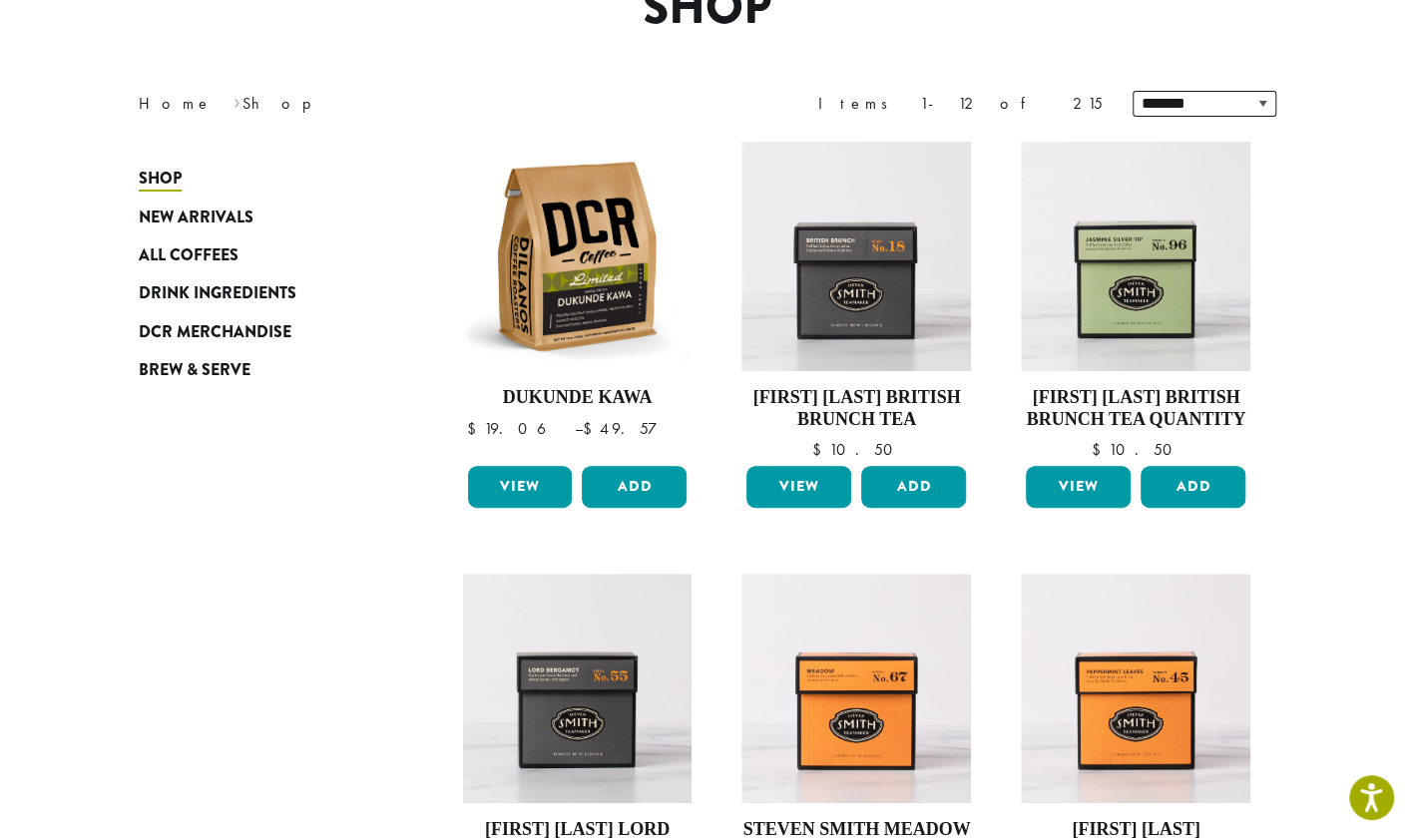 click on "Brew & Serve" at bounding box center [195, 370] 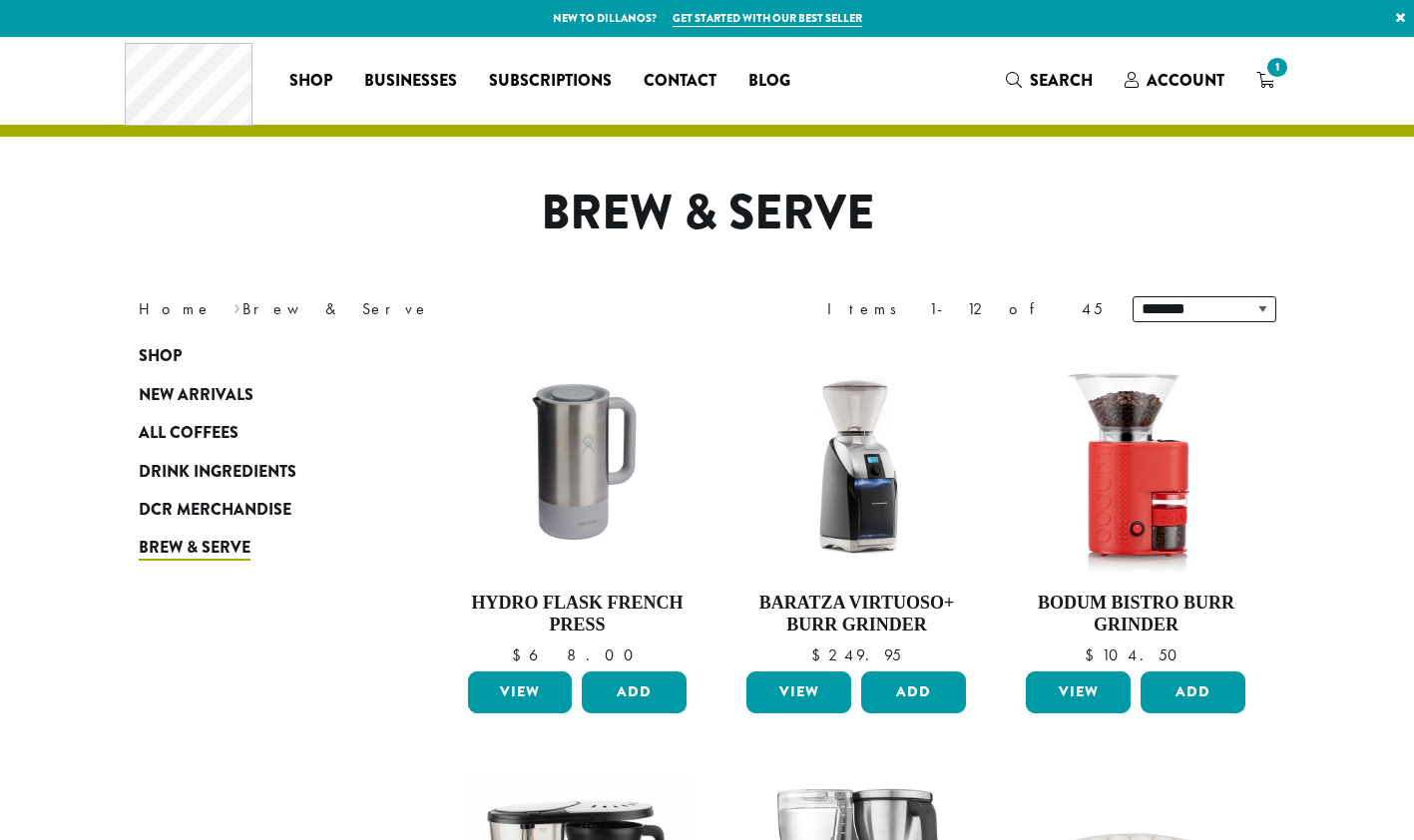 scroll, scrollTop: 0, scrollLeft: 0, axis: both 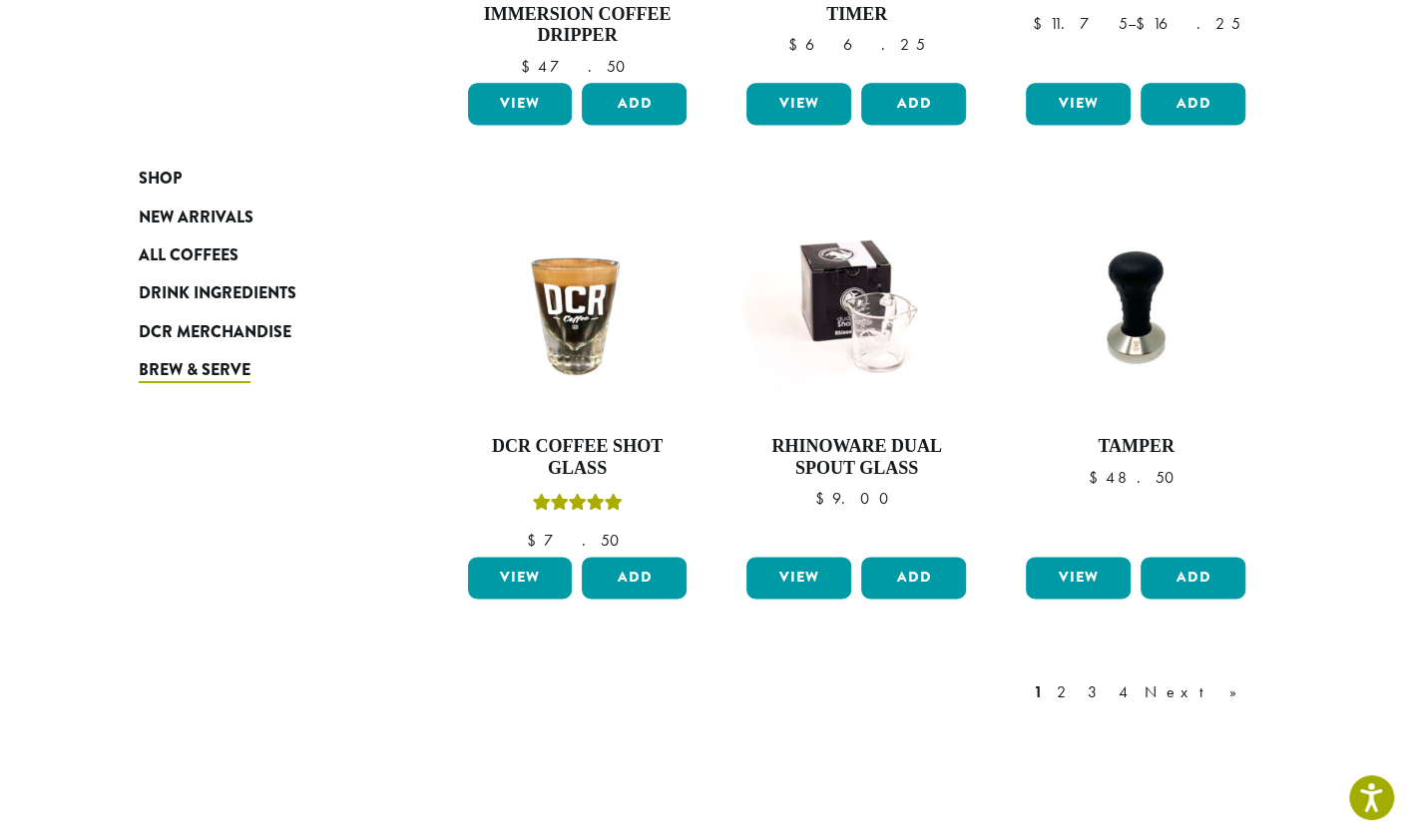 click on "Next »" at bounding box center (1197, 691) 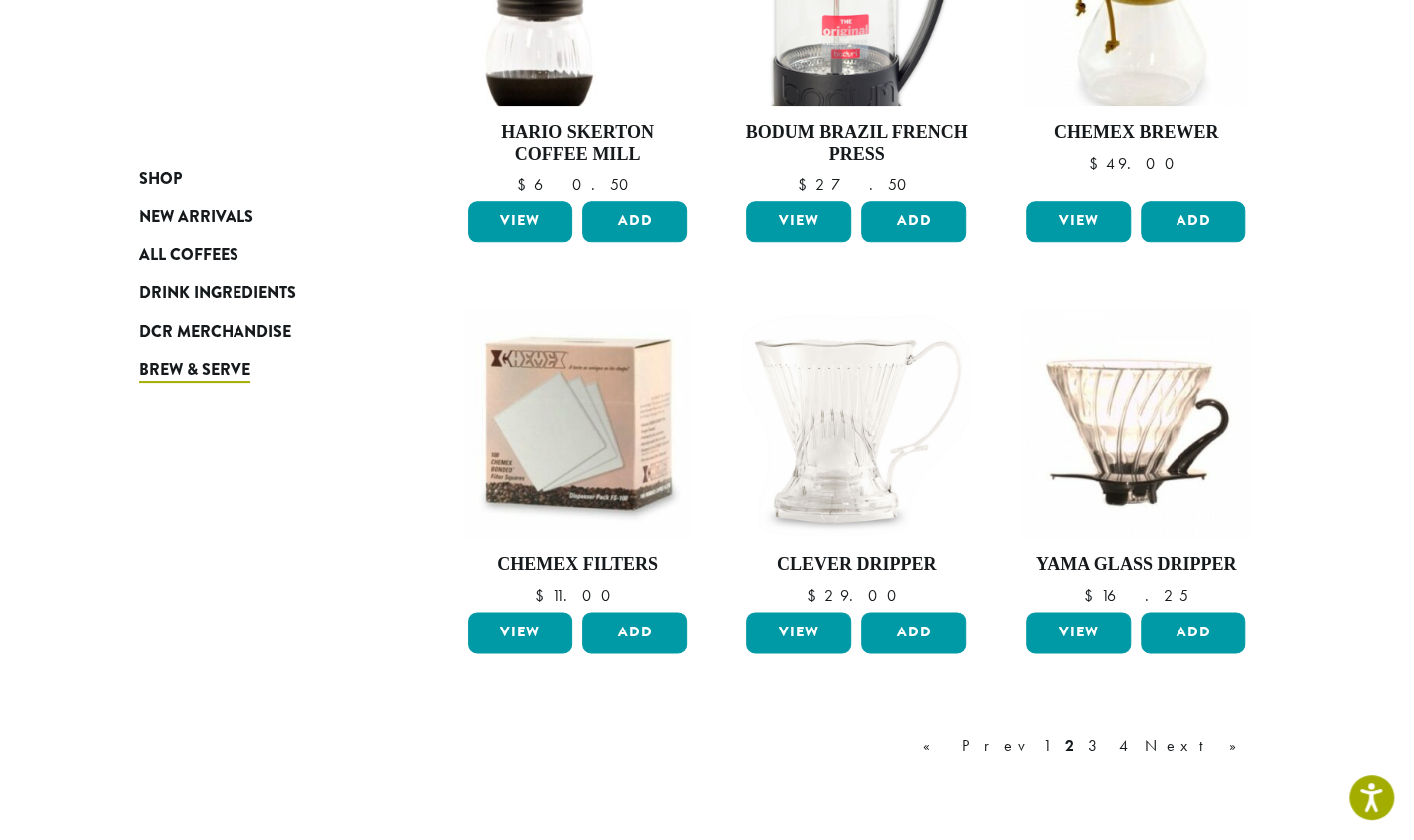 scroll, scrollTop: 1319, scrollLeft: 0, axis: vertical 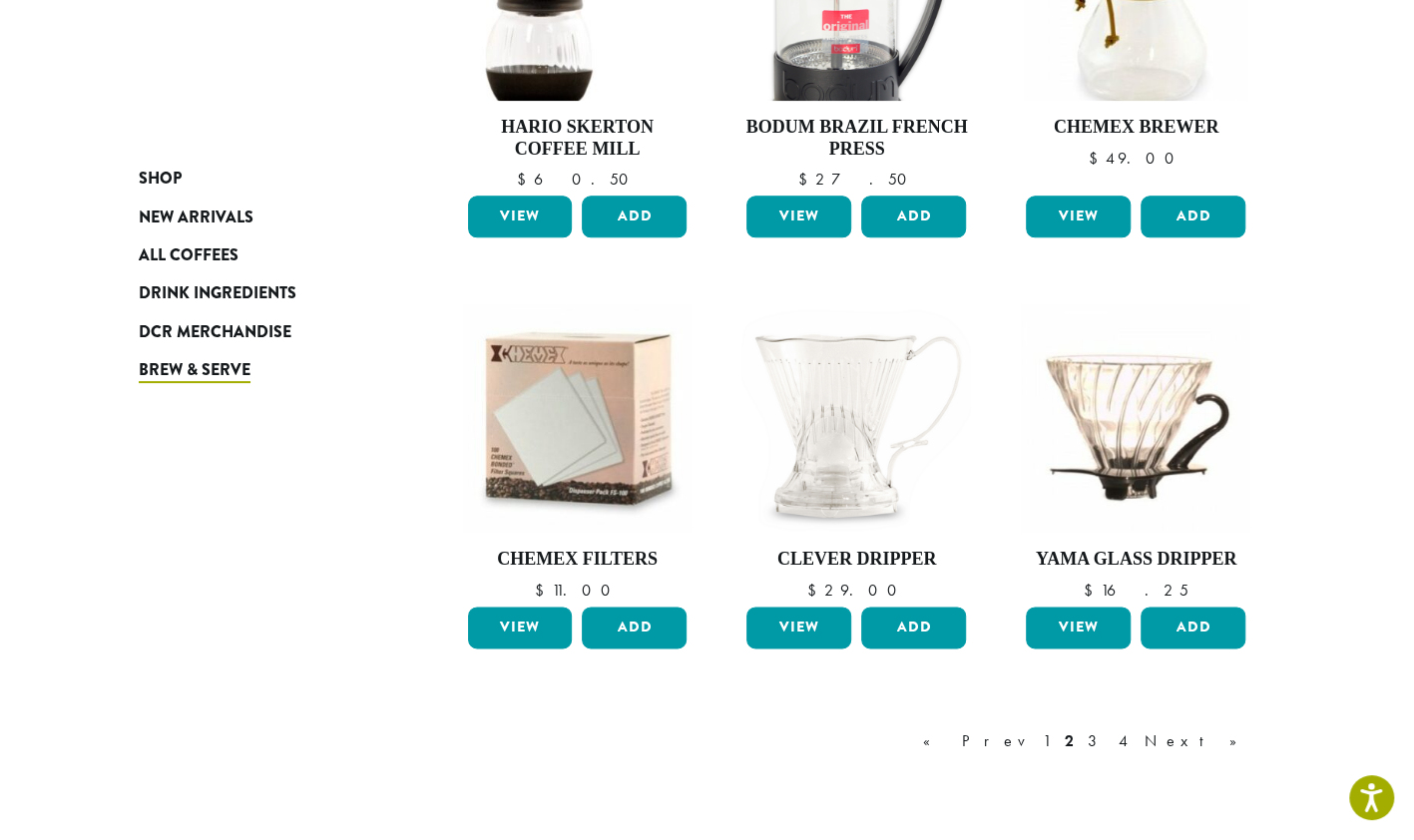 click on "3" at bounding box center [1096, 741] 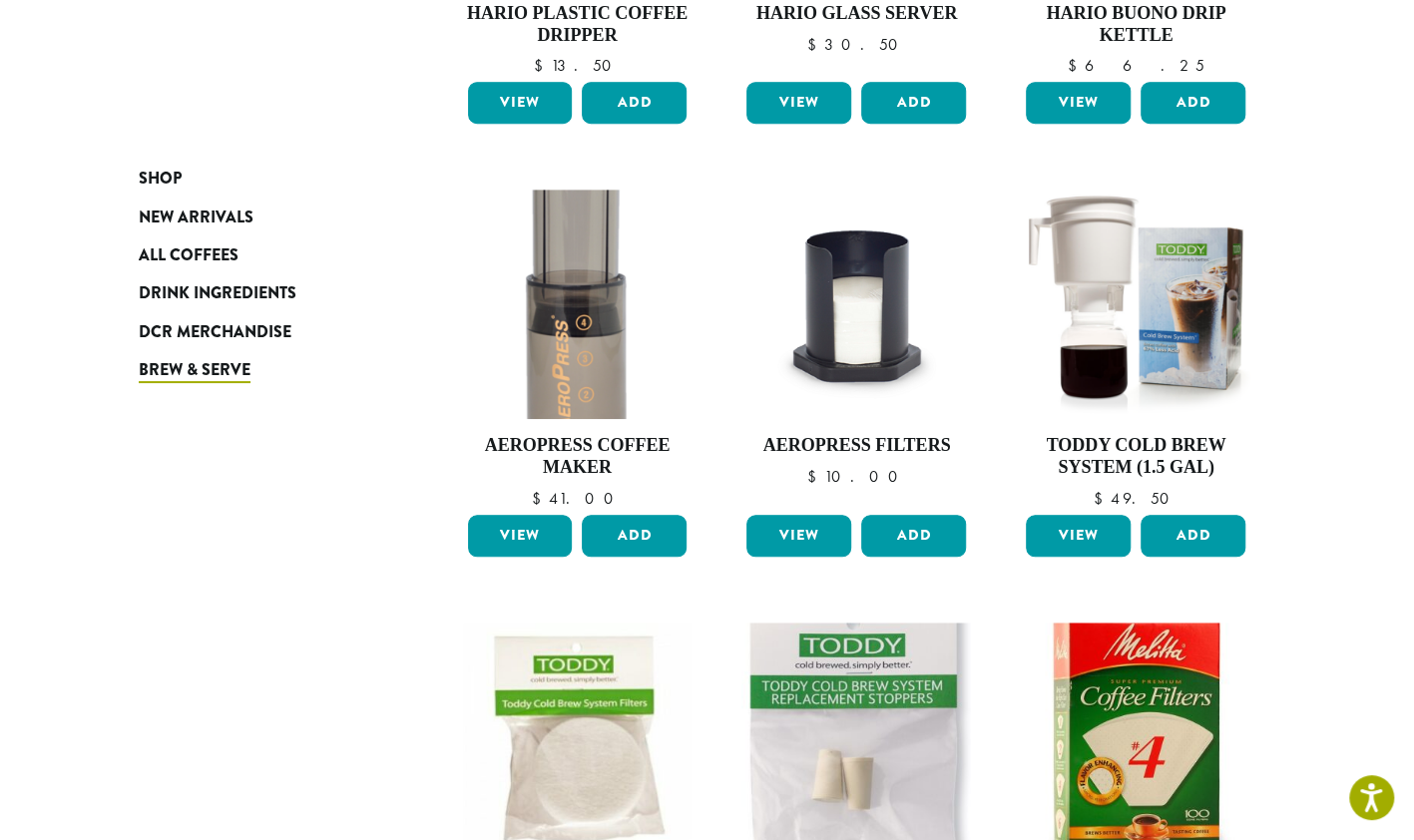scroll, scrollTop: 621, scrollLeft: 0, axis: vertical 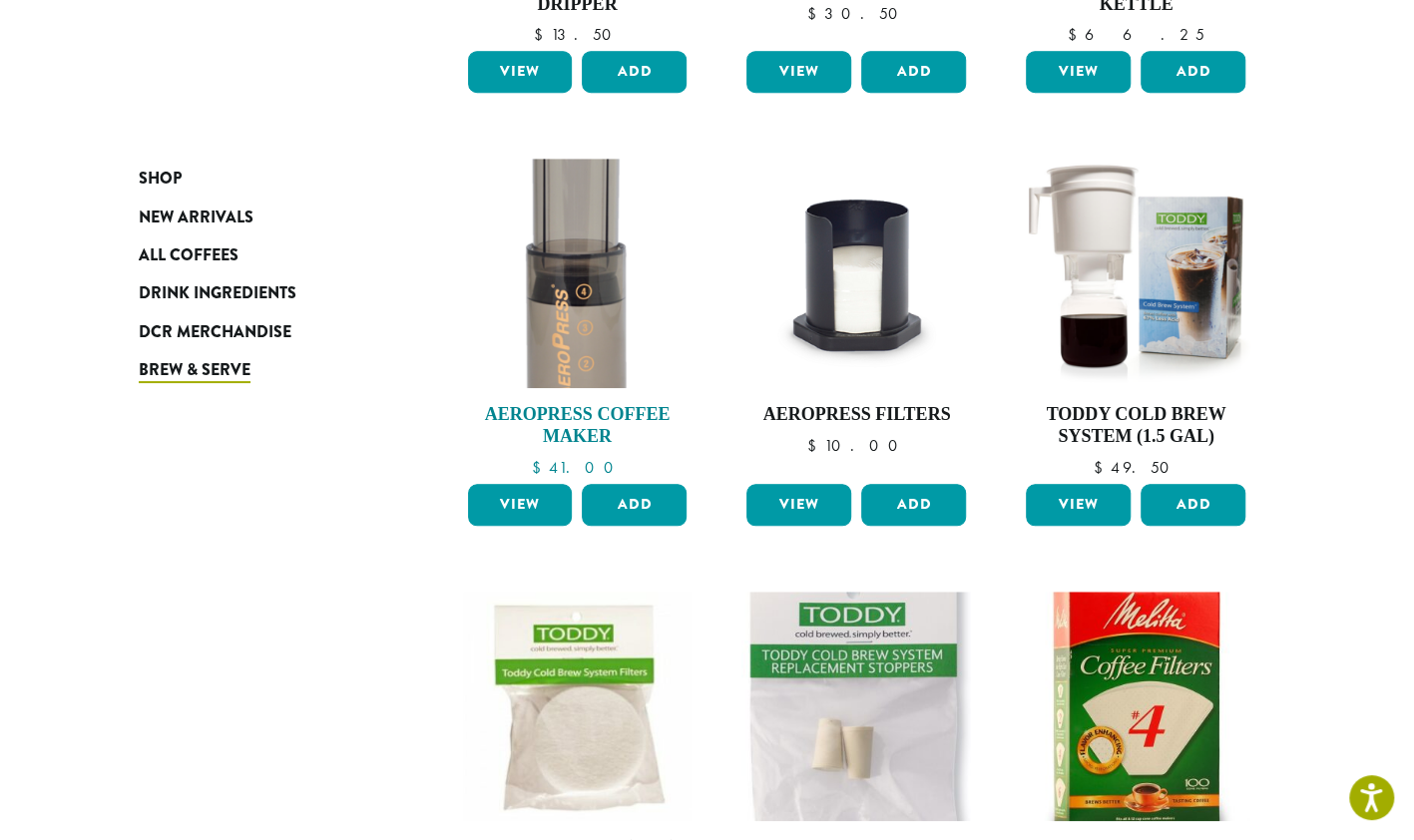 click at bounding box center [577, 273] 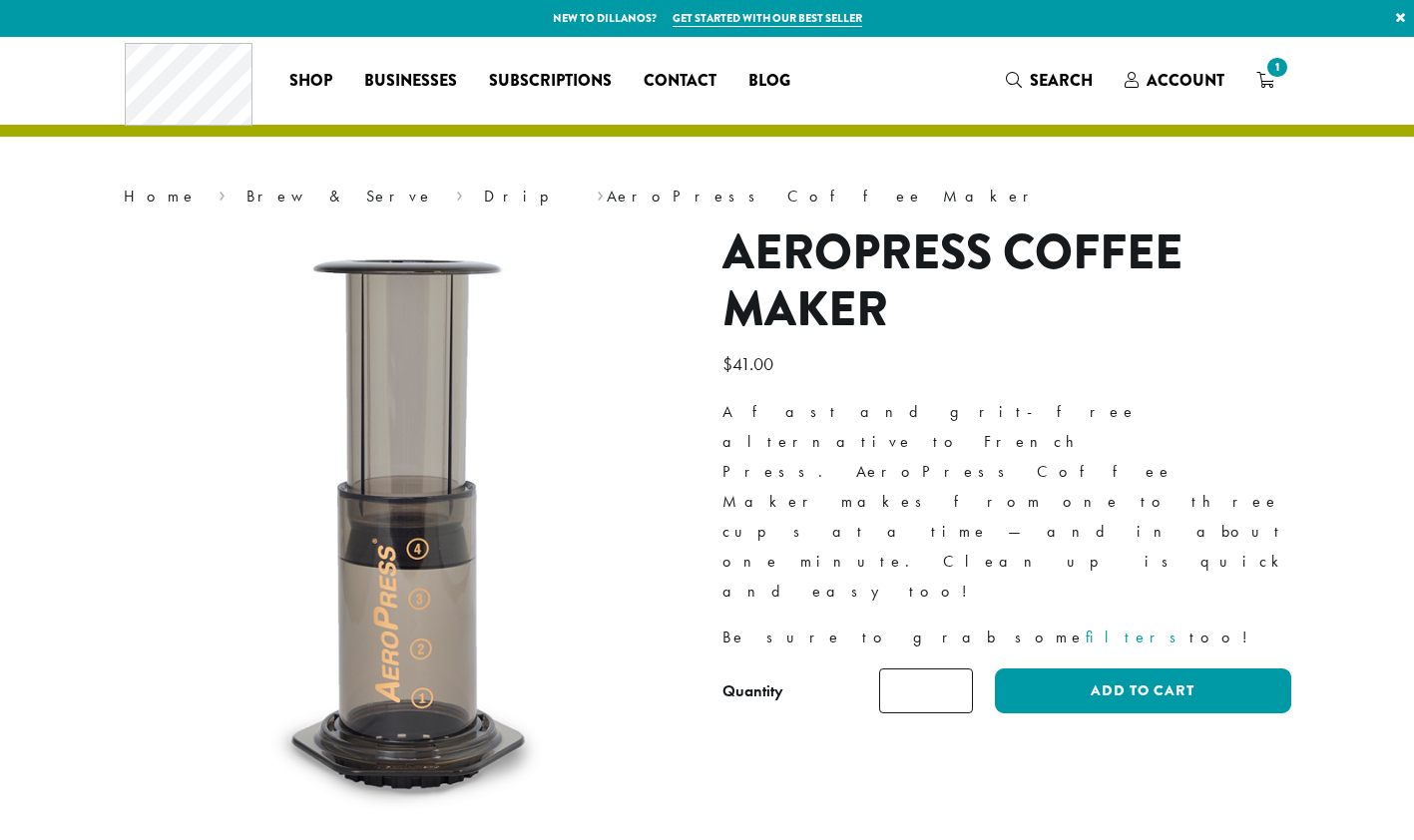 scroll, scrollTop: 0, scrollLeft: 0, axis: both 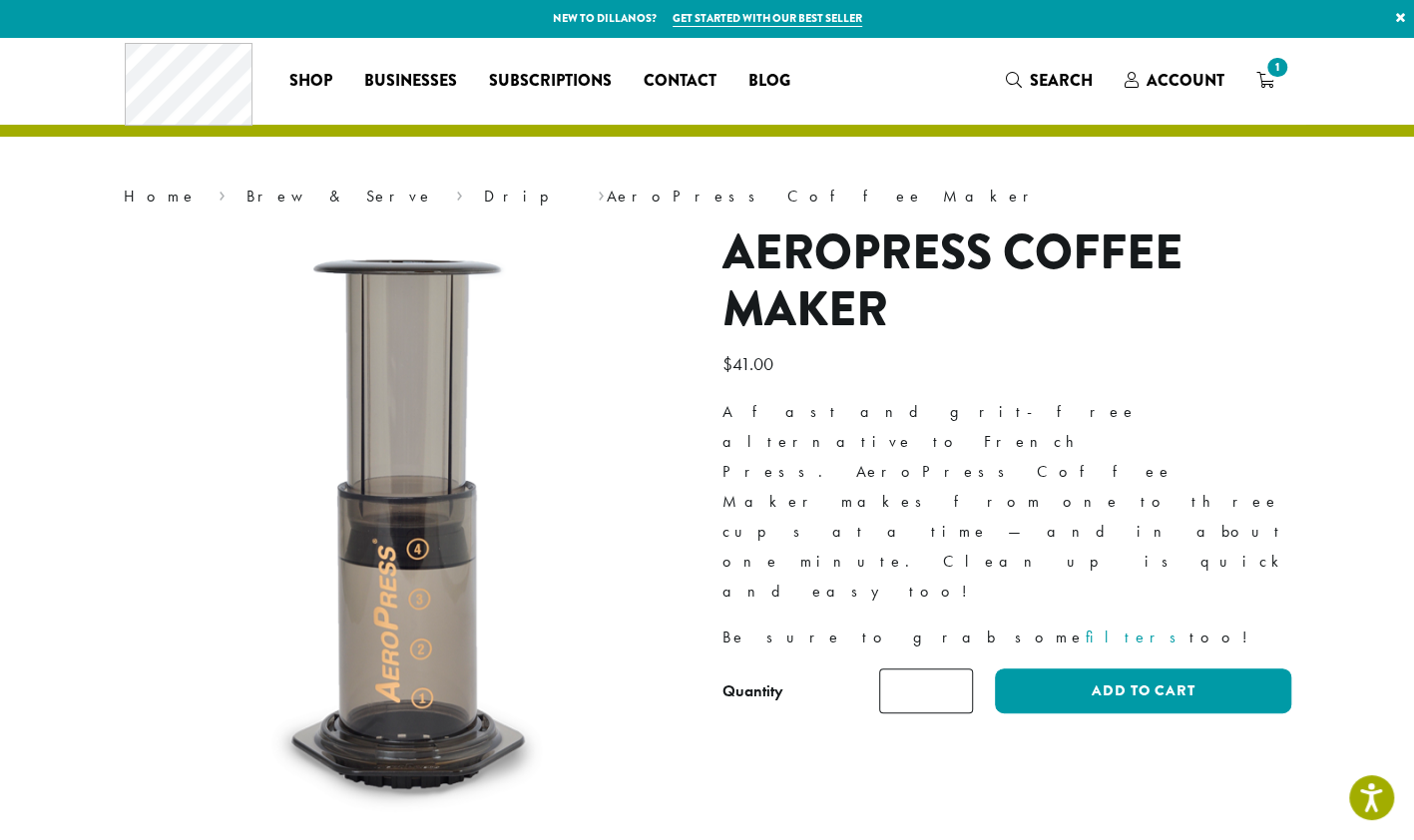 click at bounding box center [408, 524] 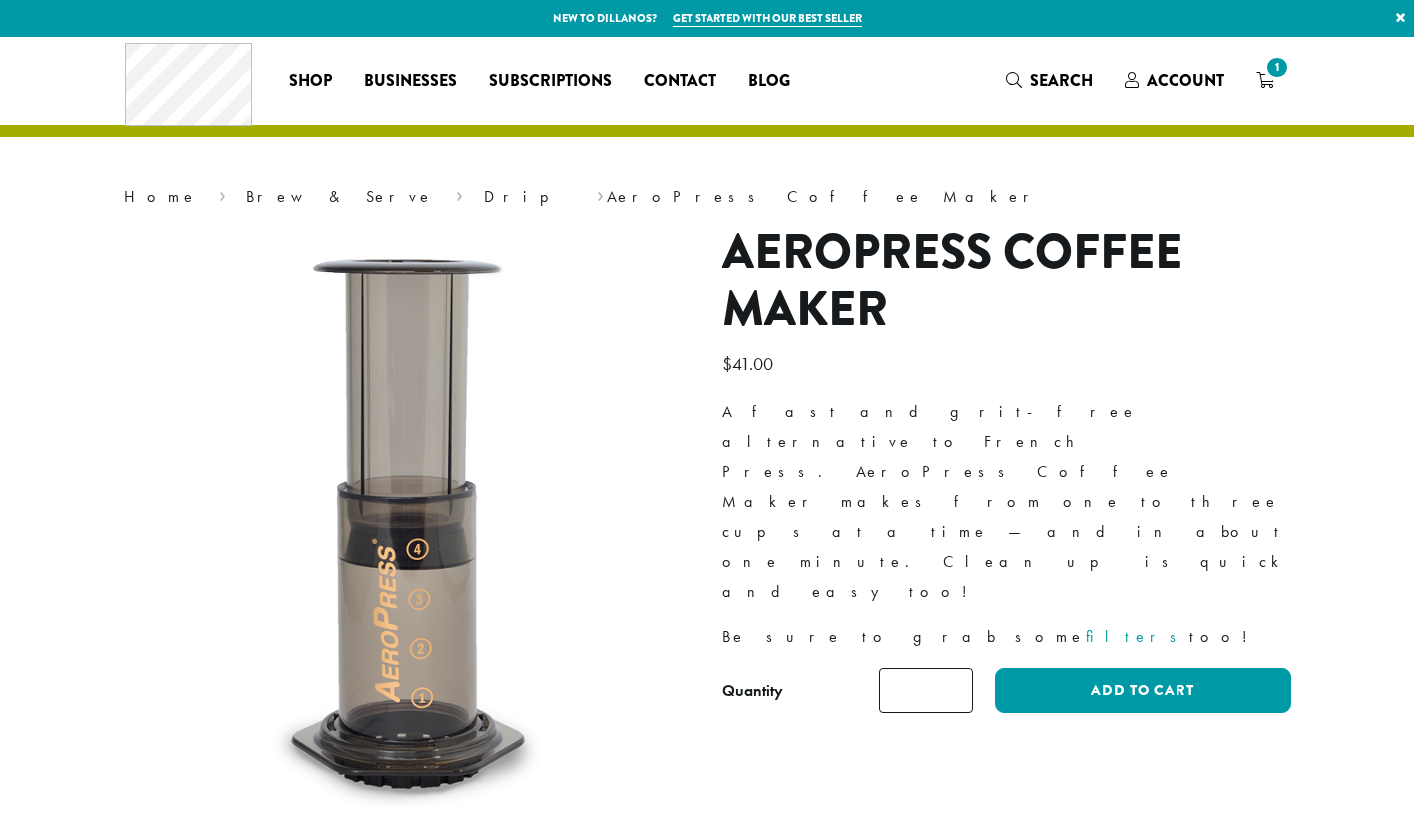 scroll, scrollTop: 0, scrollLeft: 0, axis: both 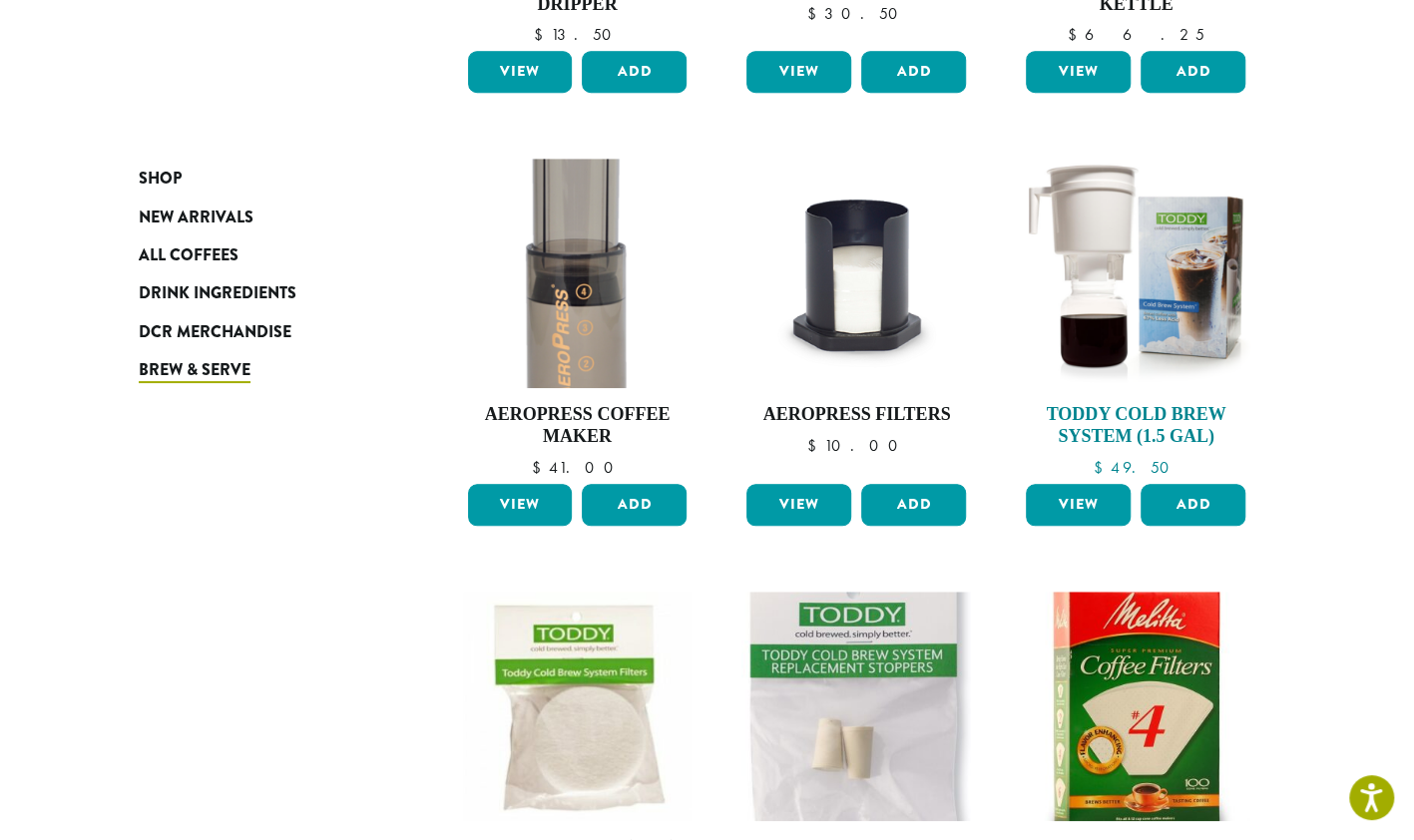 click at bounding box center (1136, 273) 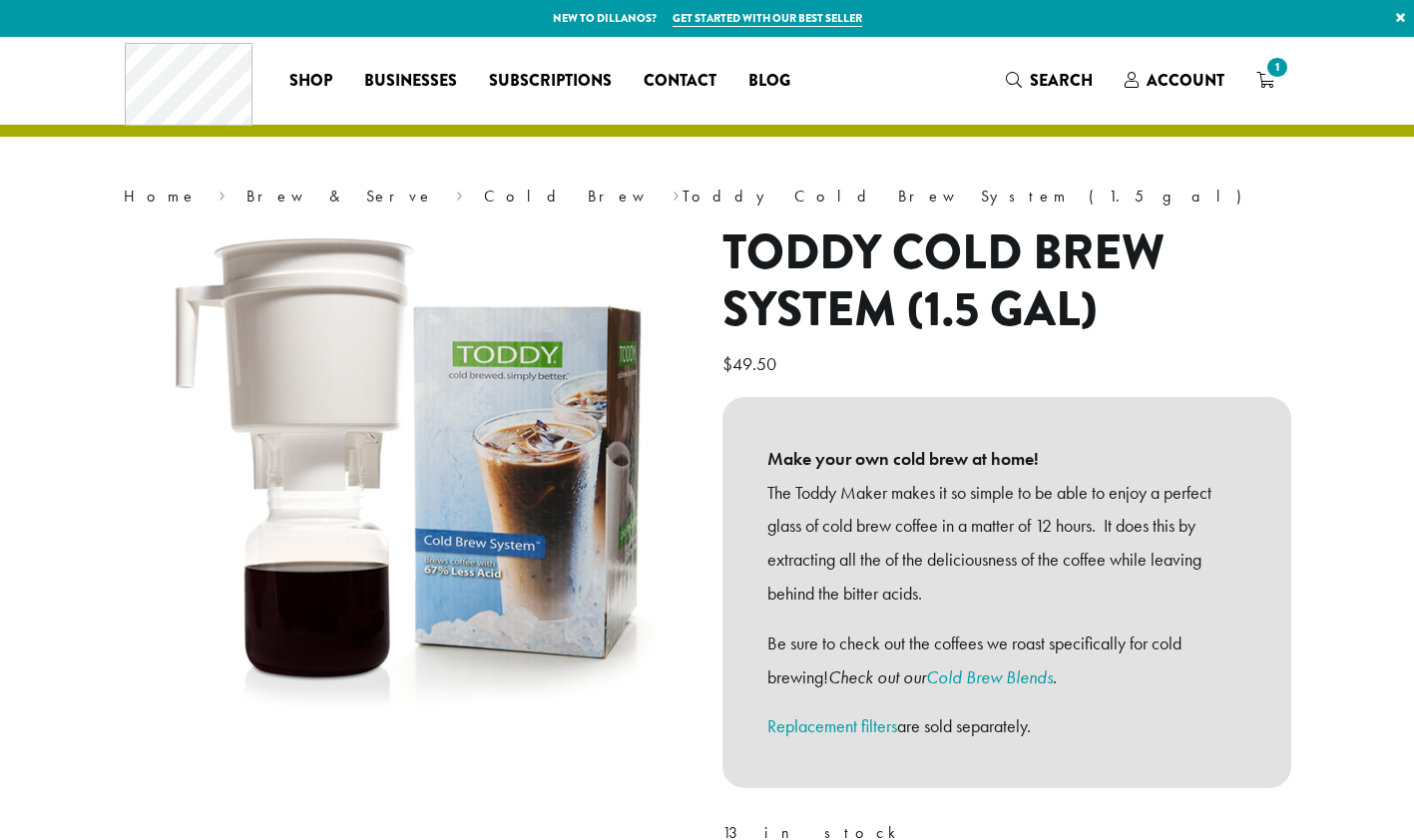 scroll, scrollTop: 0, scrollLeft: 0, axis: both 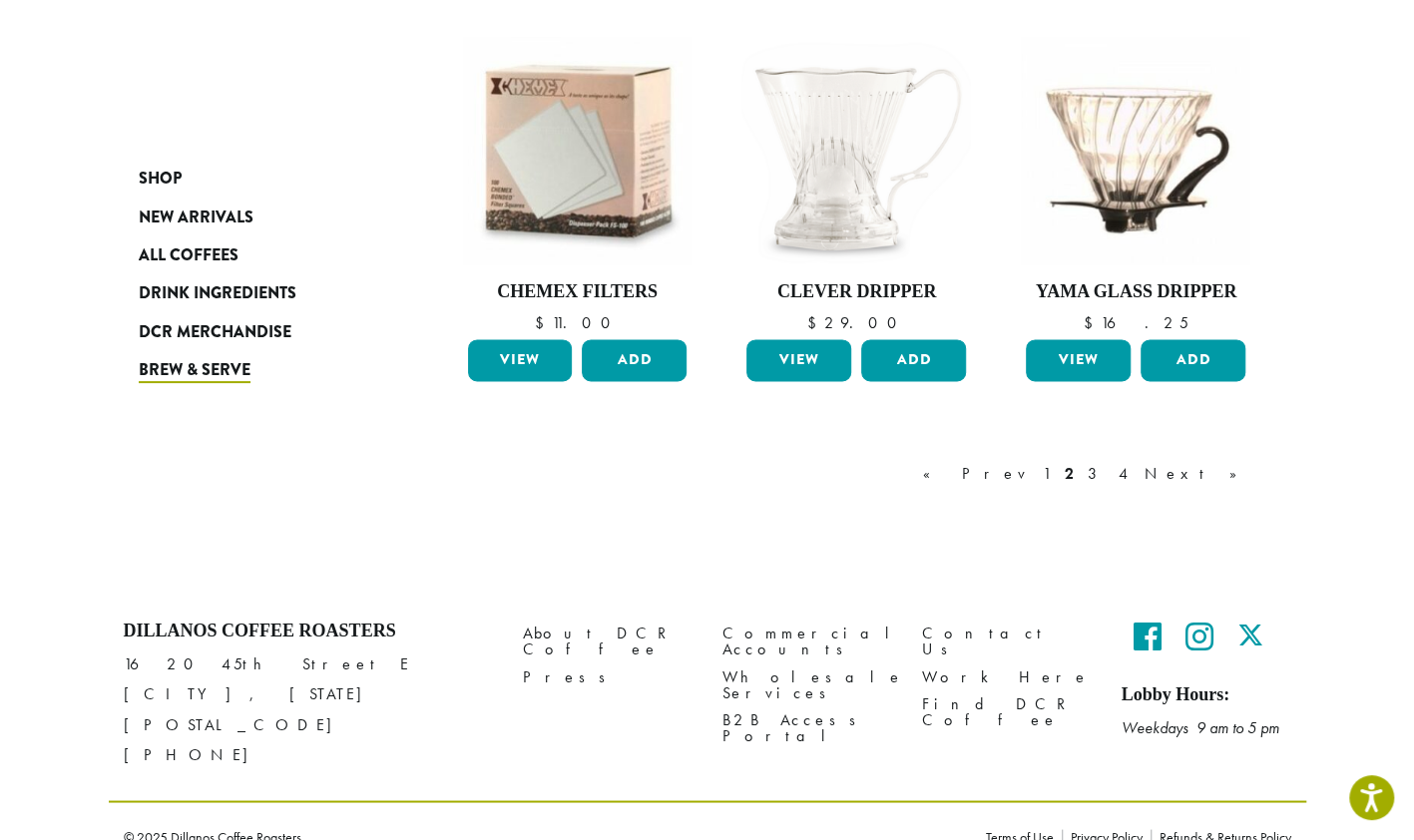 click on "3" at bounding box center (1096, 474) 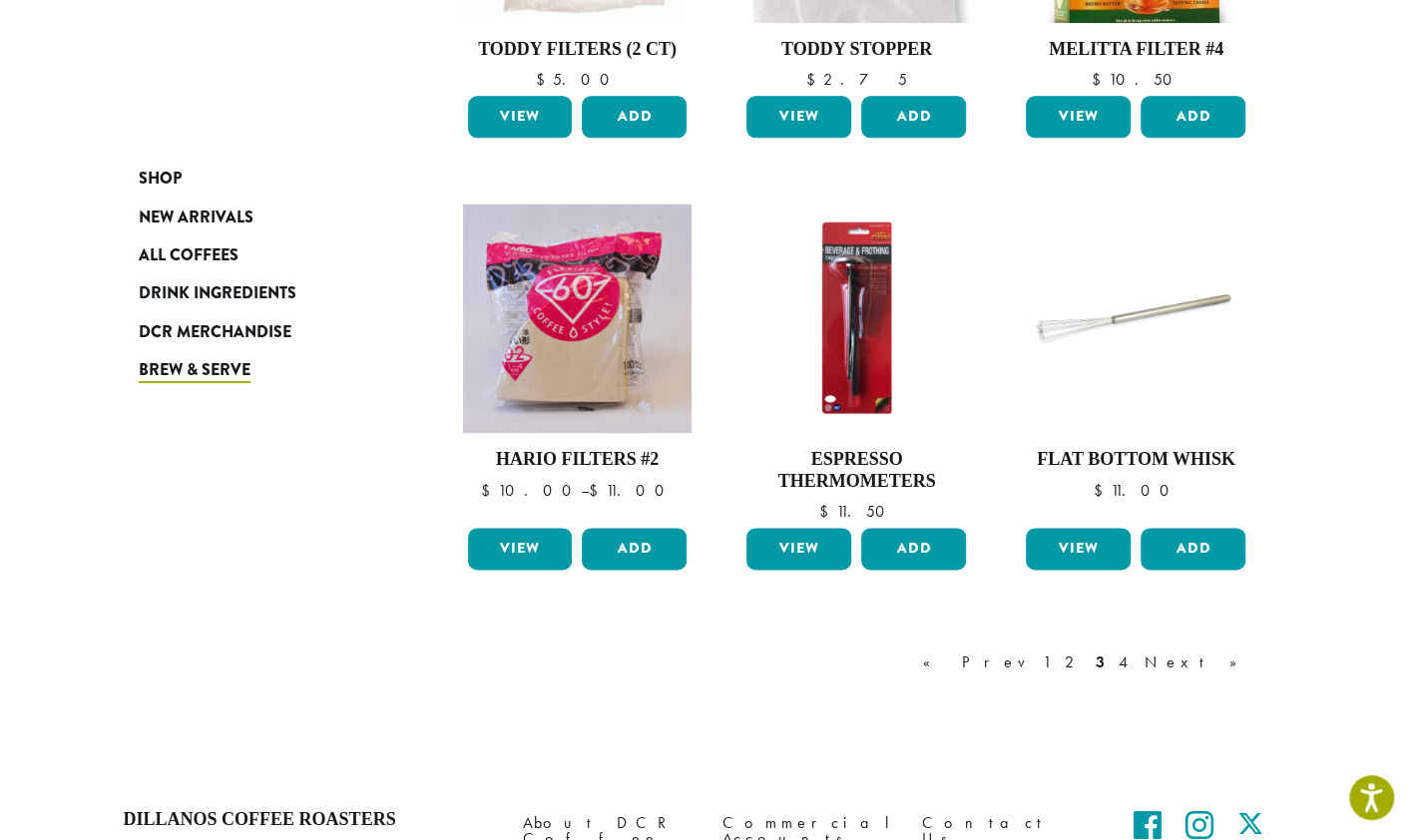 scroll, scrollTop: 1608, scrollLeft: 0, axis: vertical 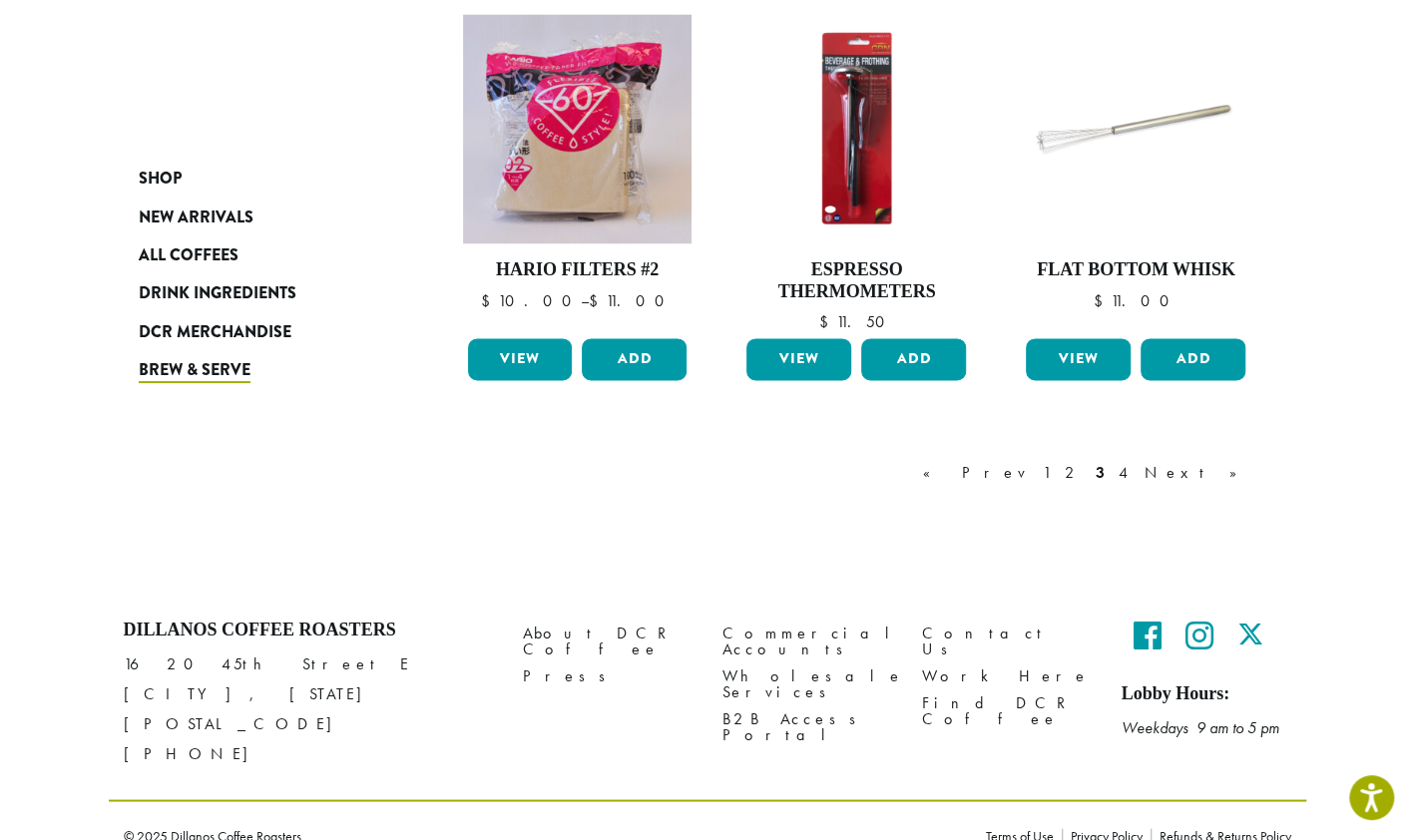 click on "4" at bounding box center (1125, 473) 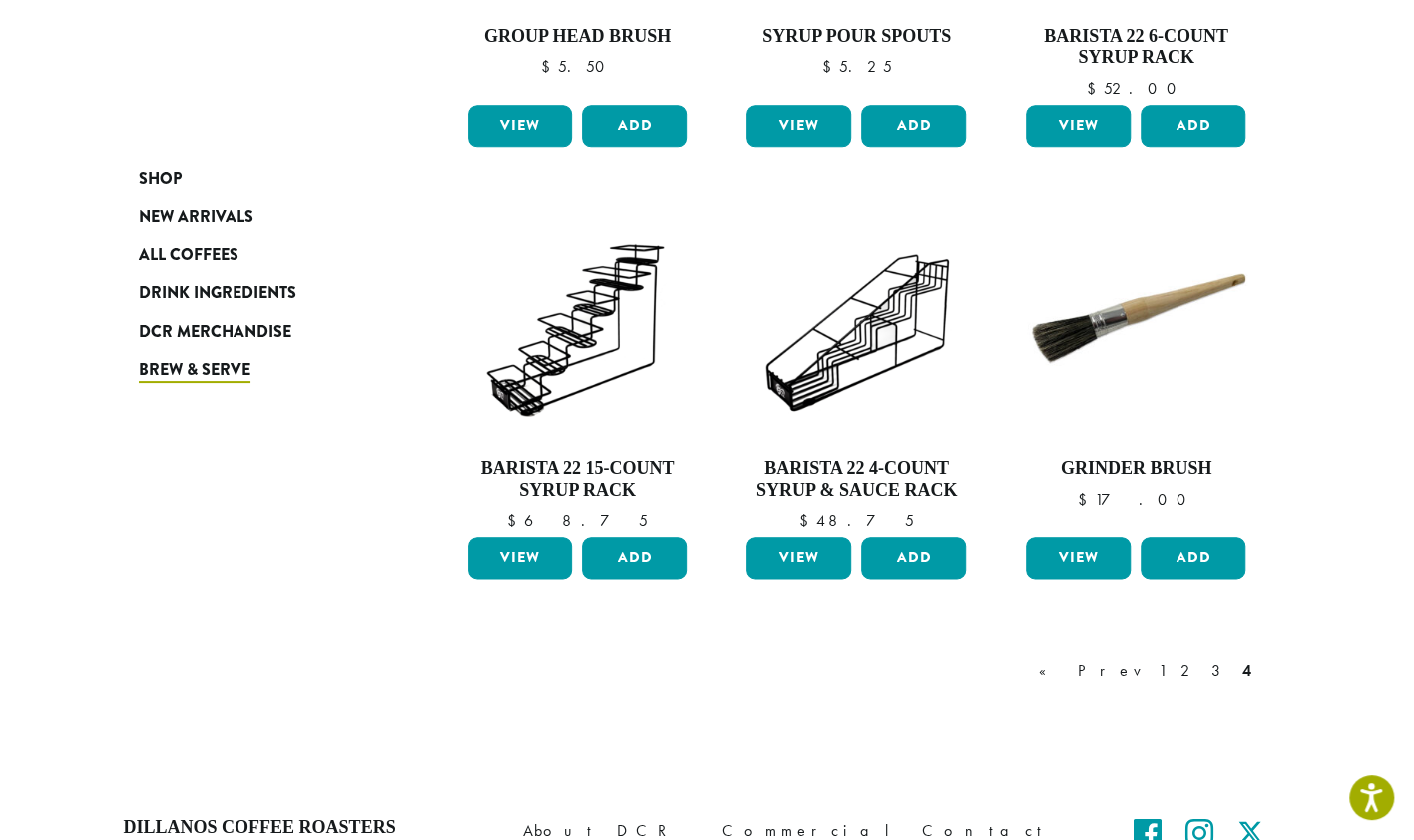 scroll, scrollTop: 1019, scrollLeft: 0, axis: vertical 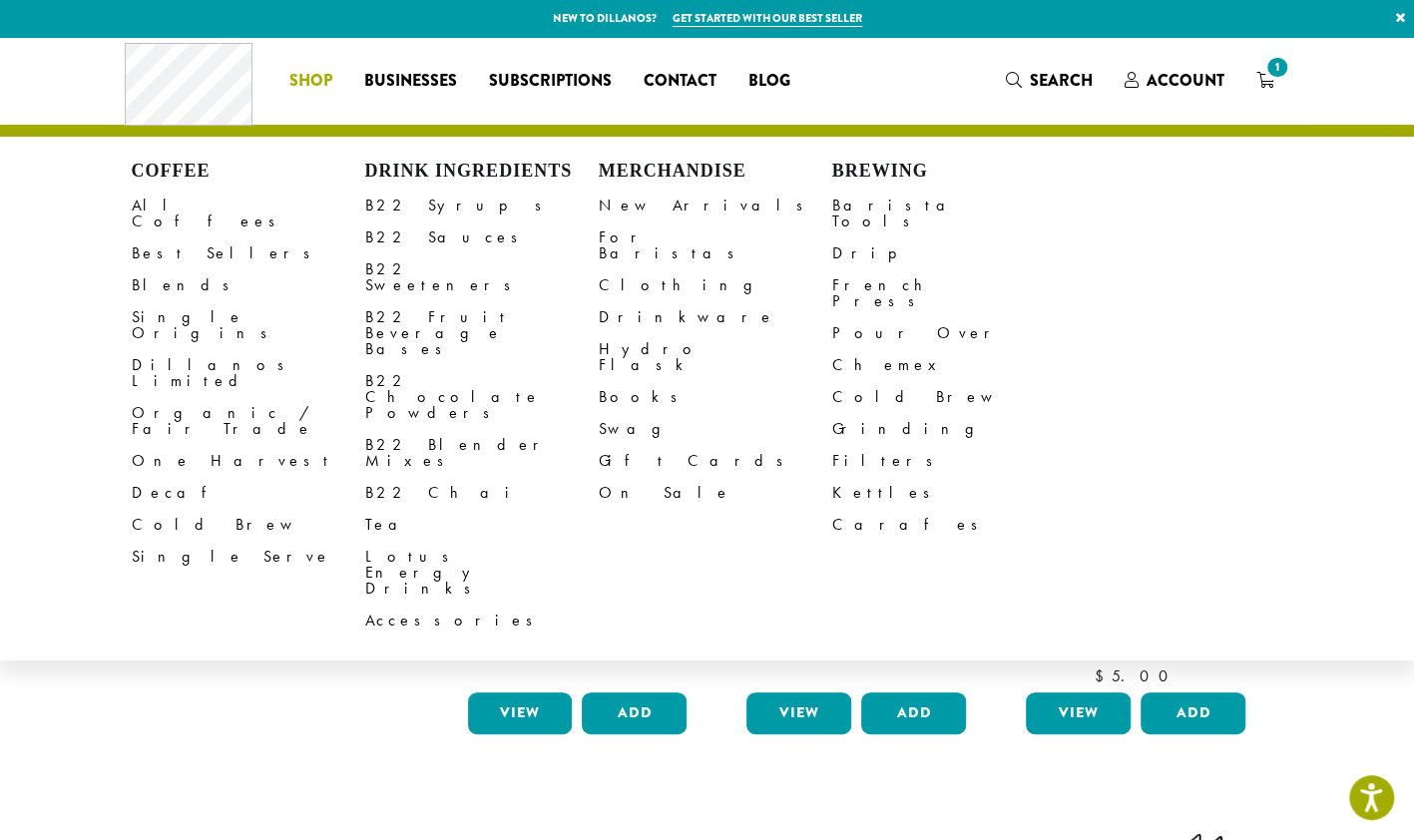 click on "Best Sellers" at bounding box center (248, 253) 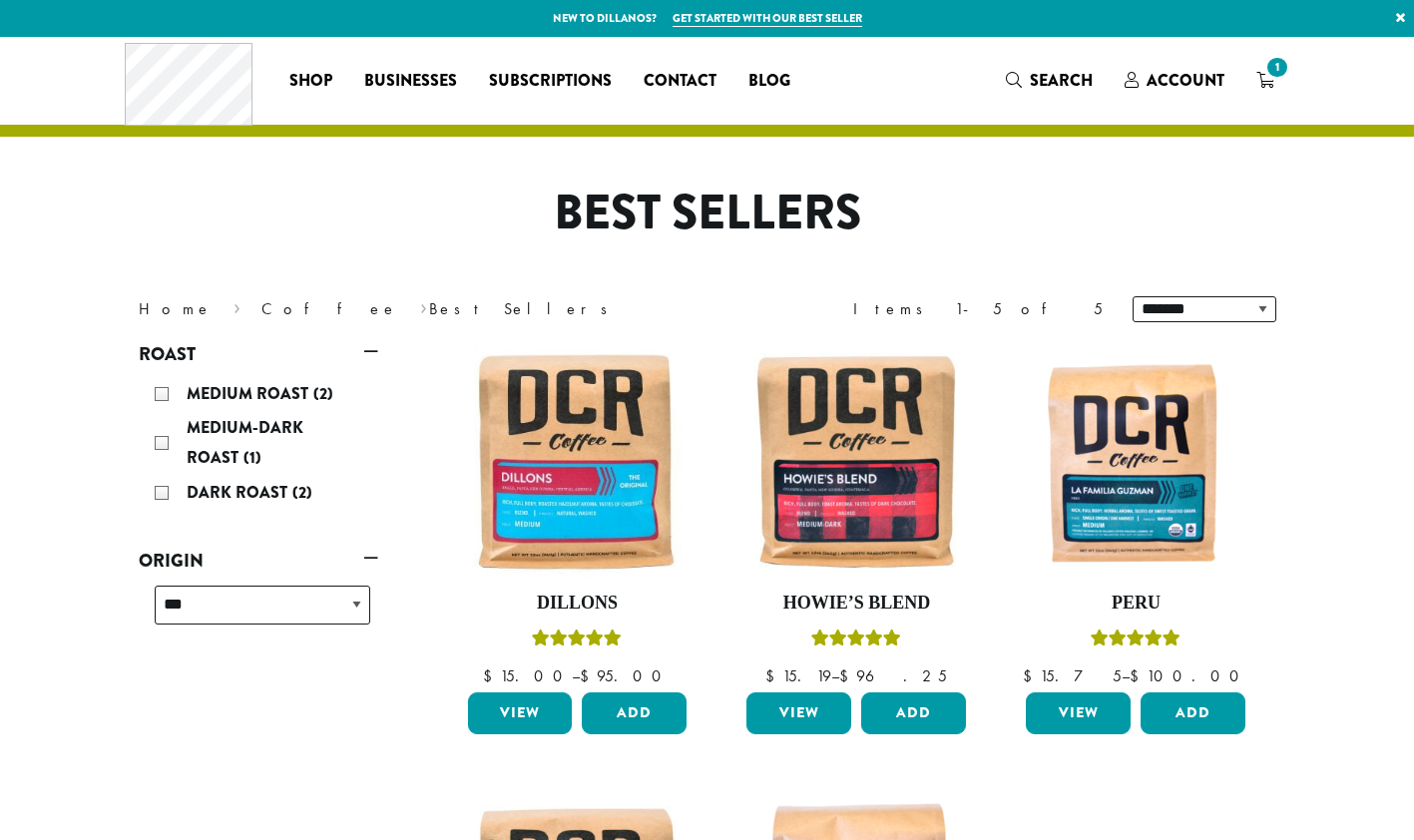 scroll, scrollTop: 0, scrollLeft: 0, axis: both 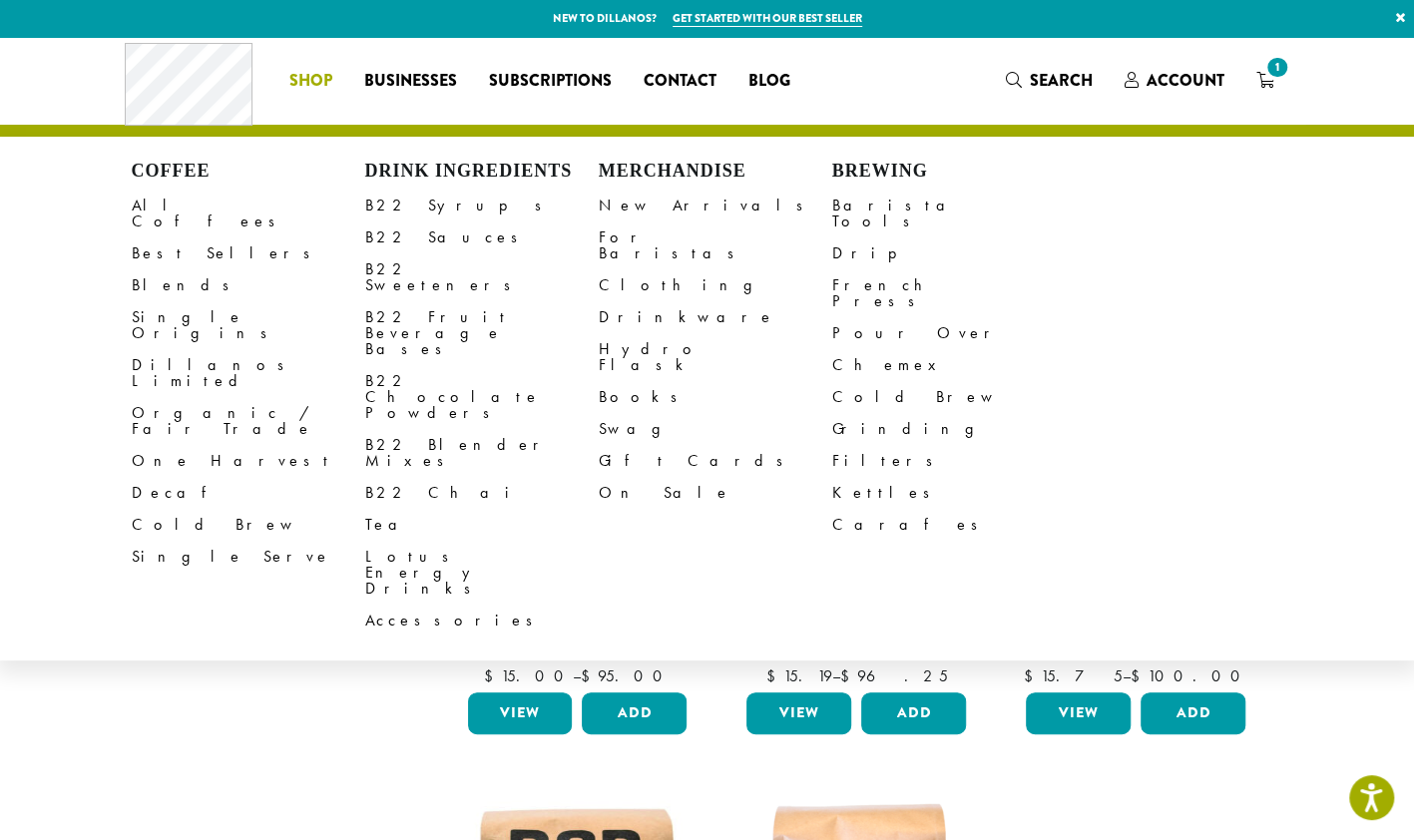 click on "All Coffees" at bounding box center (248, 213) 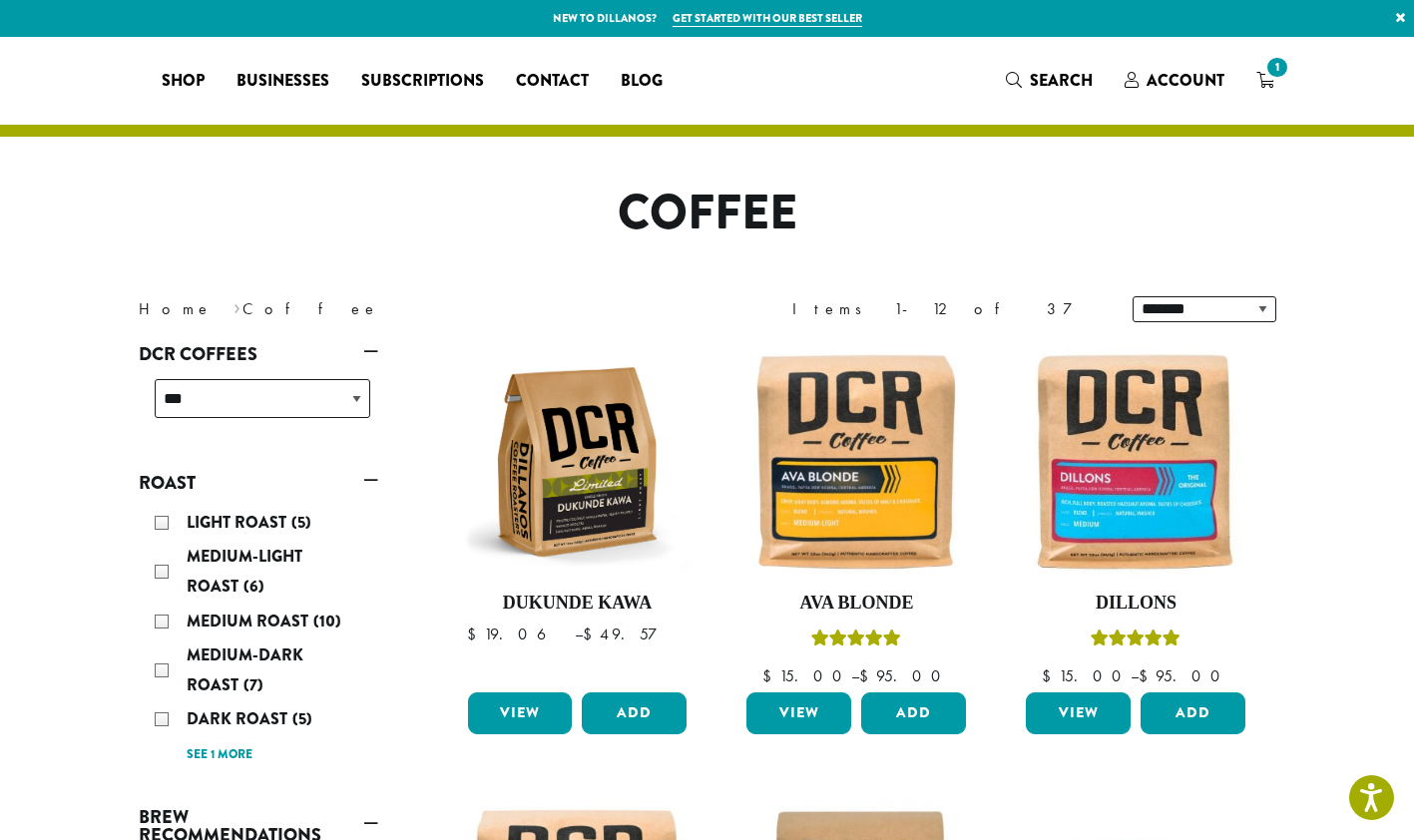 scroll, scrollTop: 0, scrollLeft: 0, axis: both 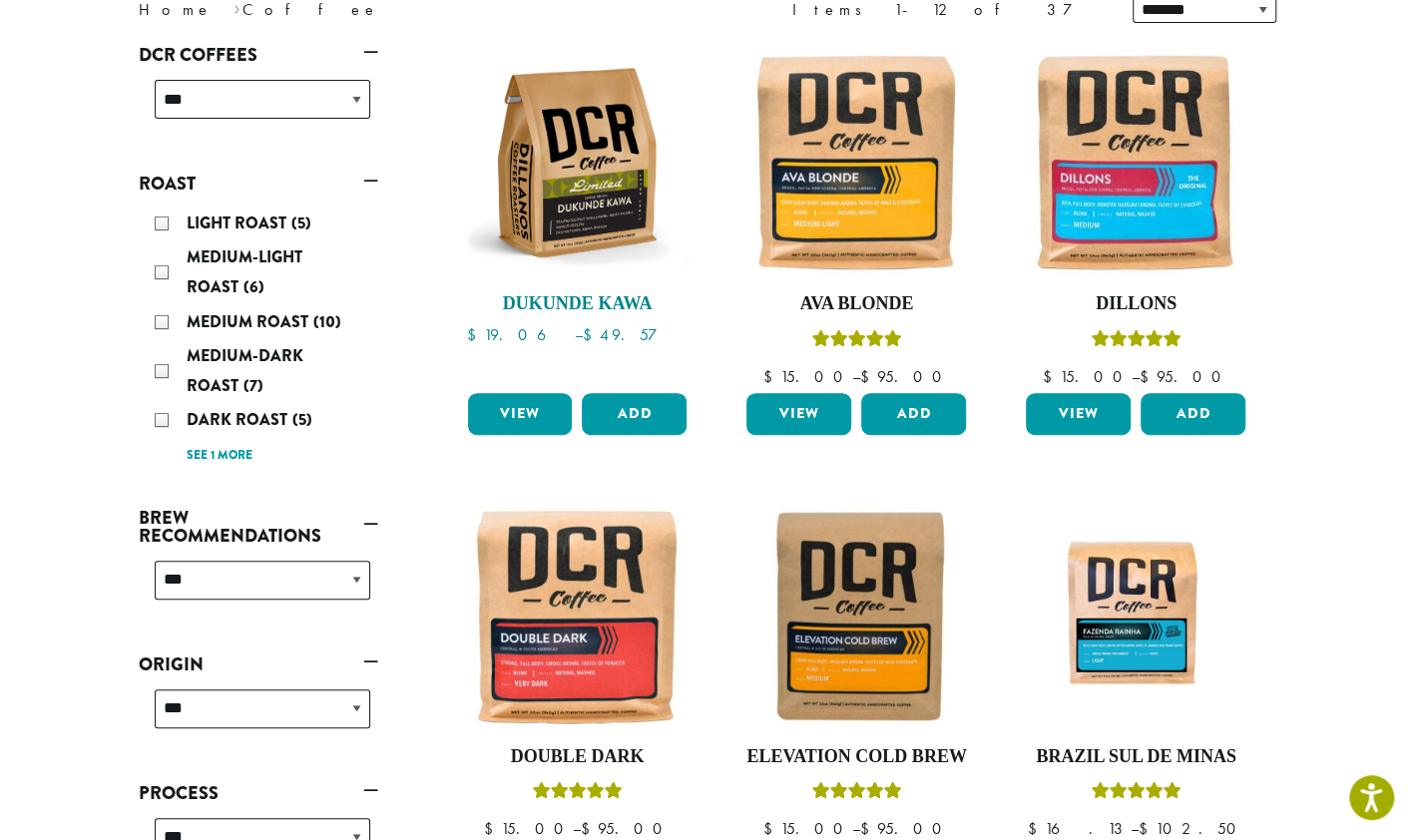 click at bounding box center (577, 163) 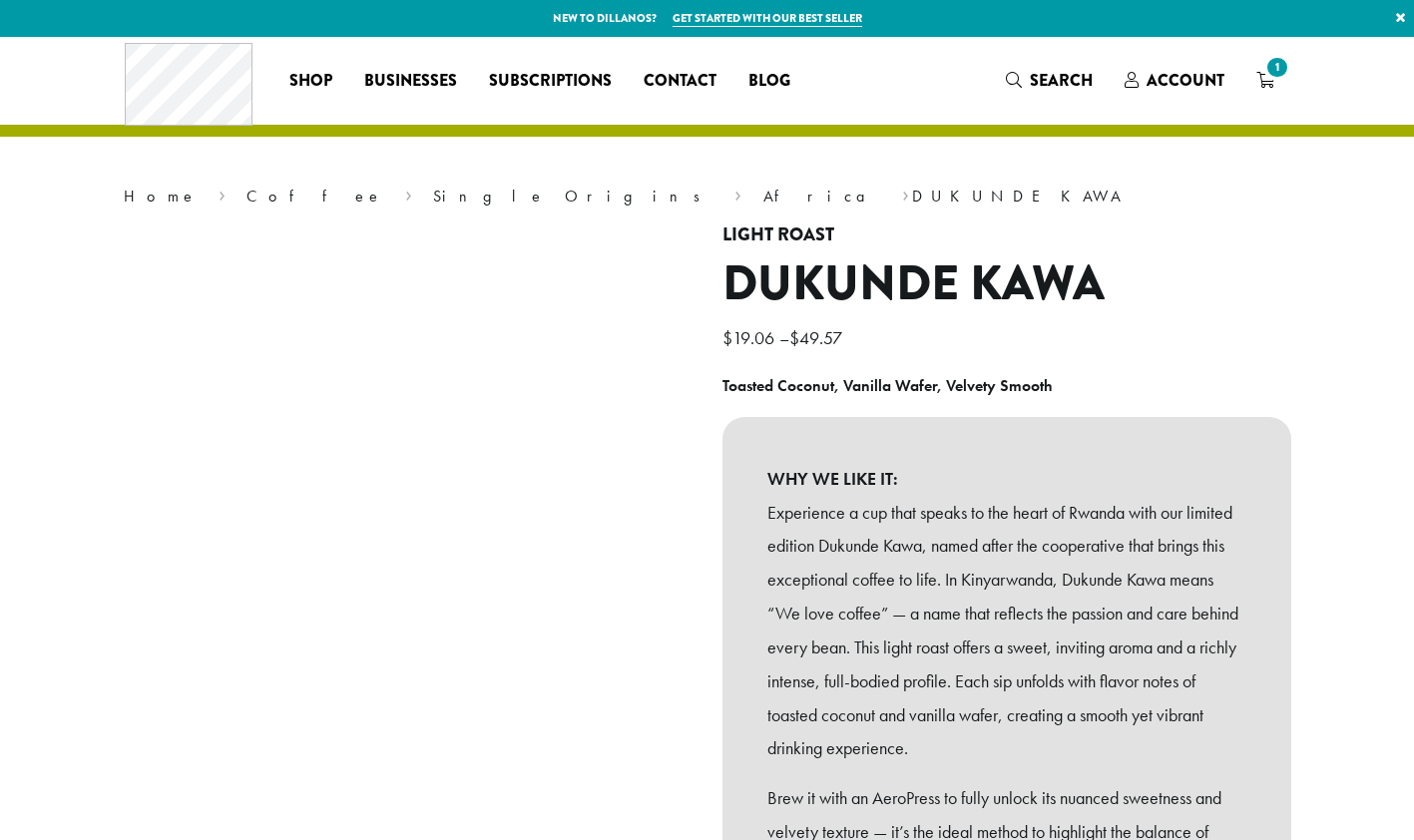 scroll, scrollTop: 0, scrollLeft: 0, axis: both 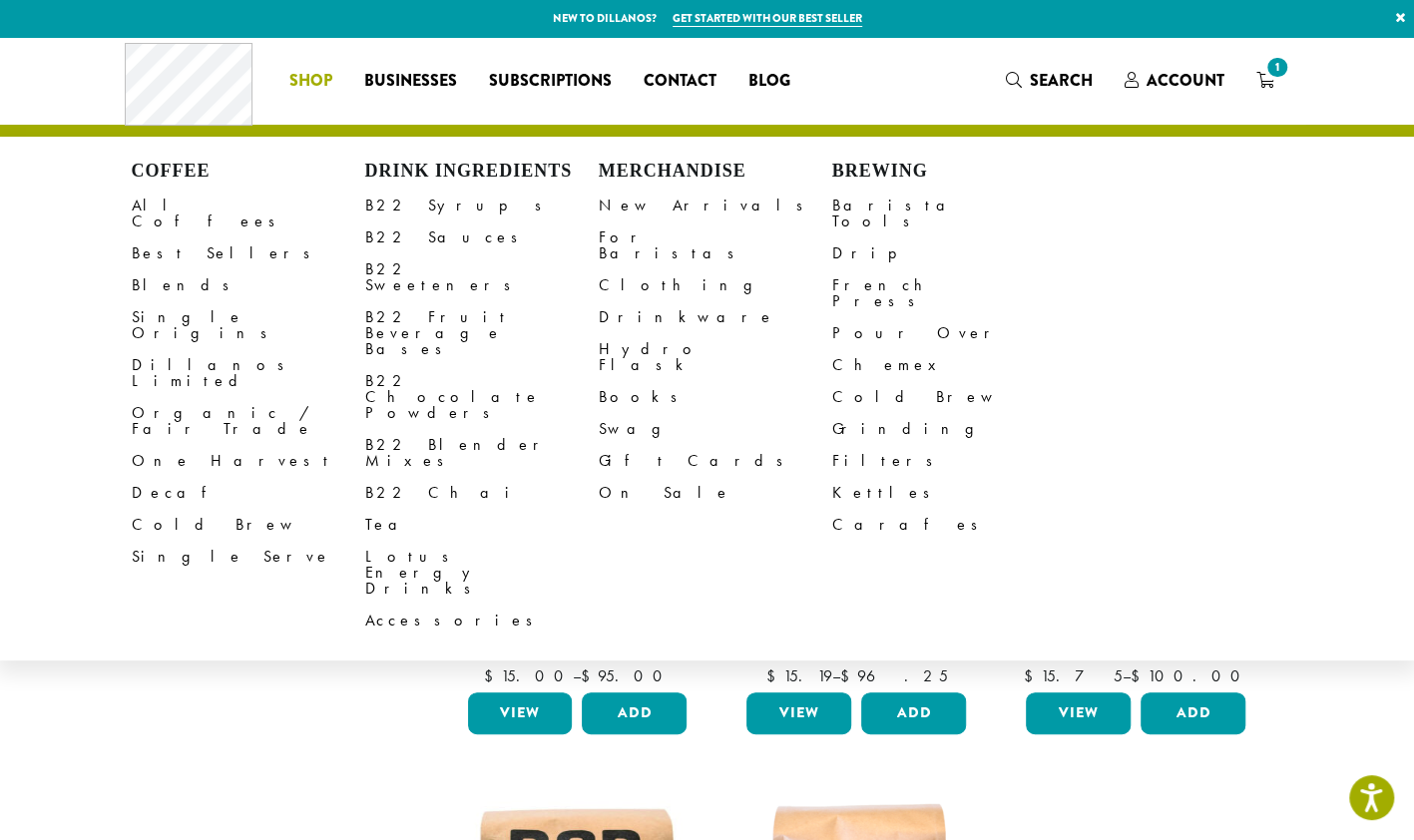 click on "Dillanos Limited" at bounding box center [248, 373] 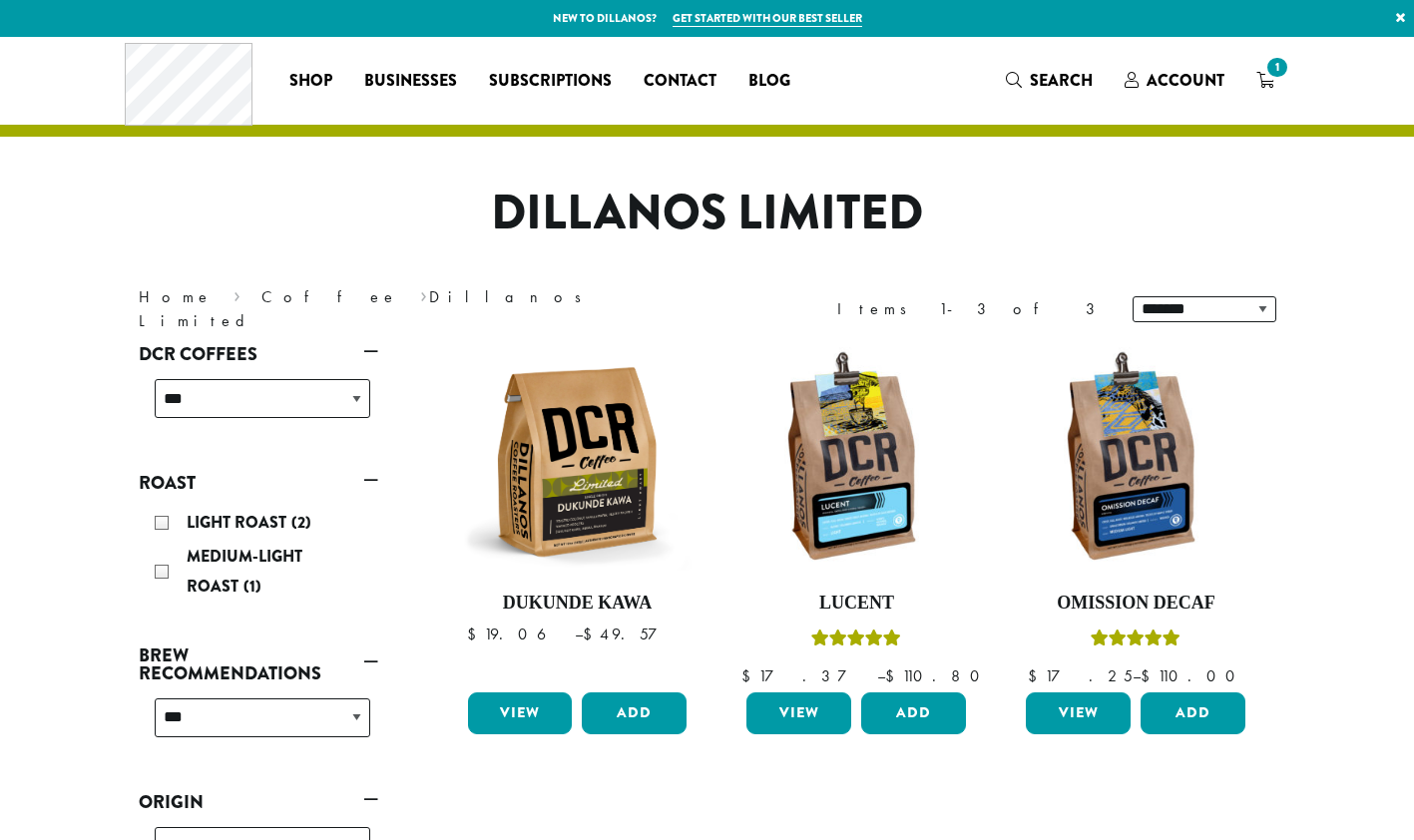 scroll, scrollTop: 0, scrollLeft: 0, axis: both 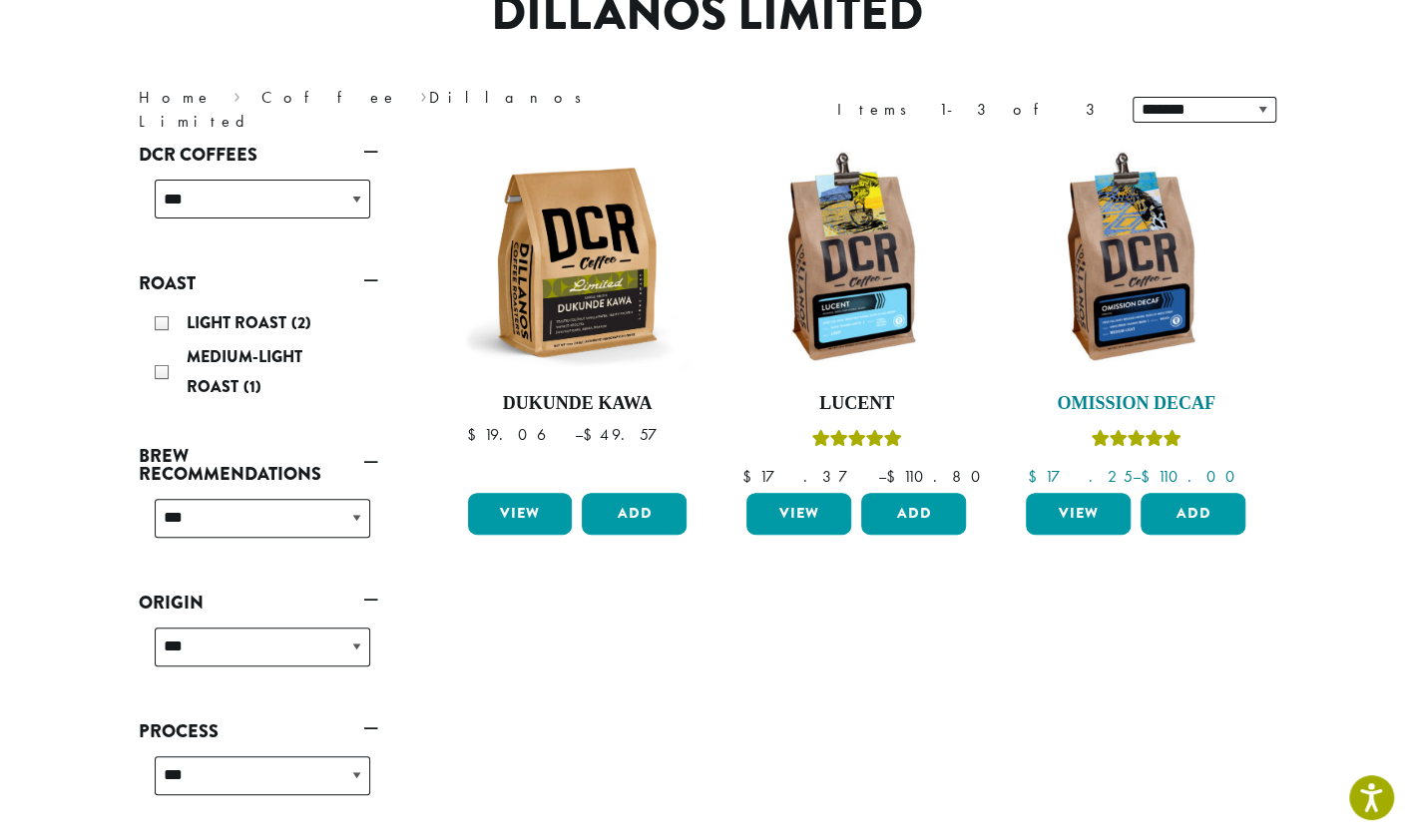 click at bounding box center (1136, 262) 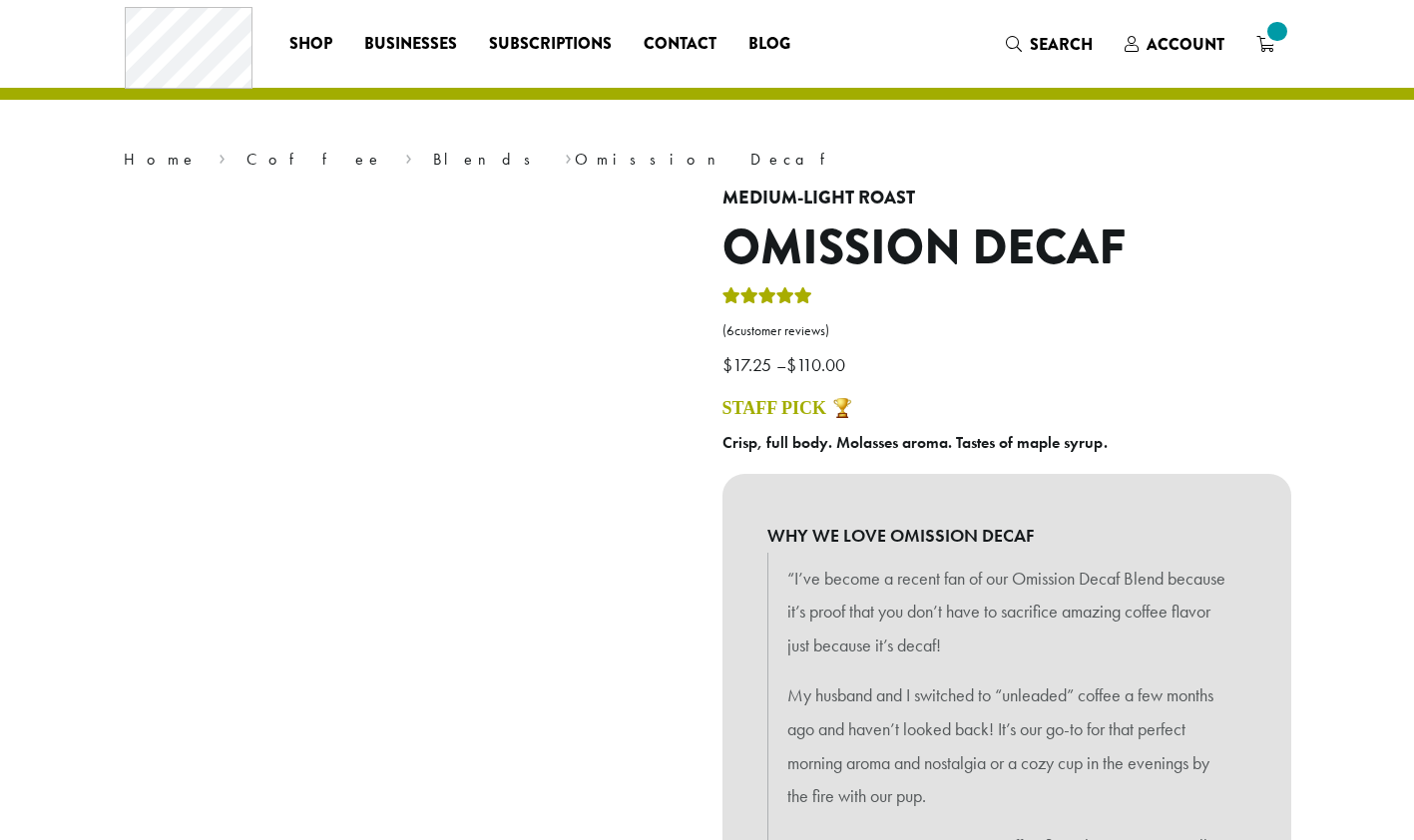 scroll, scrollTop: 0, scrollLeft: 0, axis: both 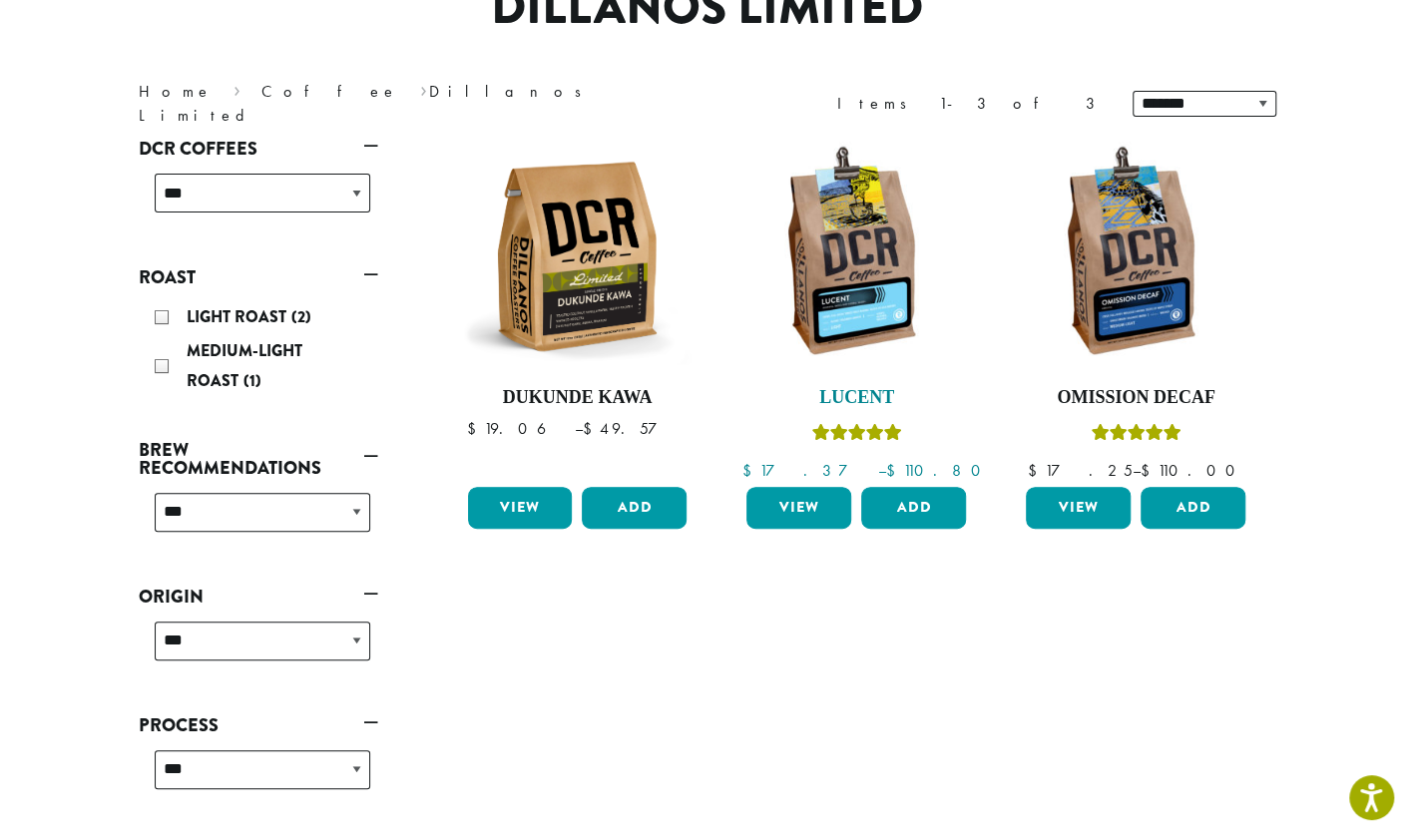 click at bounding box center (856, 256) 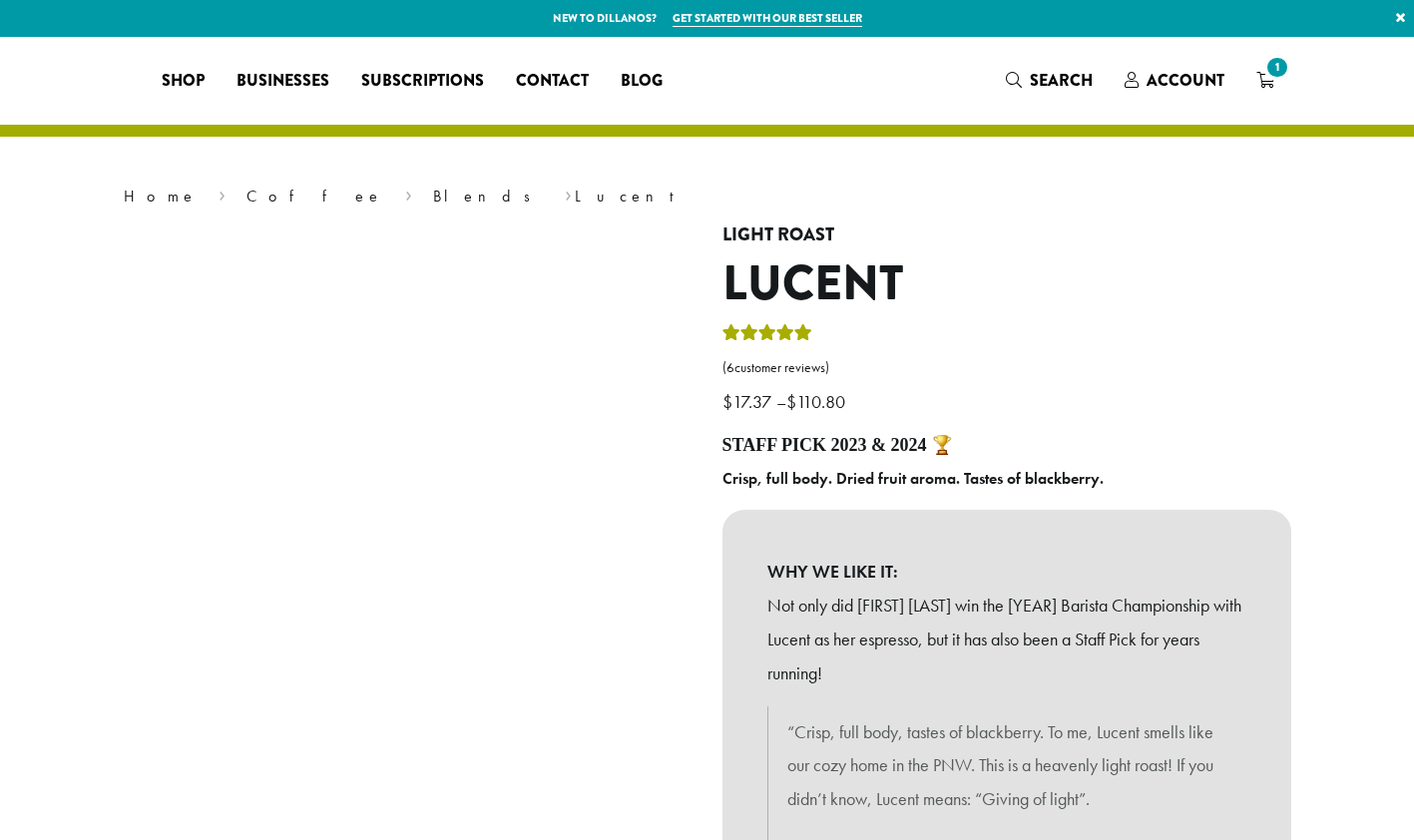 scroll, scrollTop: 0, scrollLeft: 0, axis: both 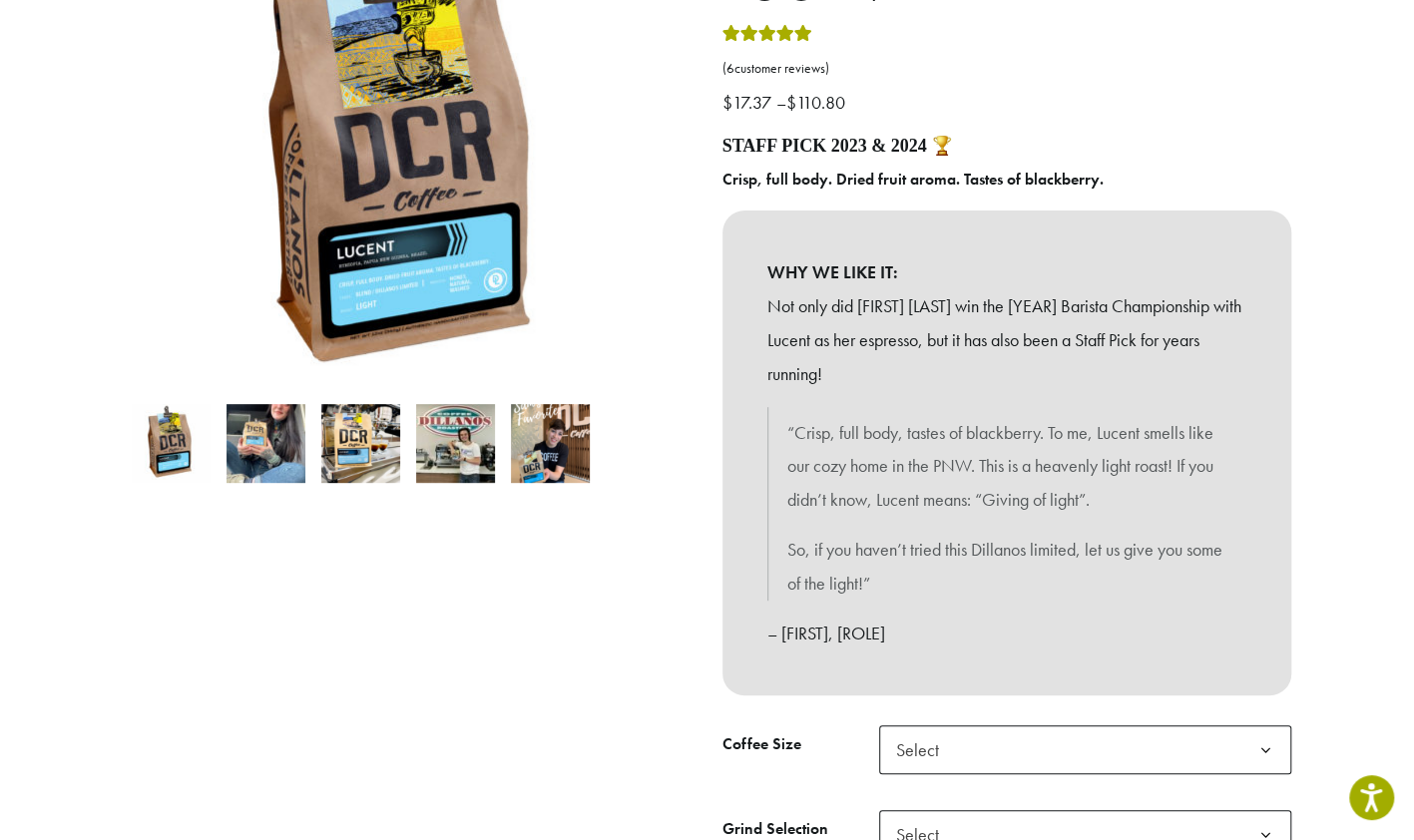 click at bounding box center (265, 443) 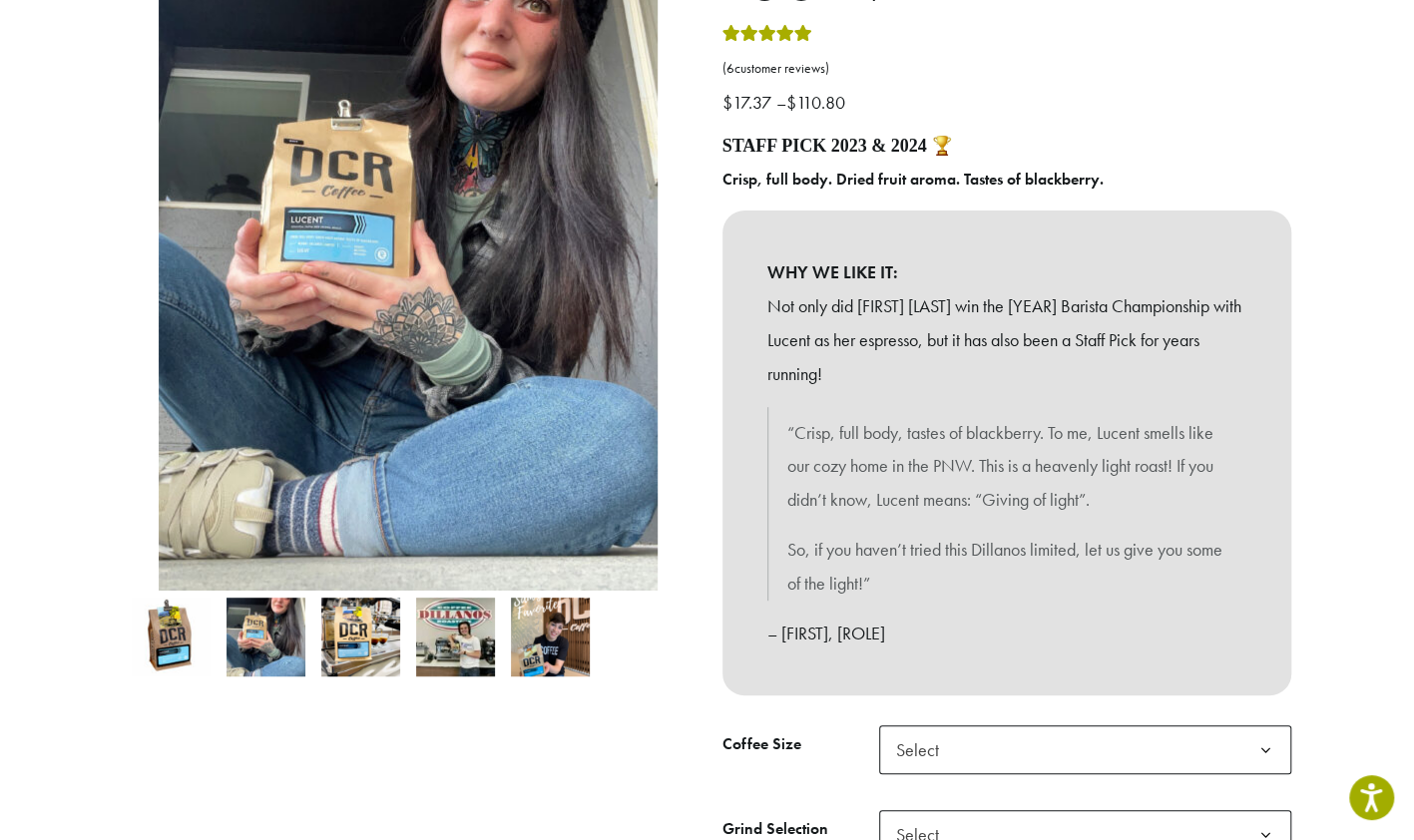 click at bounding box center (360, 636) 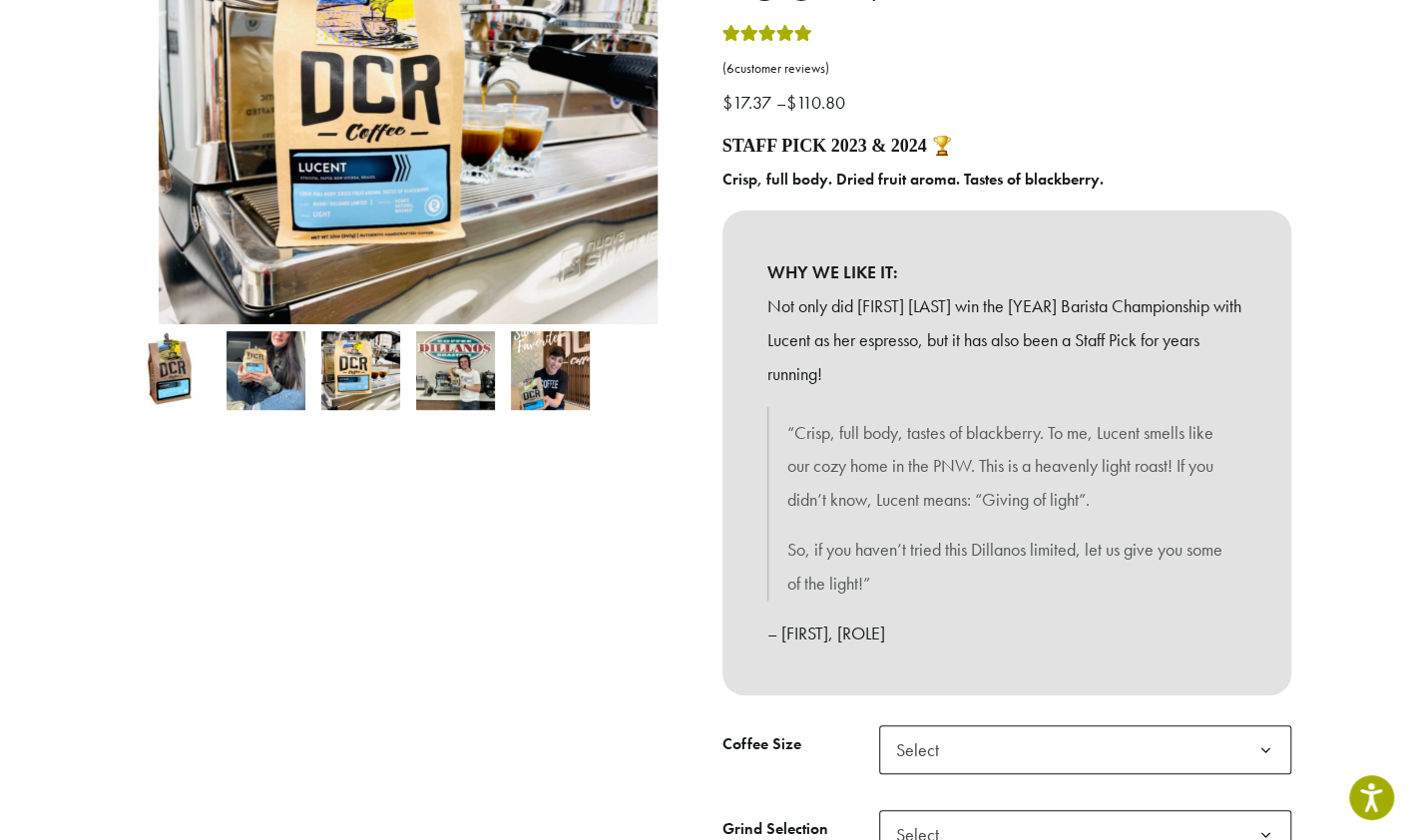 click at bounding box center [455, 370] 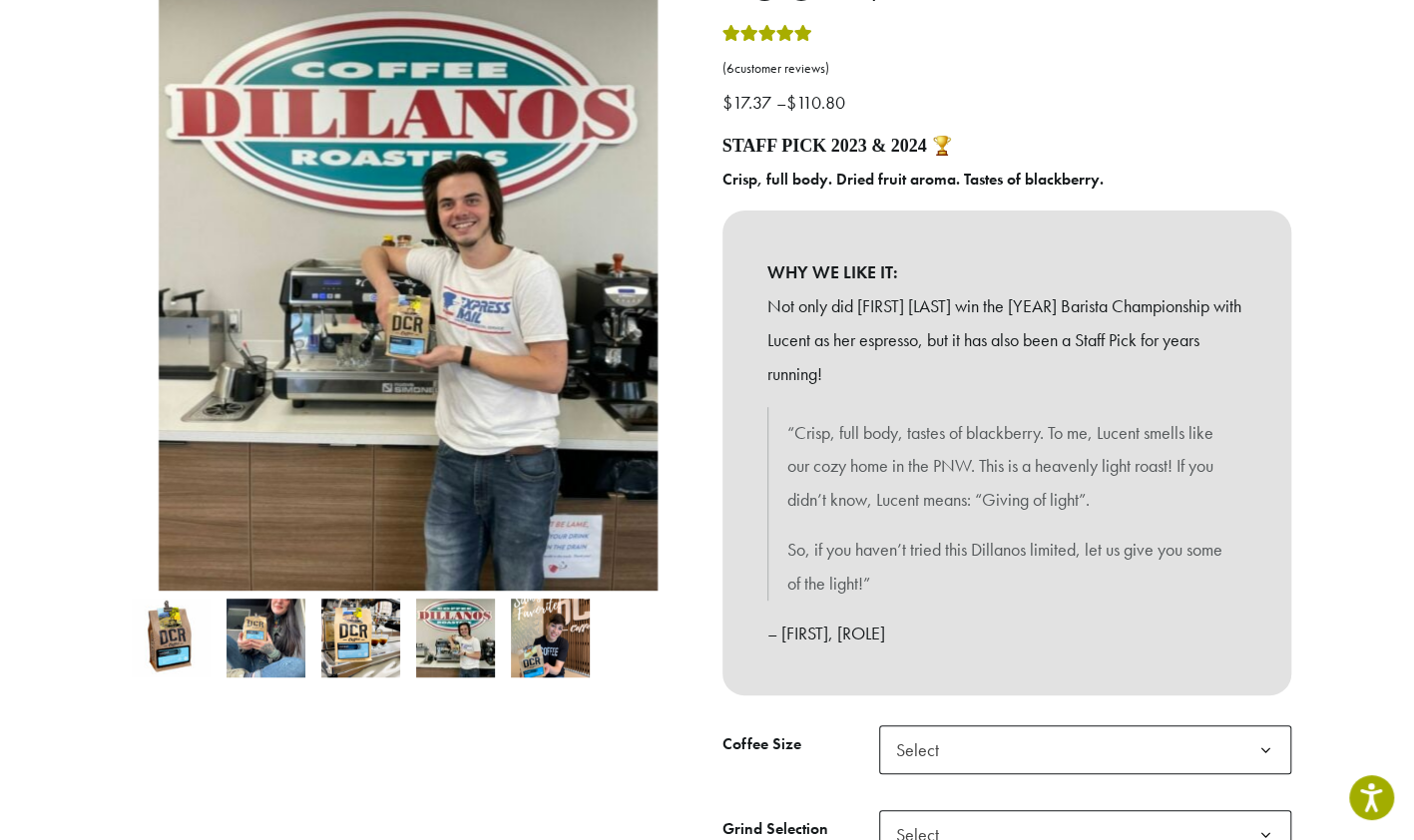 click at bounding box center [550, 637] 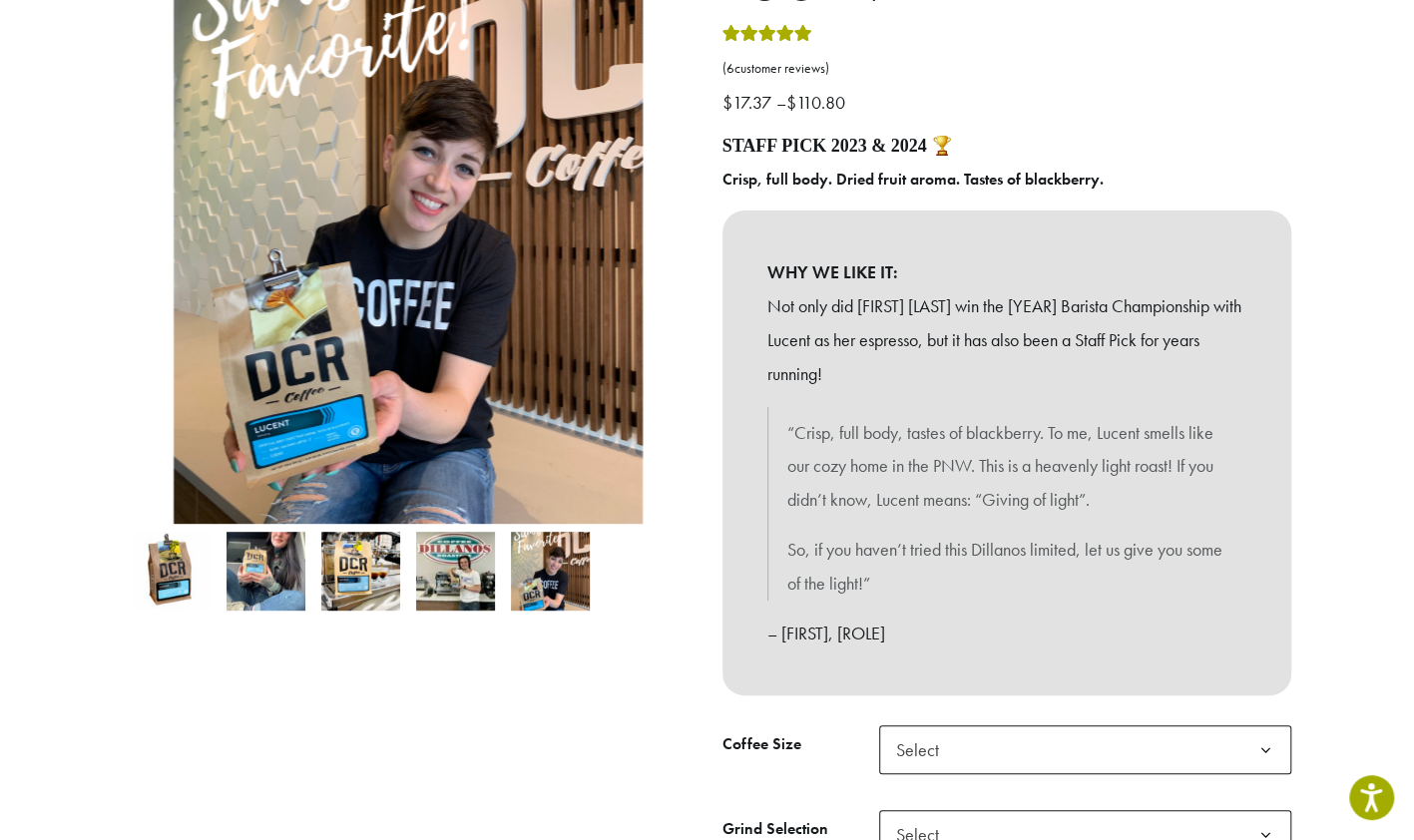 scroll, scrollTop: 200, scrollLeft: 0, axis: vertical 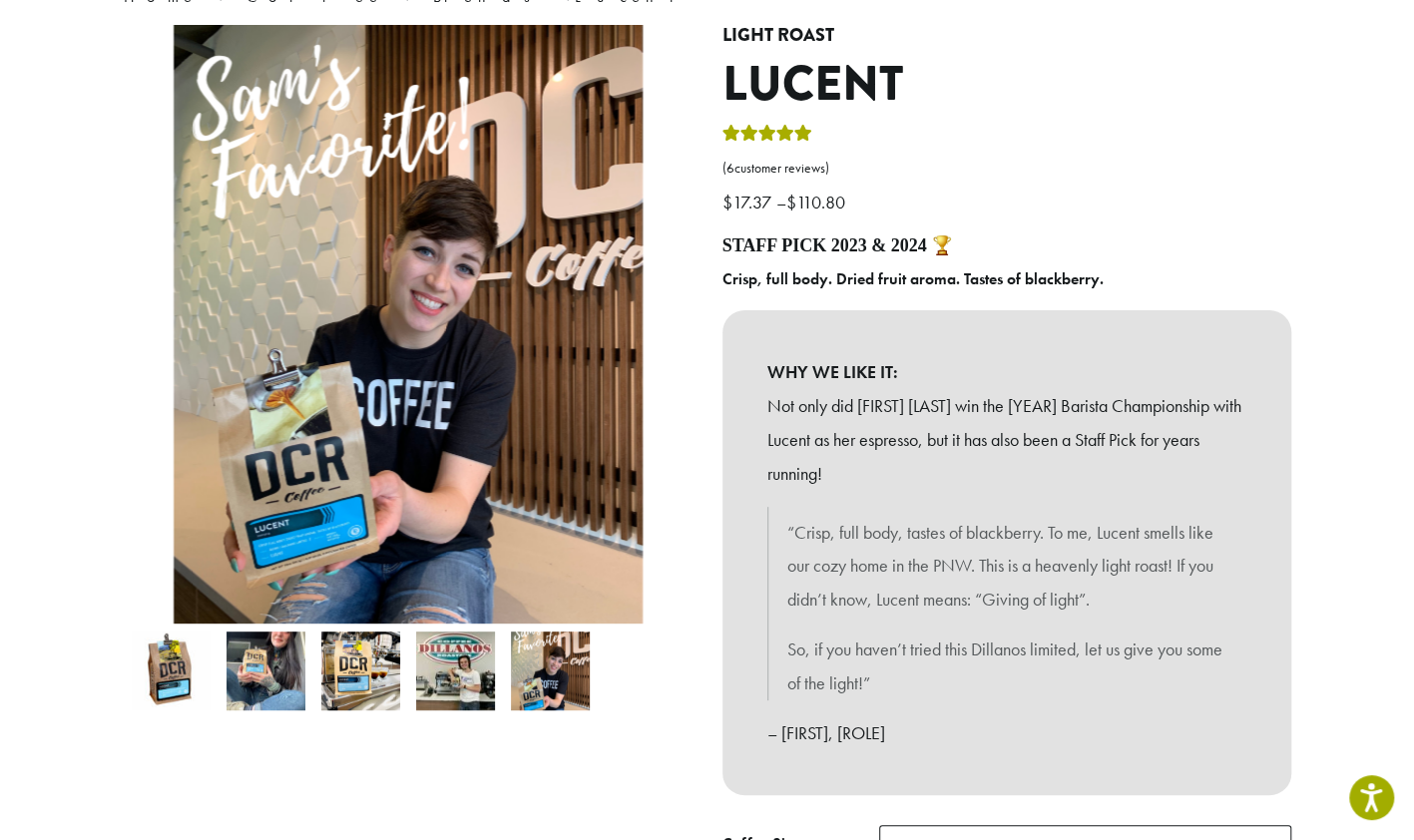 click at bounding box center [171, 670] 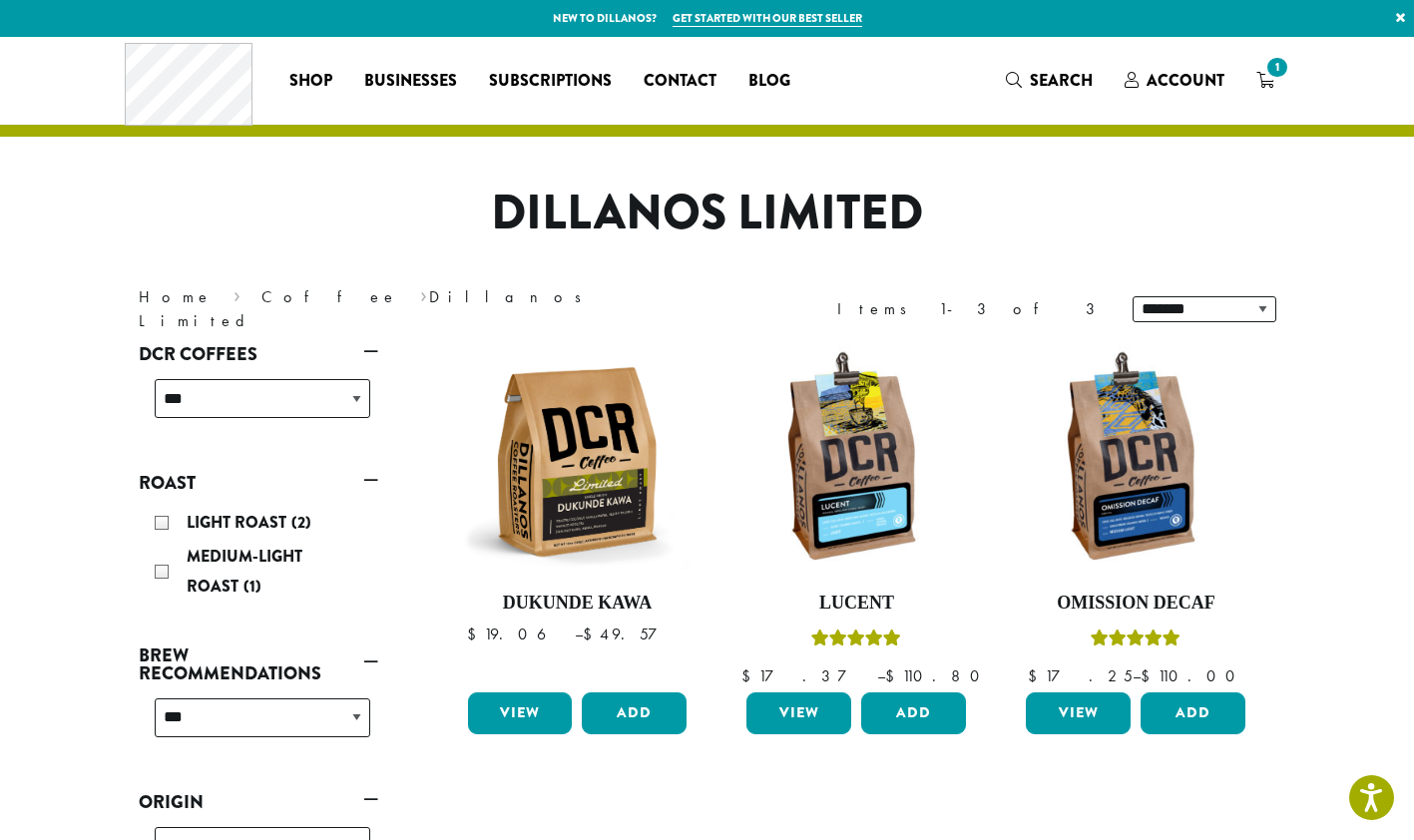 scroll, scrollTop: 212, scrollLeft: 0, axis: vertical 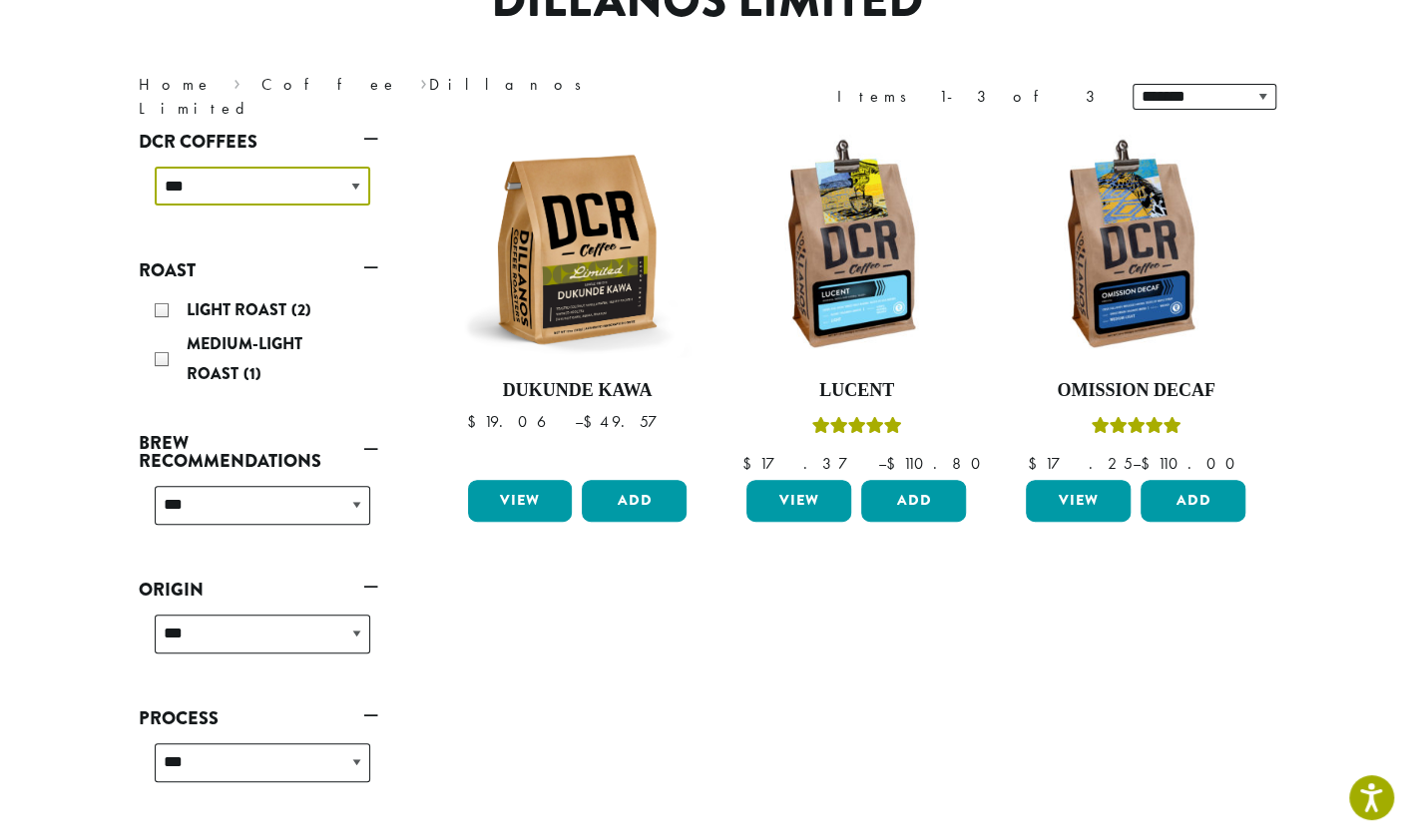click on "**********" at bounding box center [262, 186] 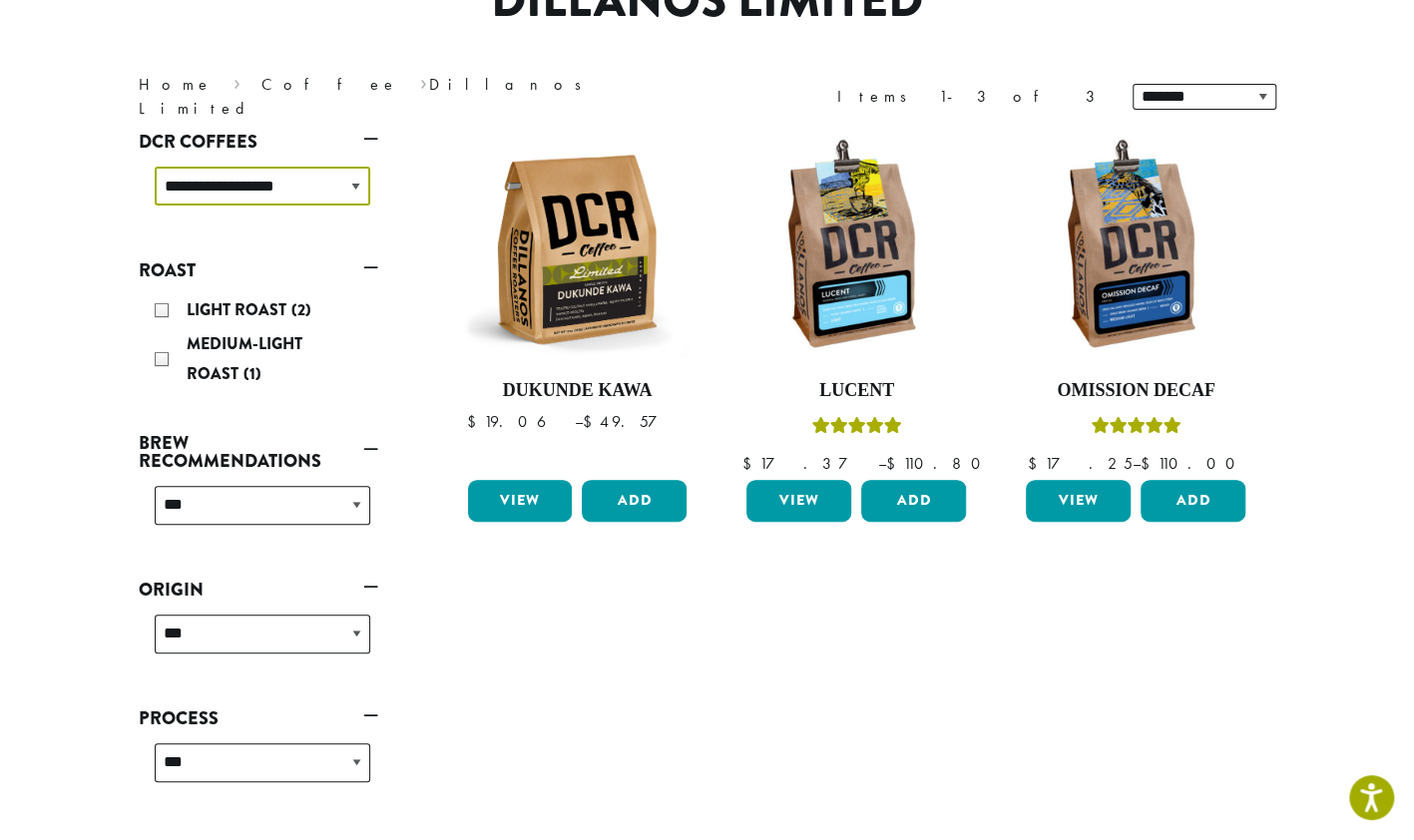 click on "**********" at bounding box center [262, 186] 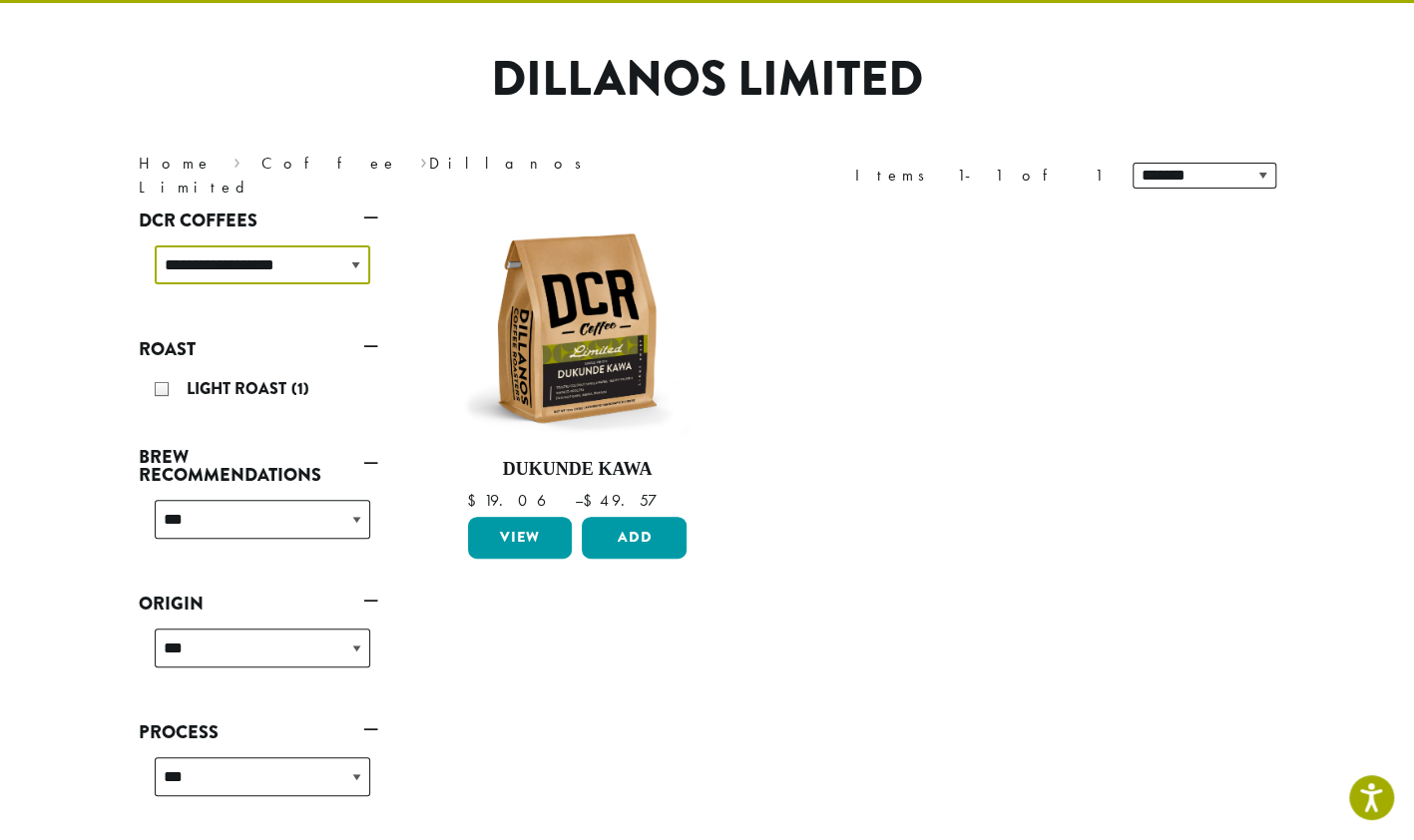 scroll, scrollTop: 122, scrollLeft: 0, axis: vertical 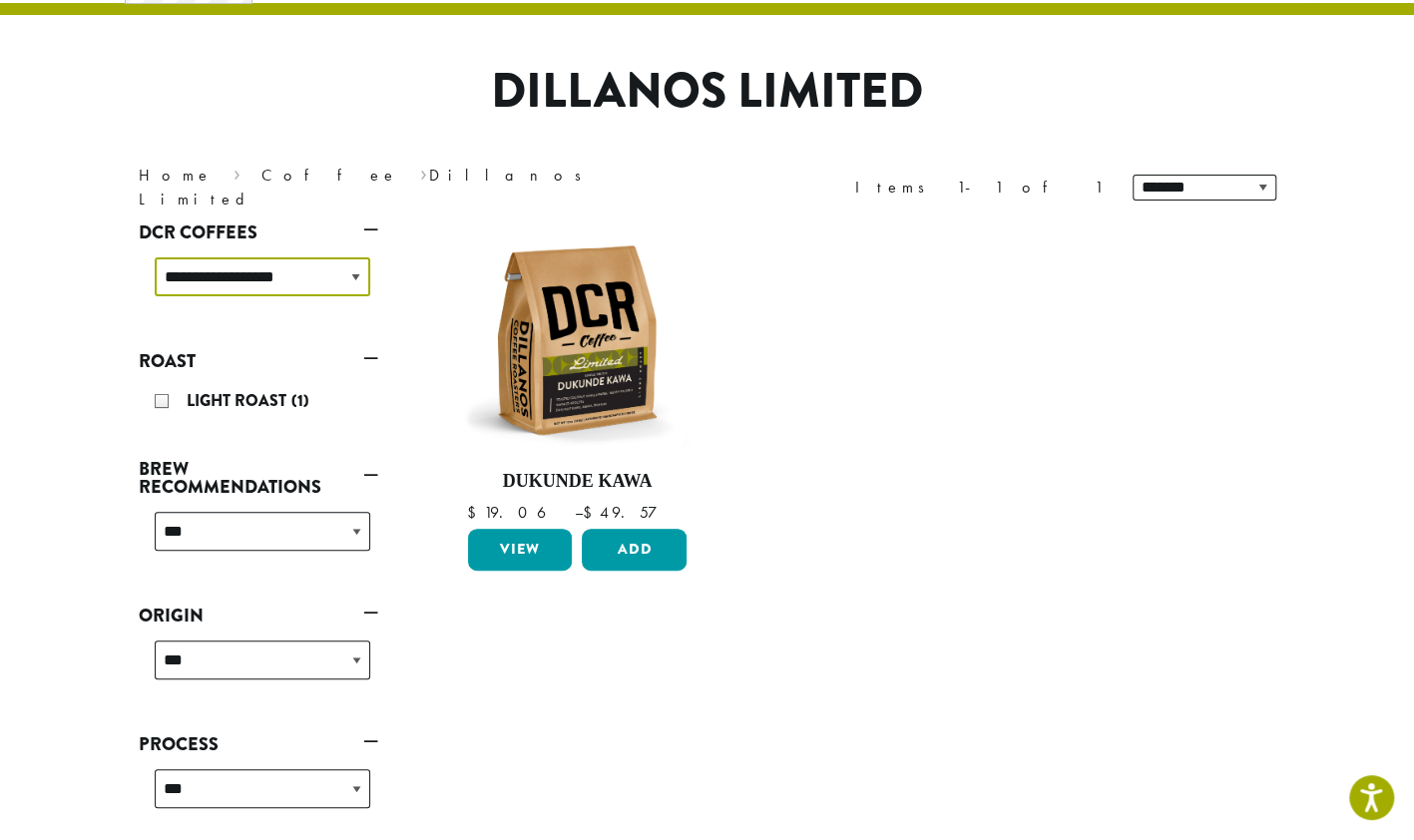 click on "**********" at bounding box center [262, 276] 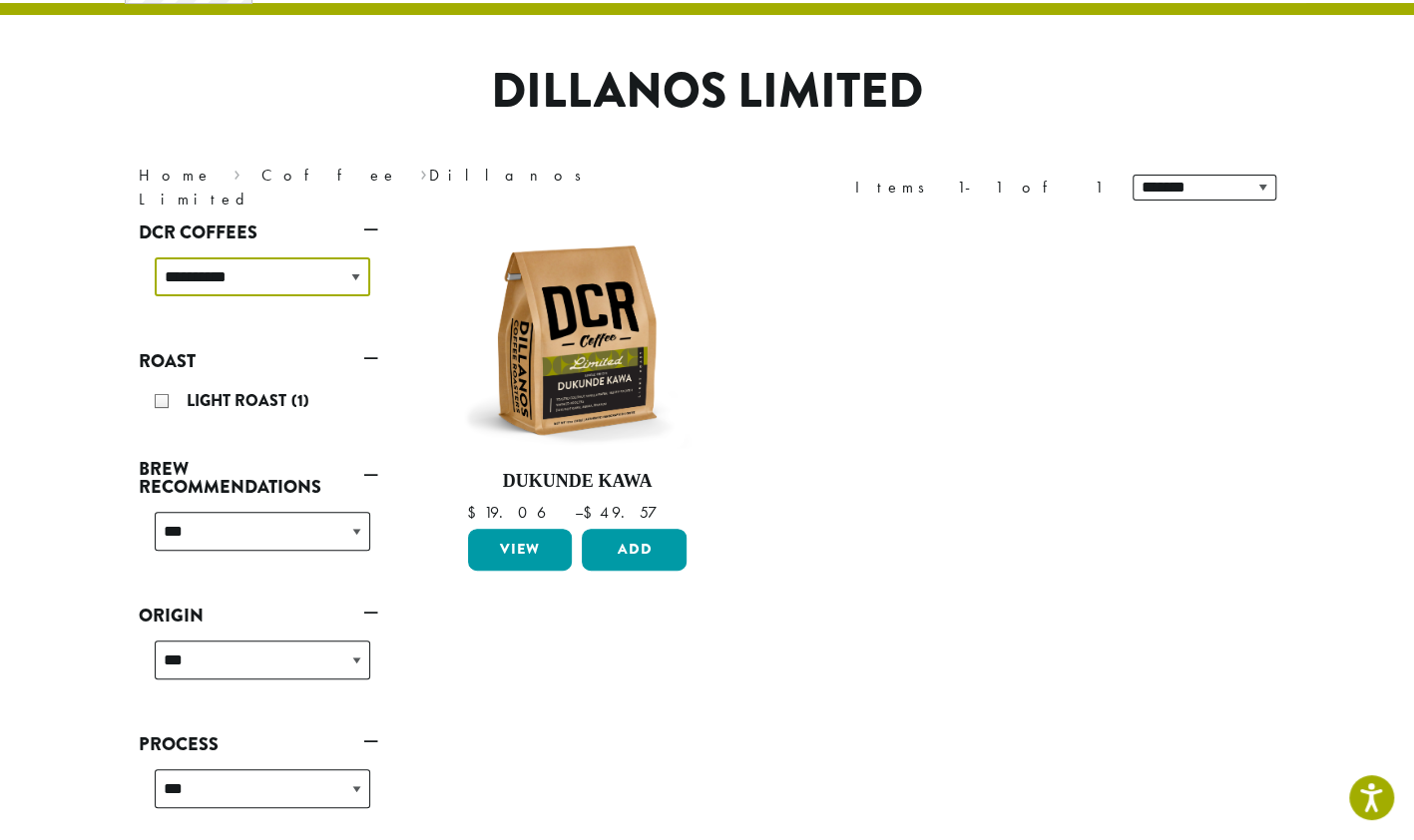 click on "**********" at bounding box center [262, 276] 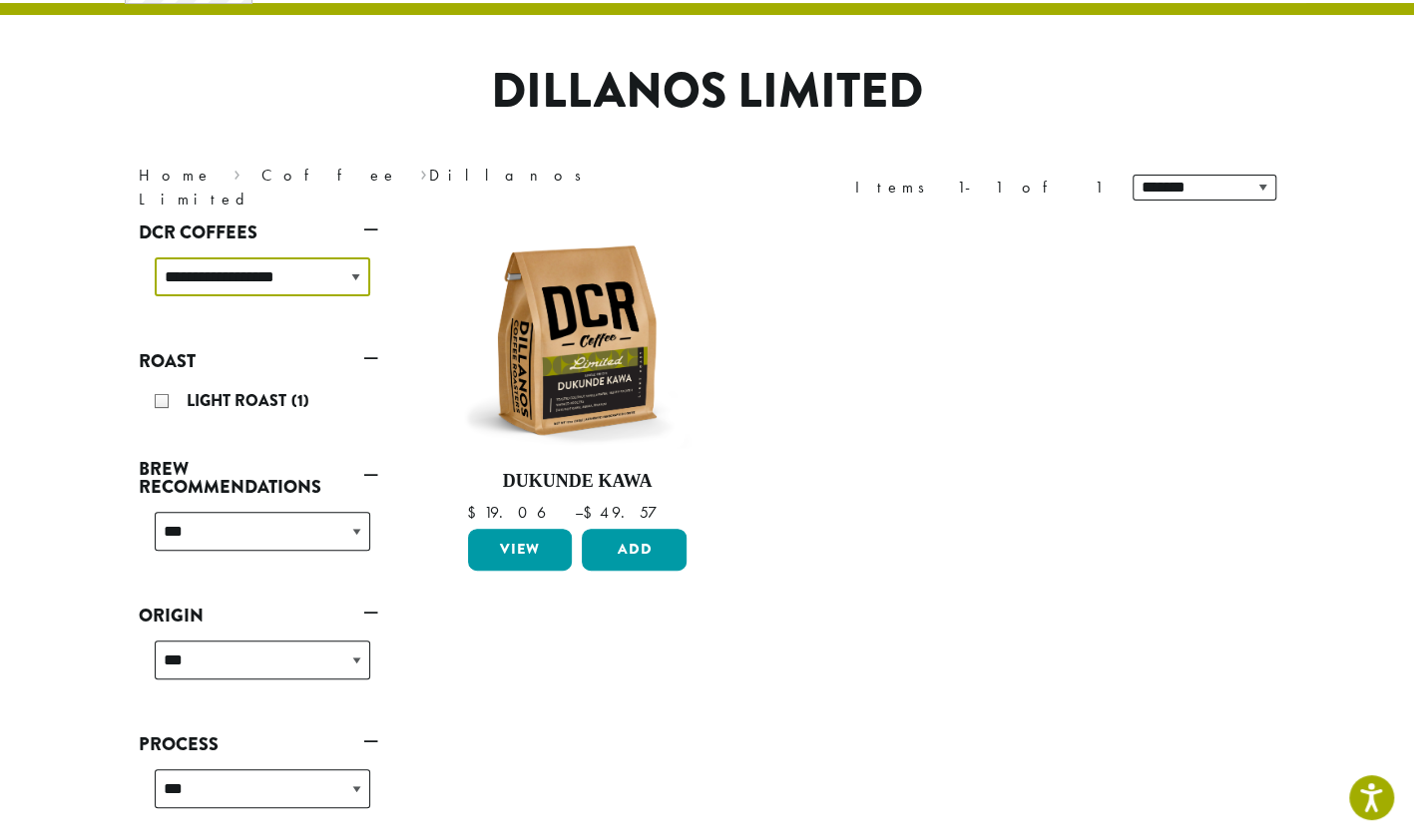 click on "**********" at bounding box center [262, 276] 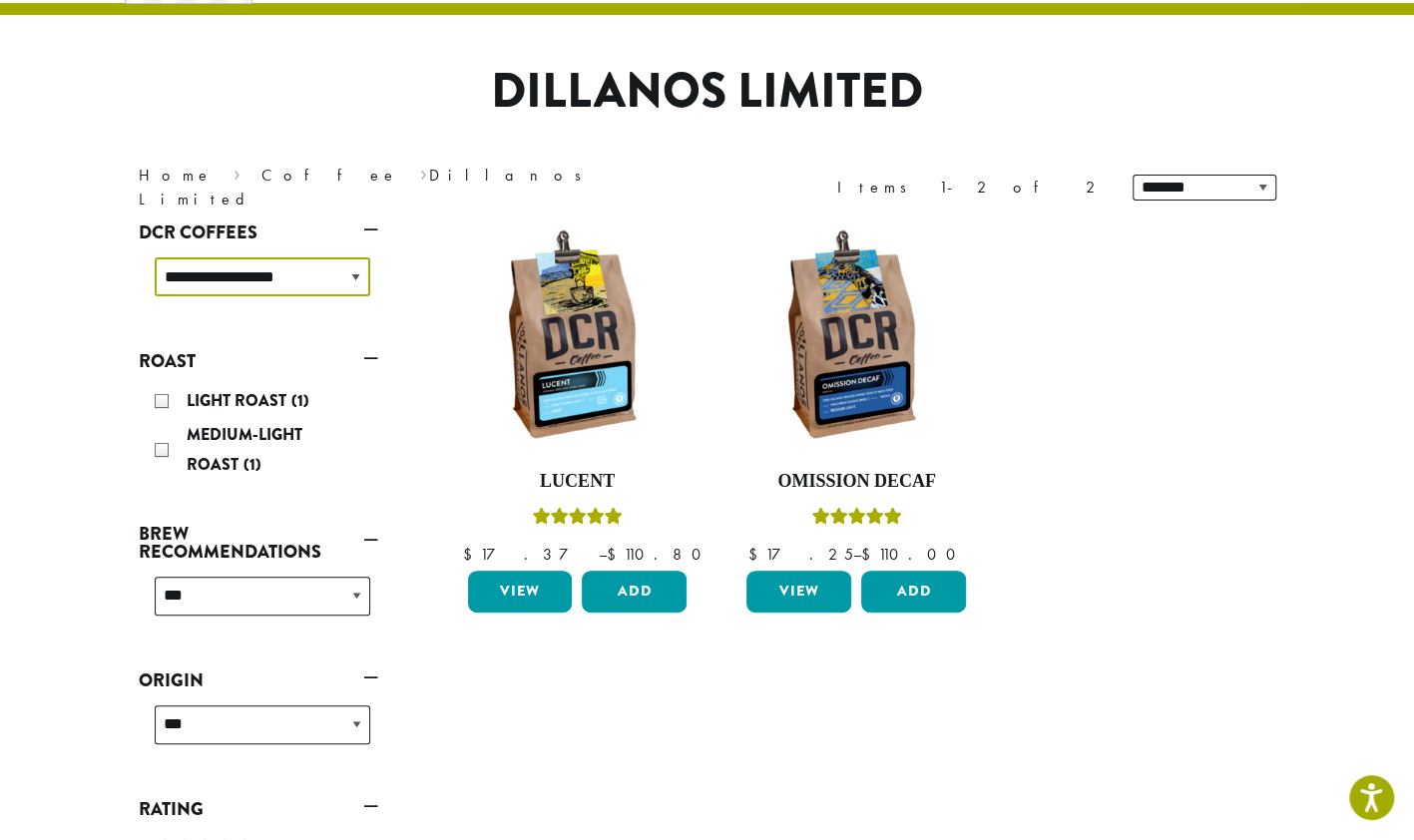 click on "**********" at bounding box center (262, 276) 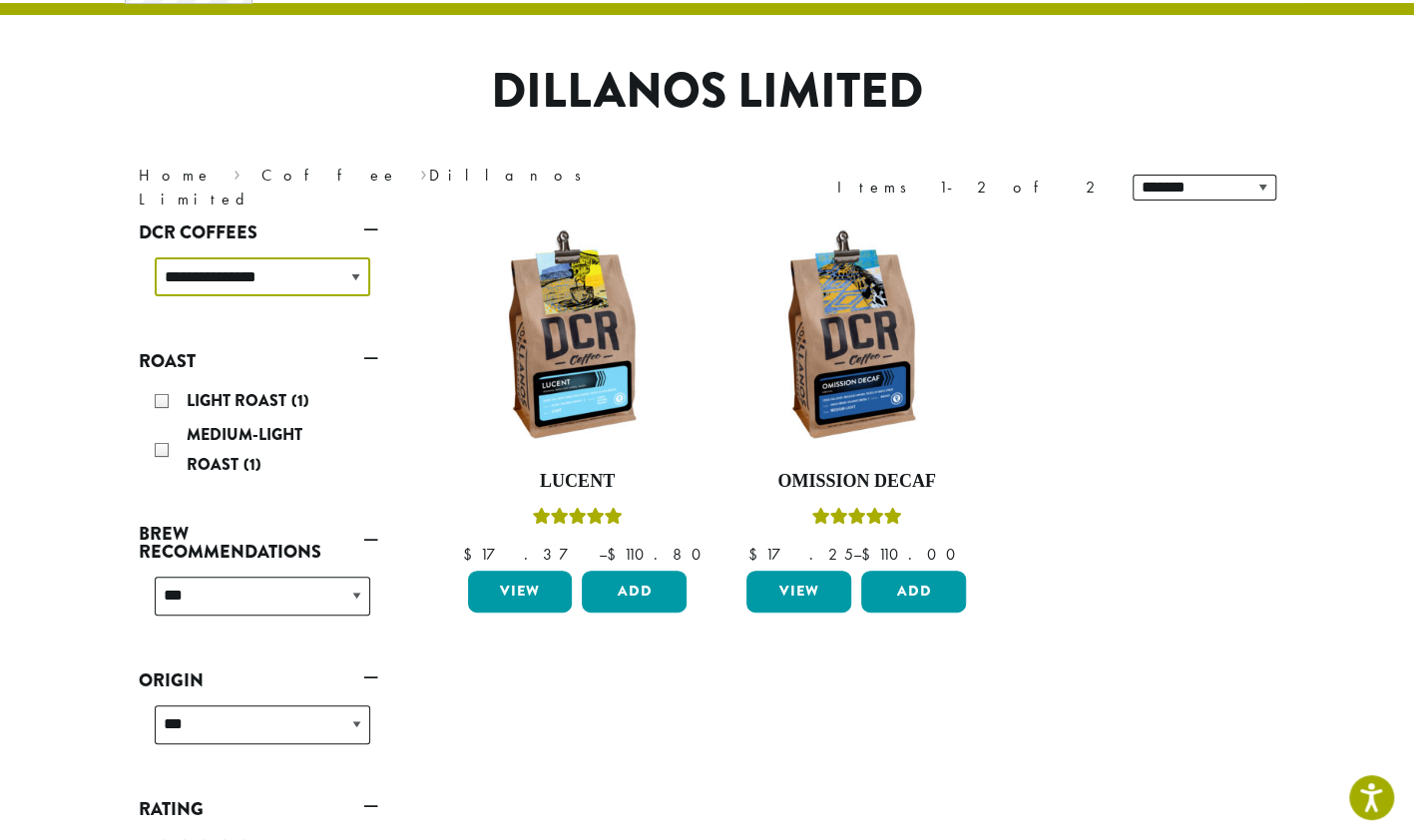 click on "**********" at bounding box center [262, 276] 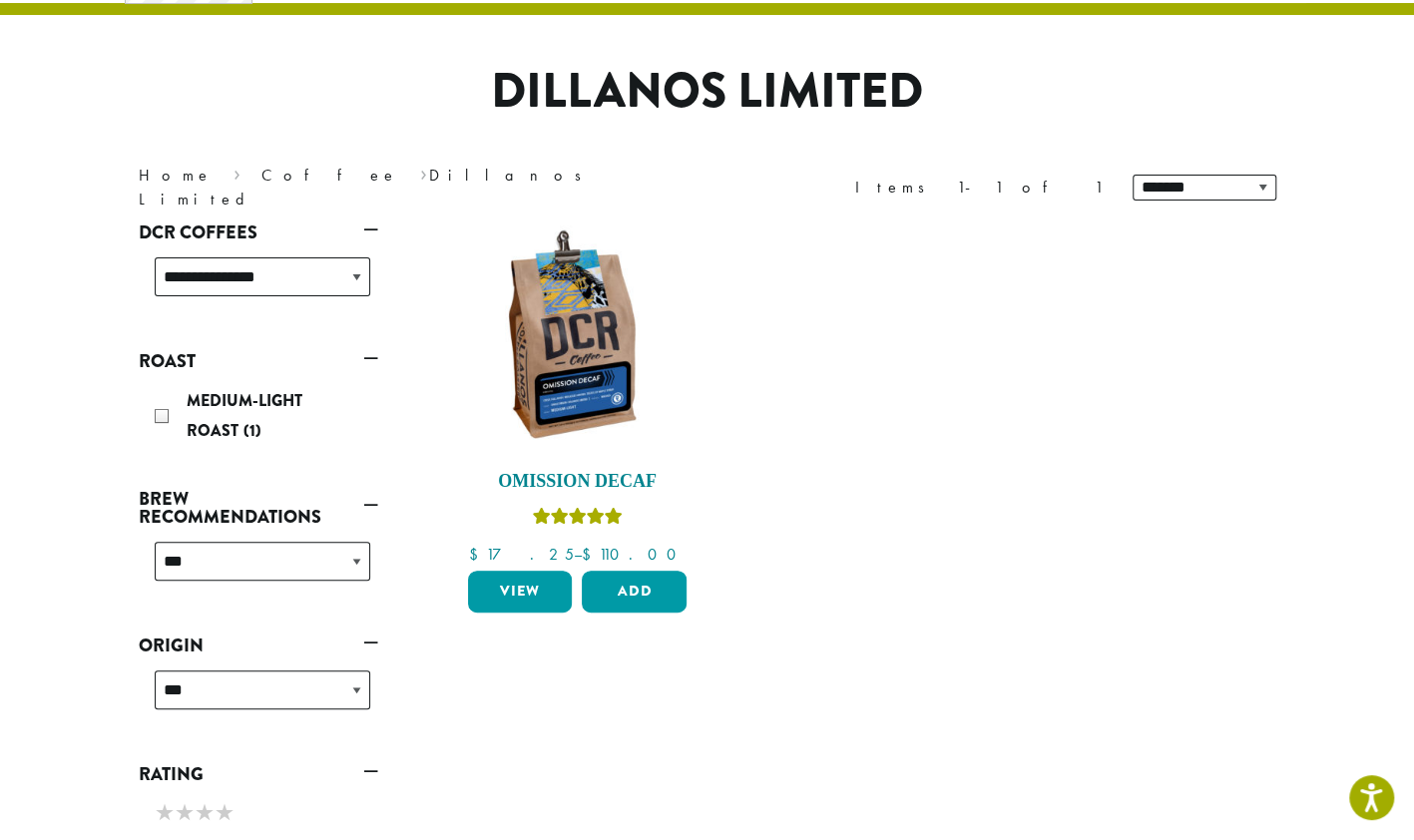 click at bounding box center (577, 340) 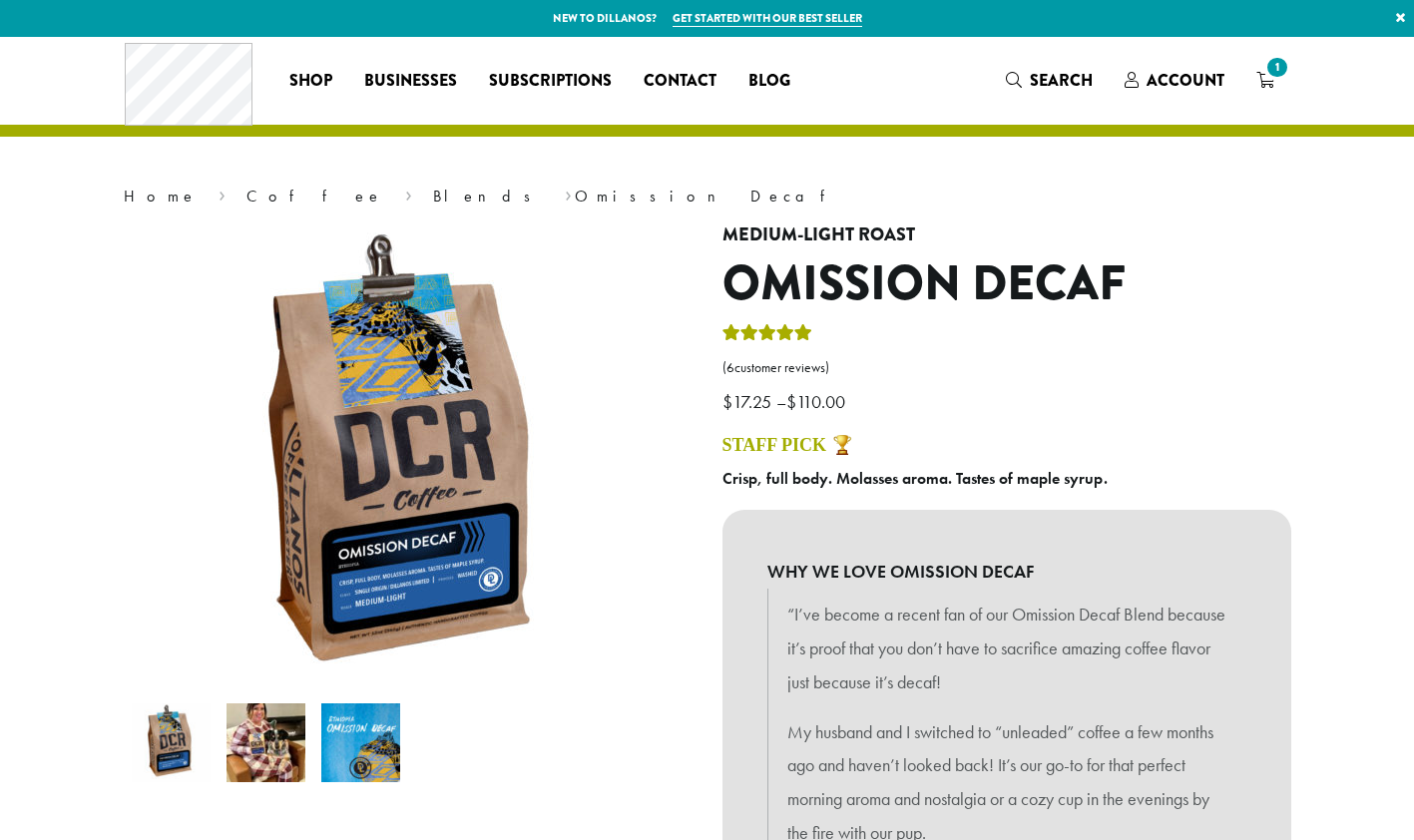 scroll, scrollTop: 0, scrollLeft: 0, axis: both 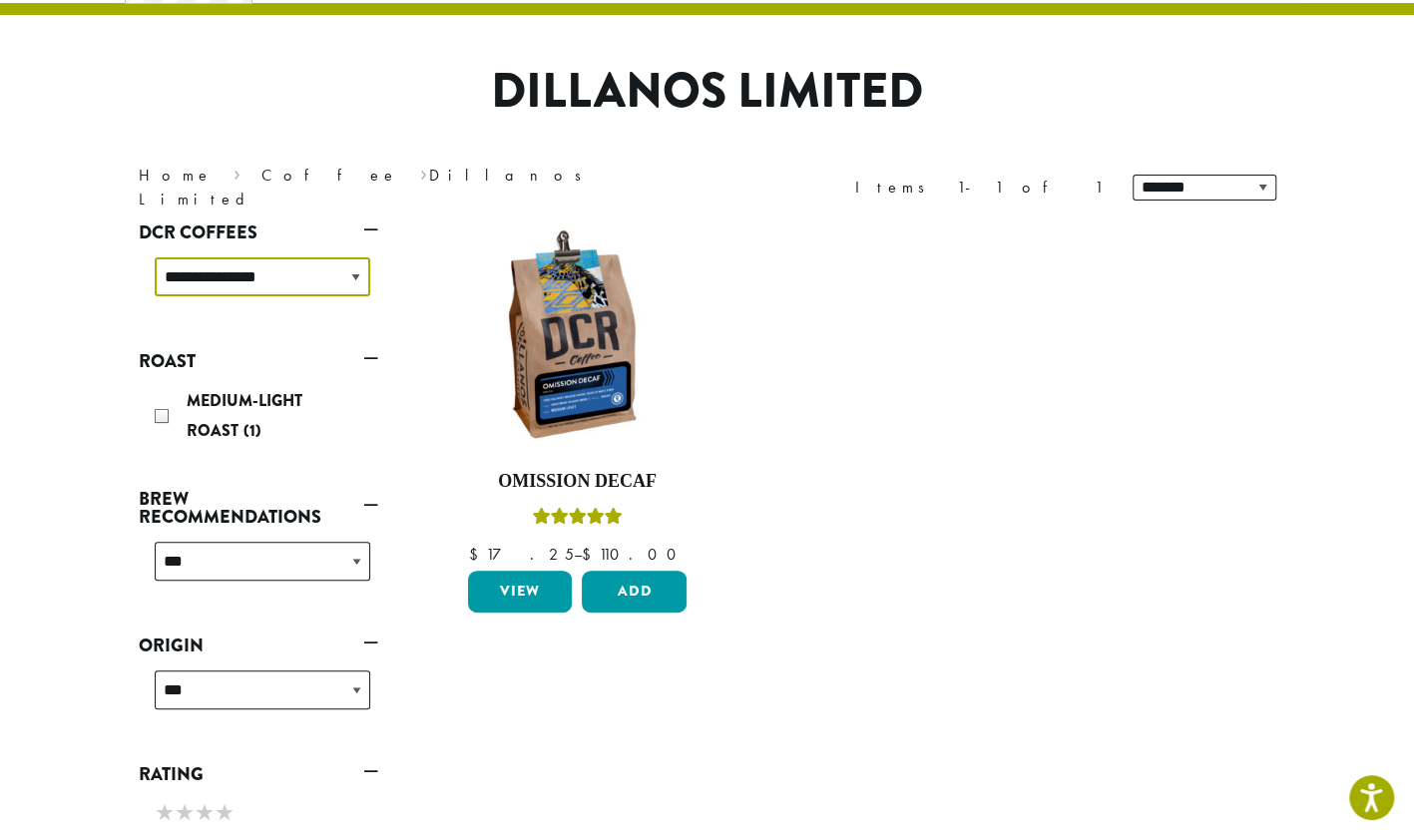 click on "**********" at bounding box center [262, 276] 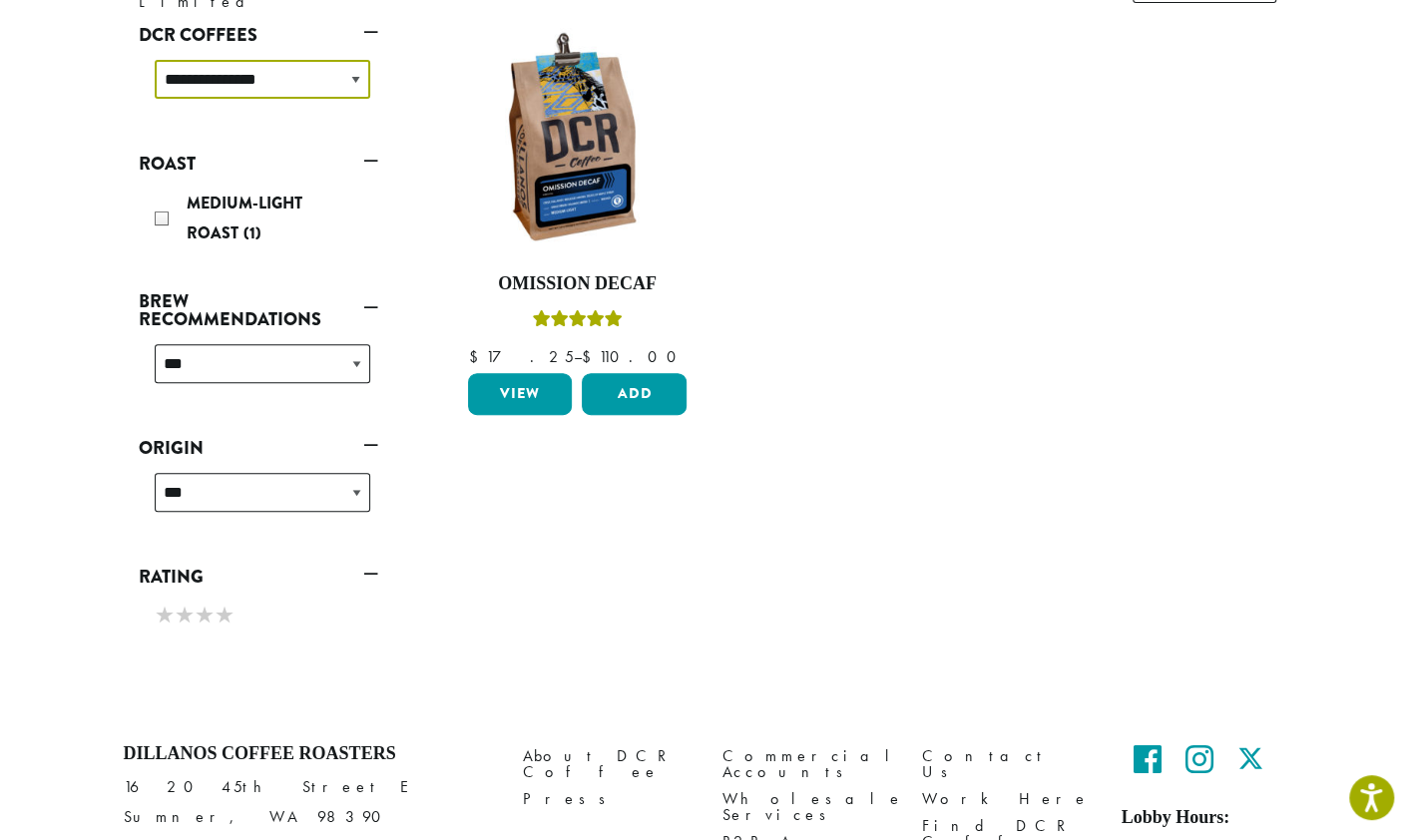 scroll, scrollTop: 321, scrollLeft: 0, axis: vertical 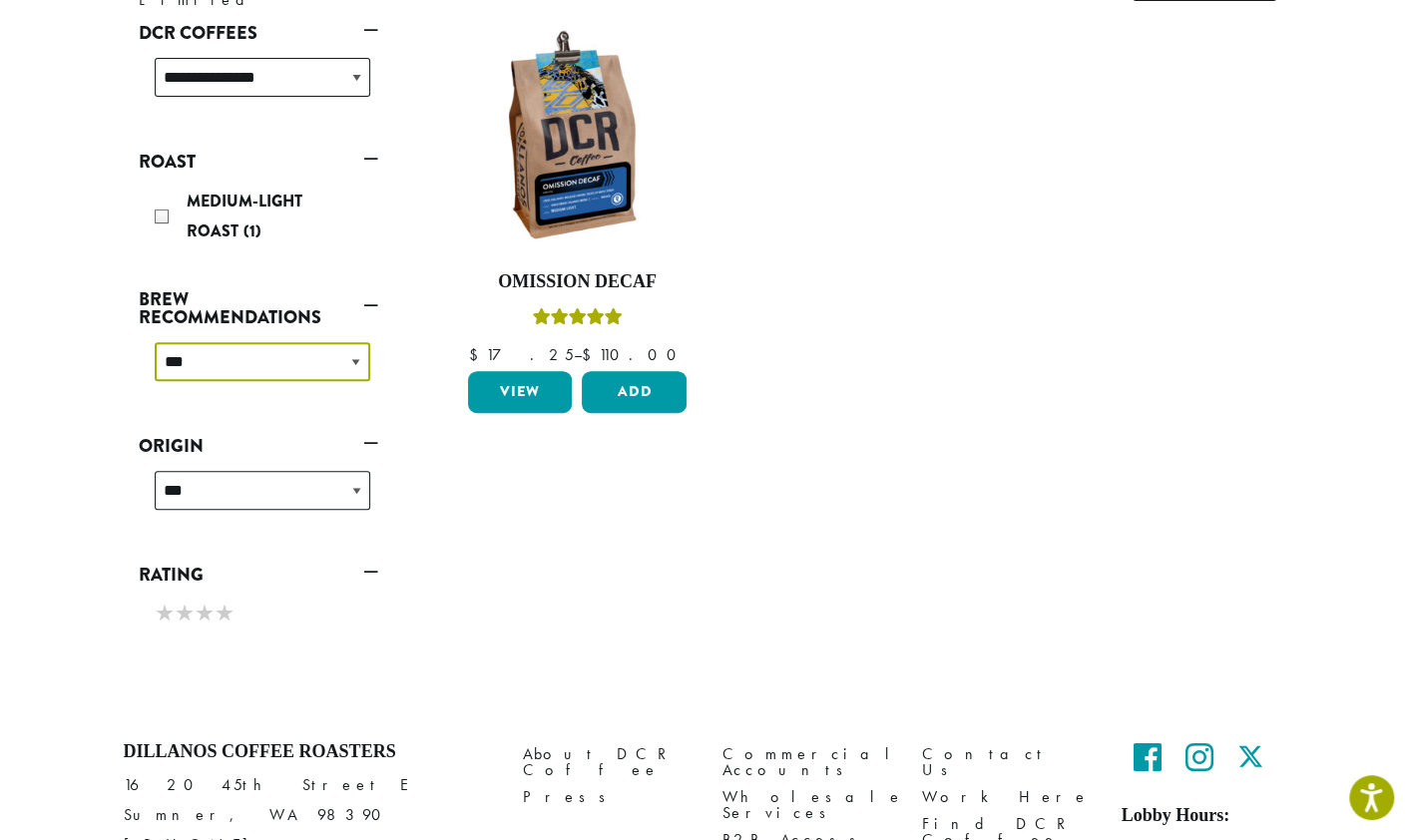 click on "**********" at bounding box center (262, 361) 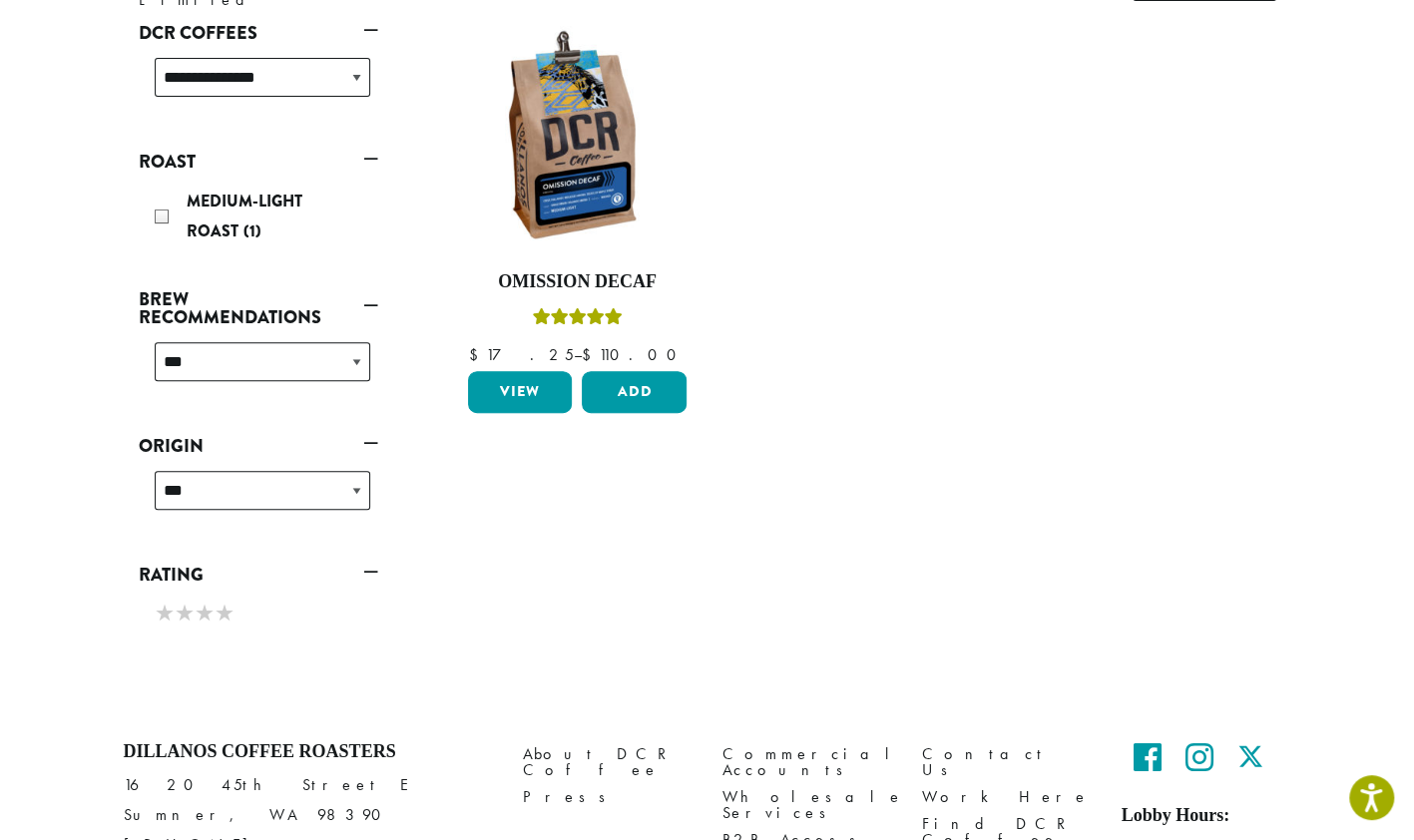 click on "**********" at bounding box center [857, 338] 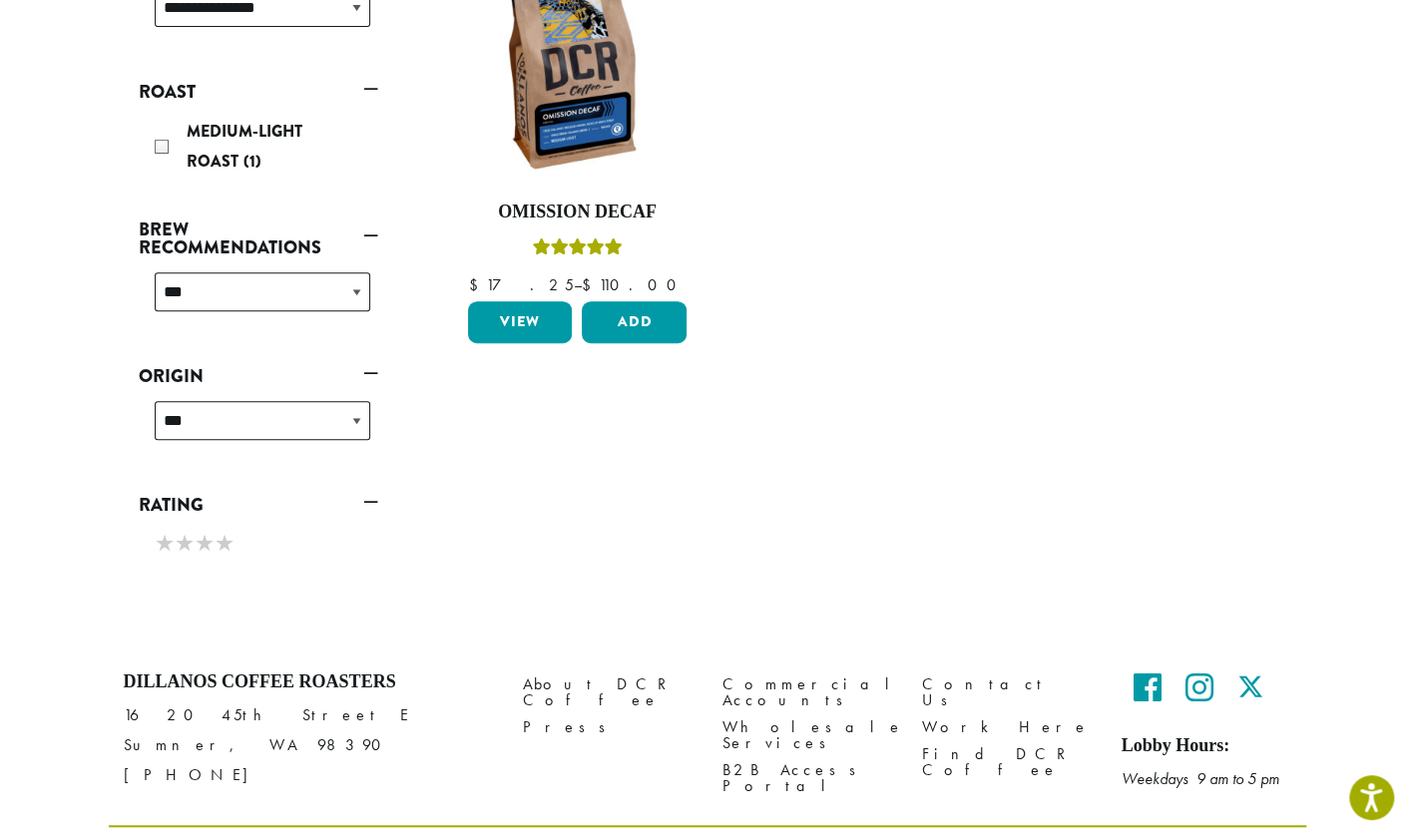 scroll, scrollTop: 421, scrollLeft: 0, axis: vertical 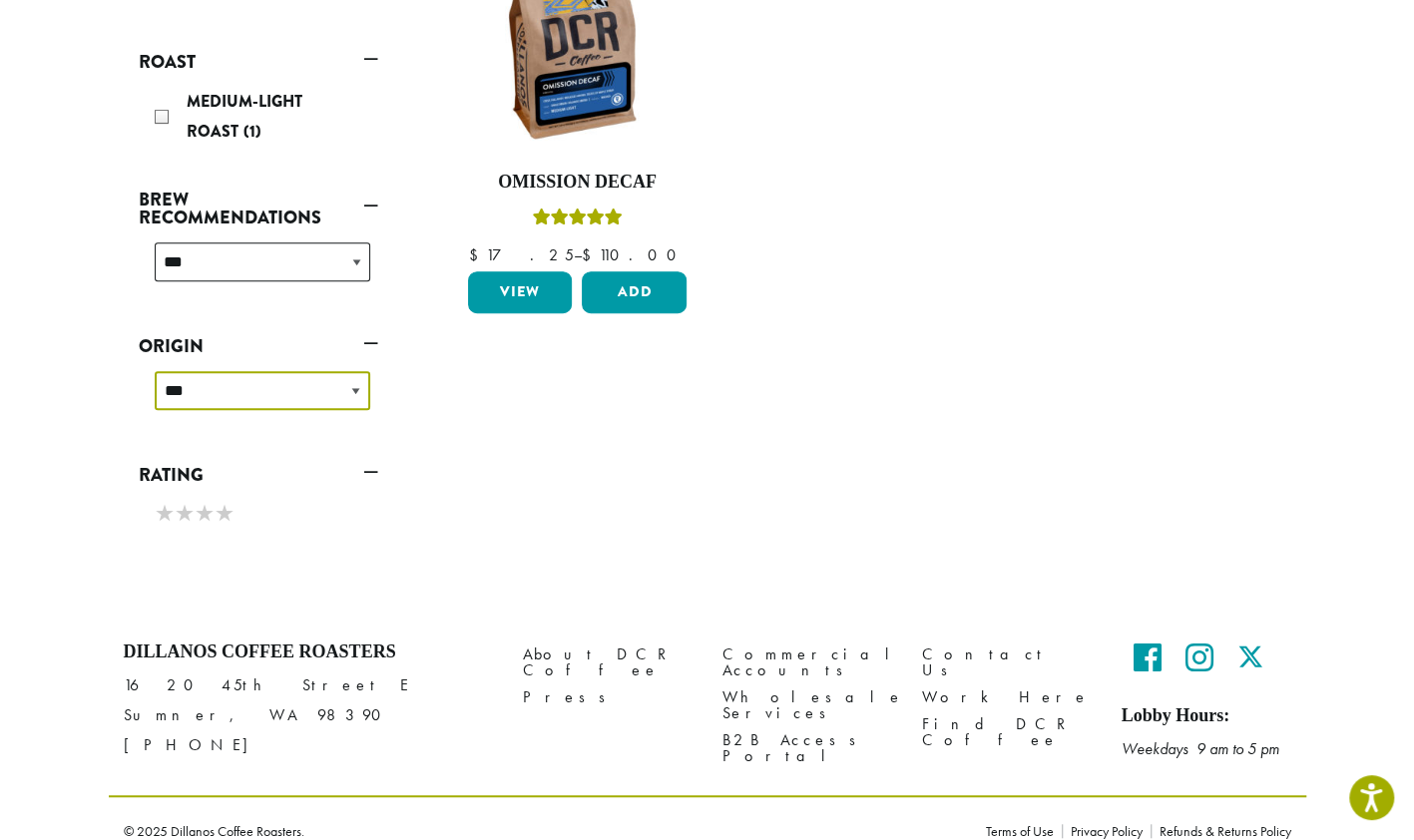 click on "**********" at bounding box center (262, 390) 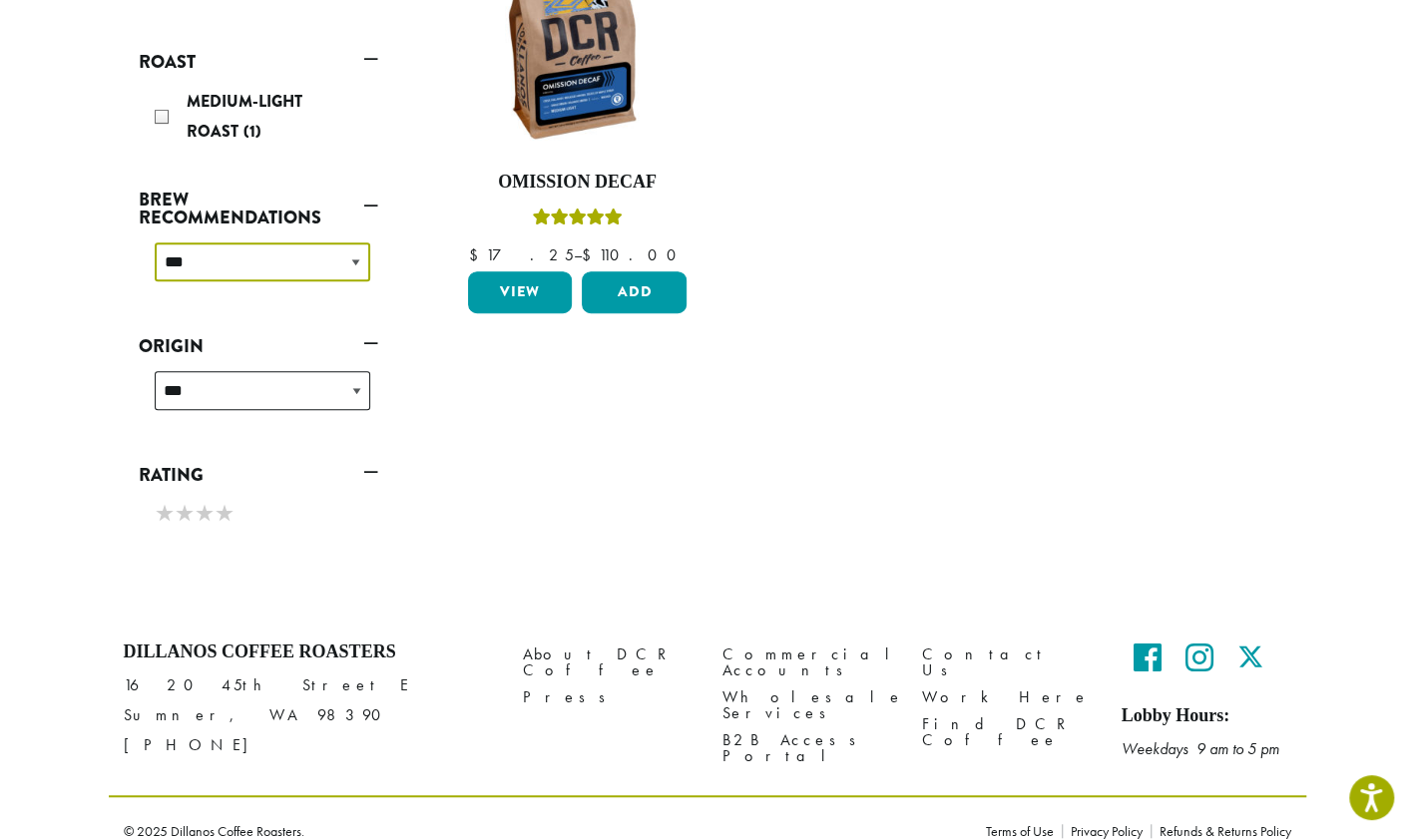 click on "**********" at bounding box center (262, 261) 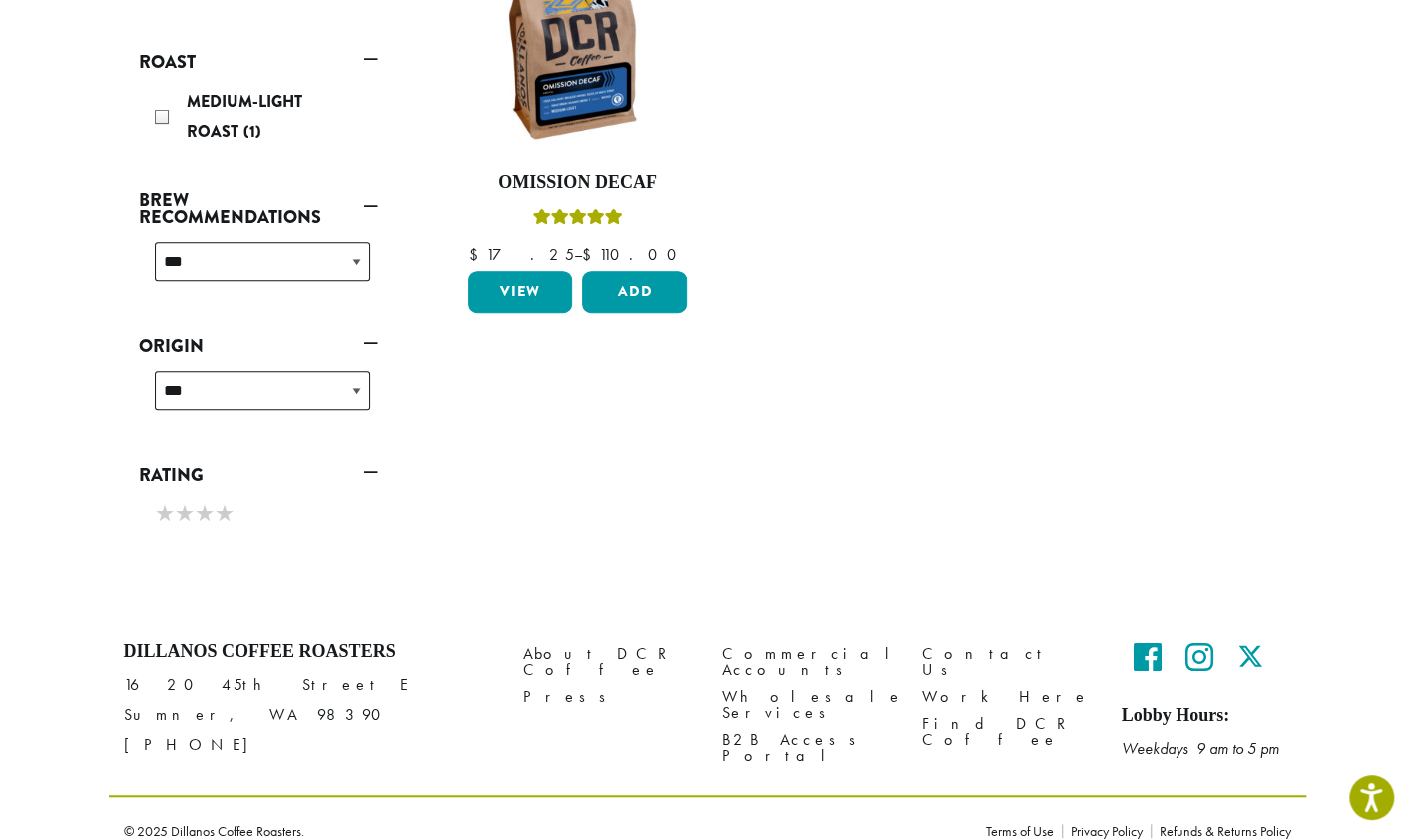 click at bounding box center (857, 414) 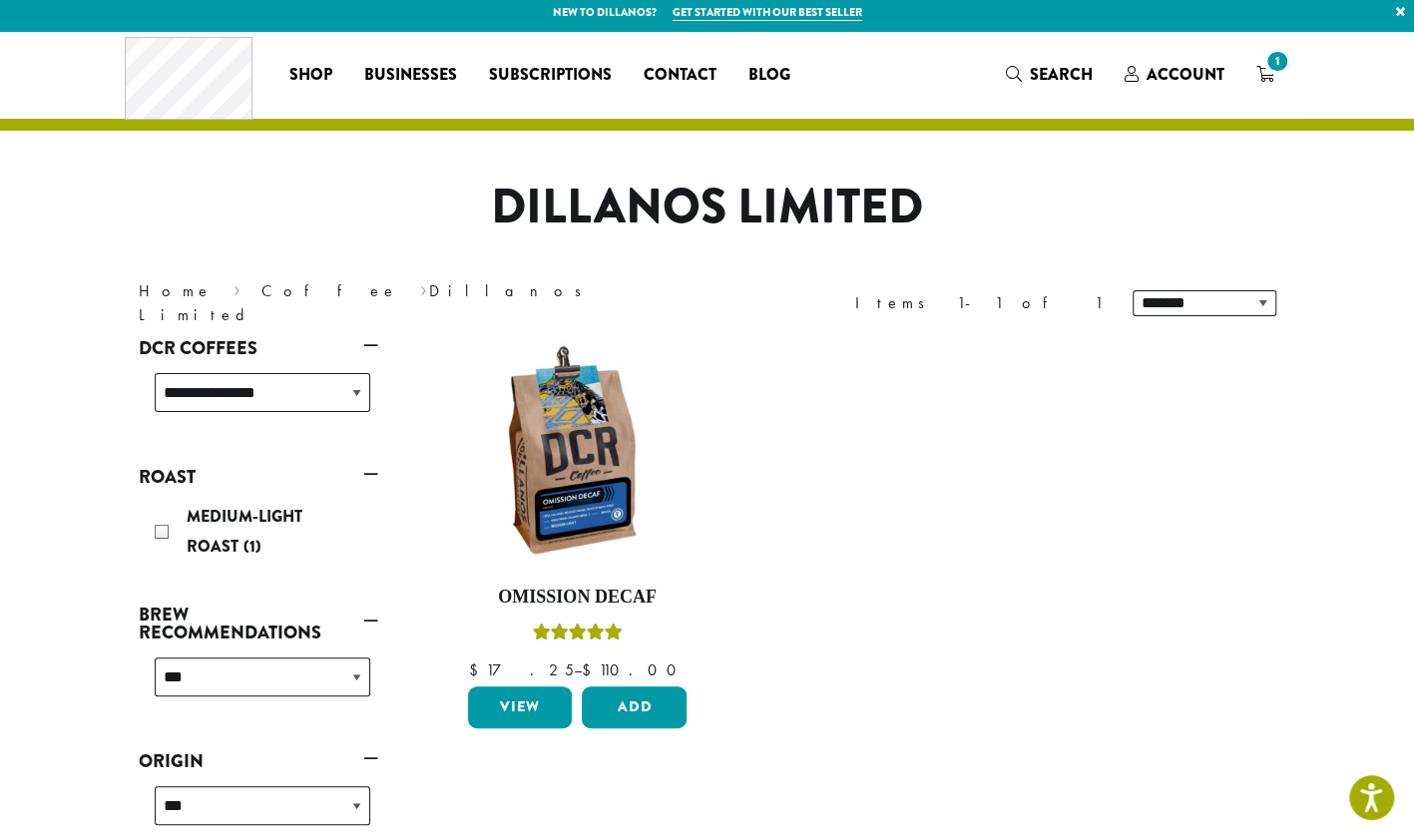 scroll, scrollTop: 0, scrollLeft: 0, axis: both 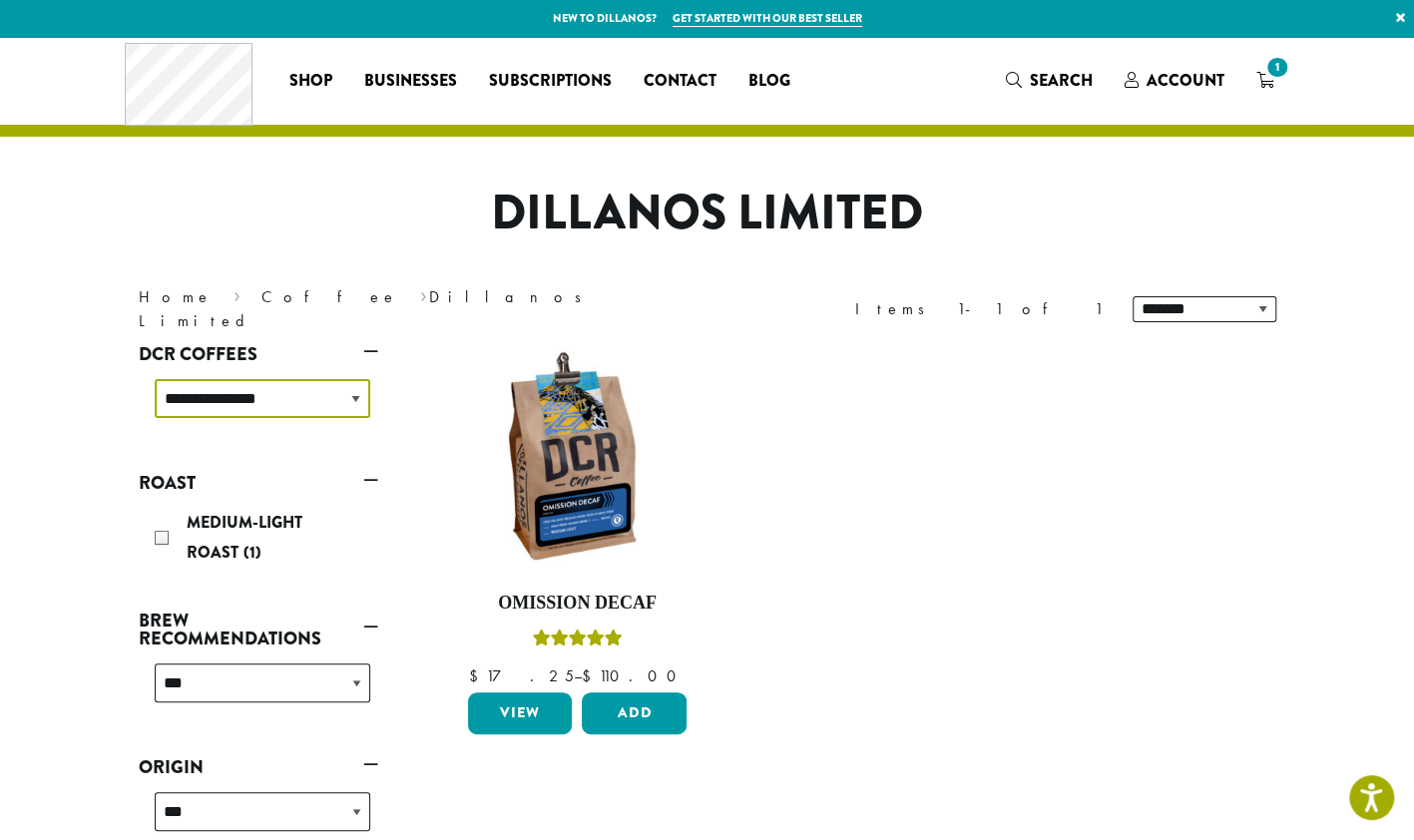 click on "**********" at bounding box center (262, 398) 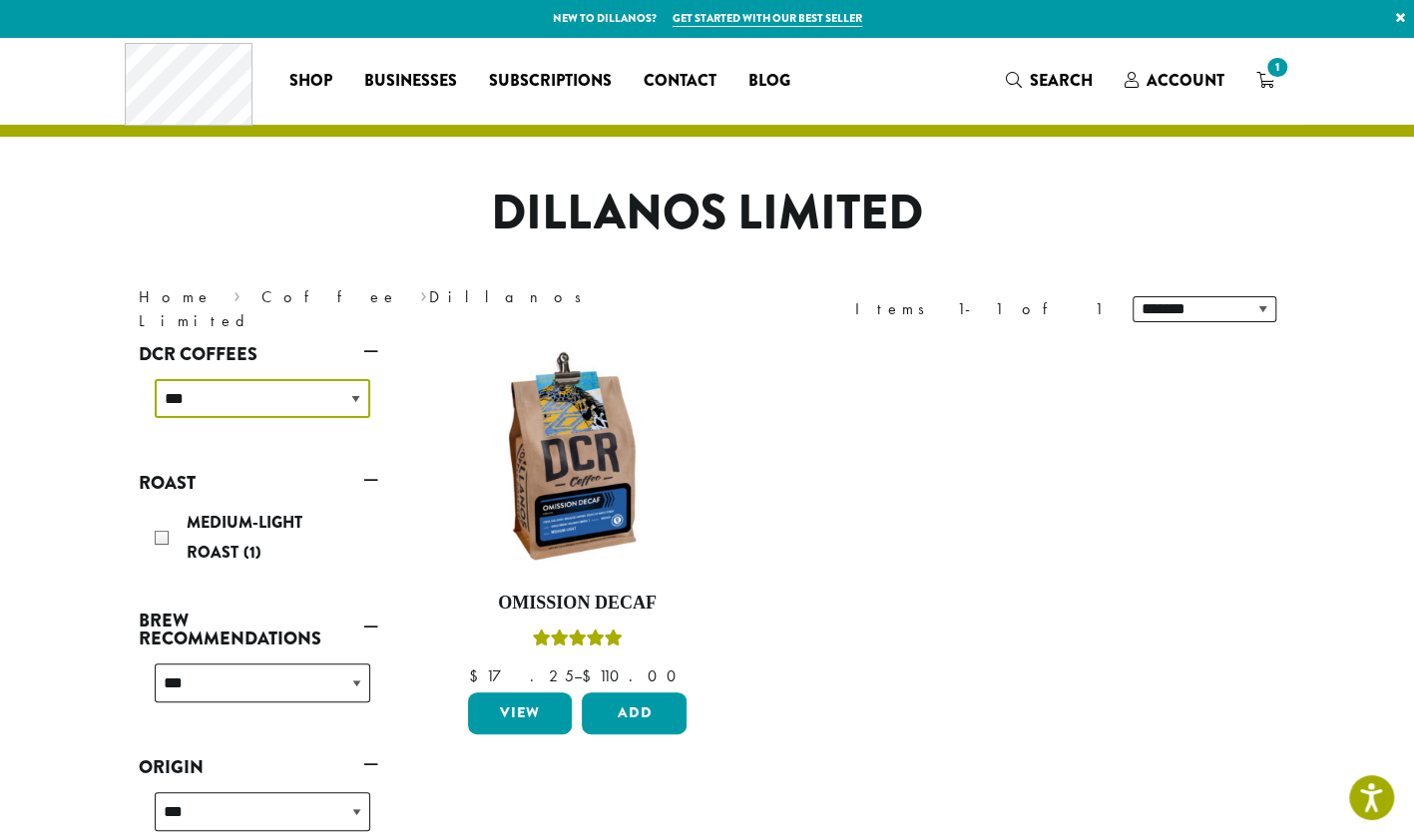 click on "**********" at bounding box center [262, 398] 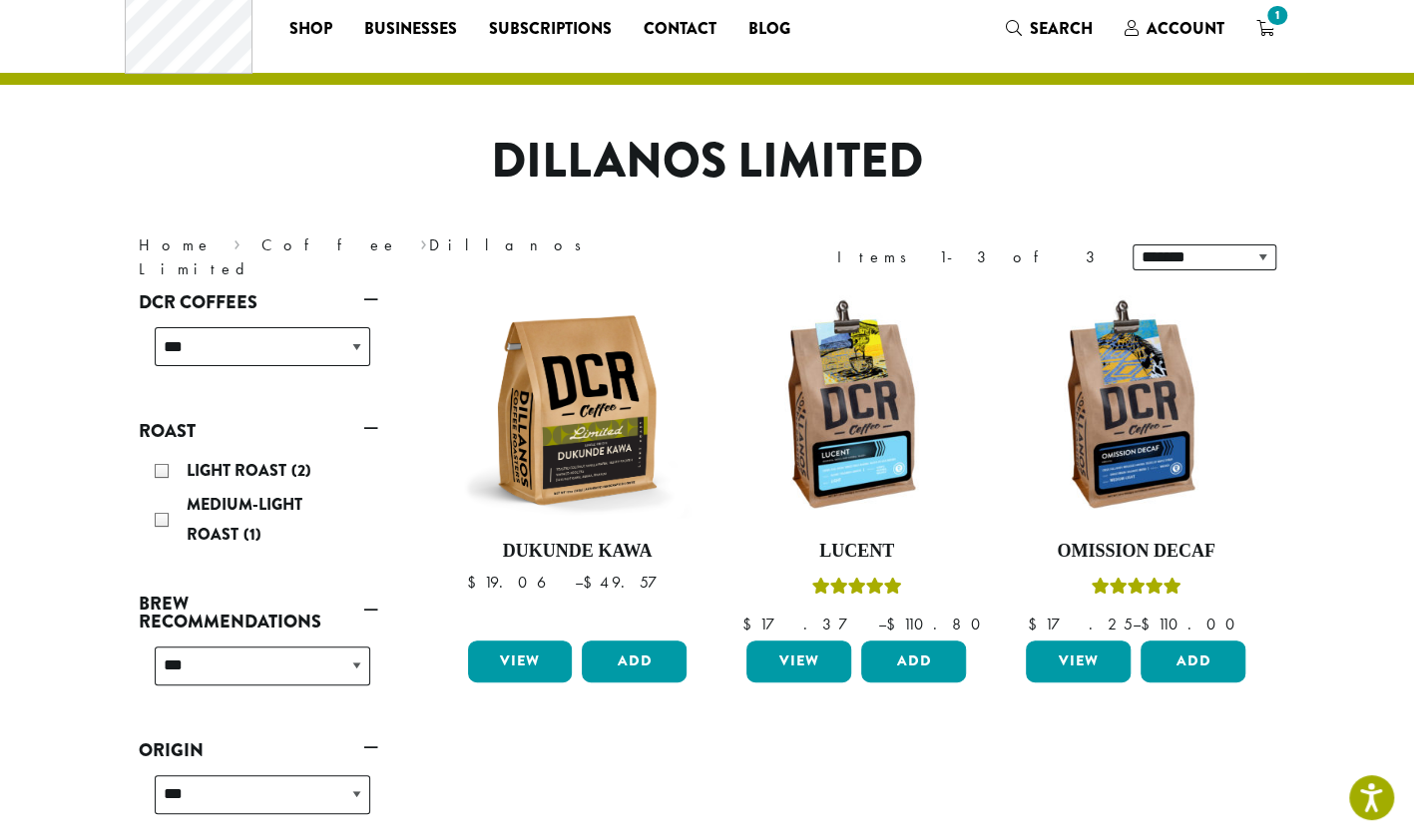 scroll, scrollTop: 0, scrollLeft: 0, axis: both 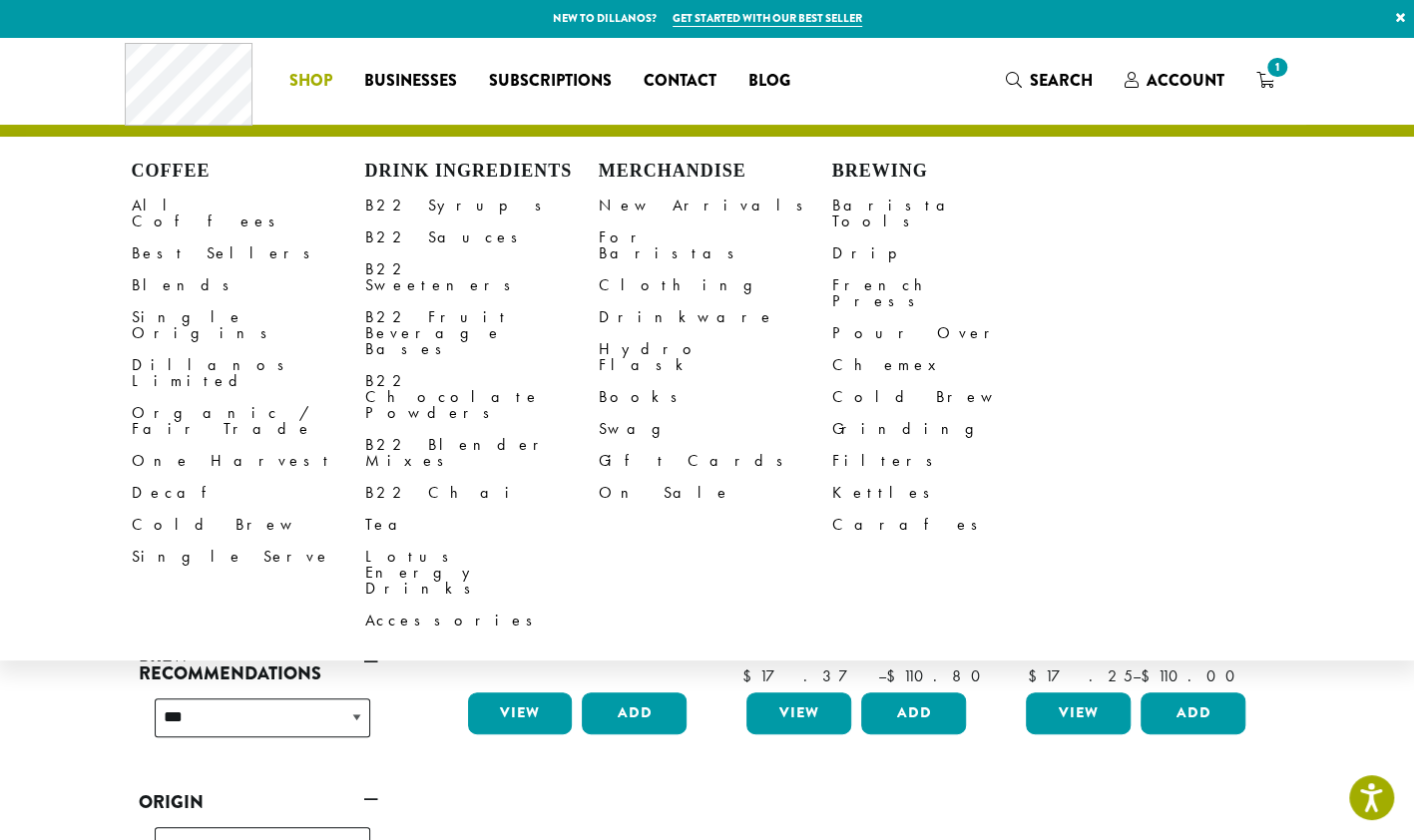 click on "All Coffees" at bounding box center [248, 213] 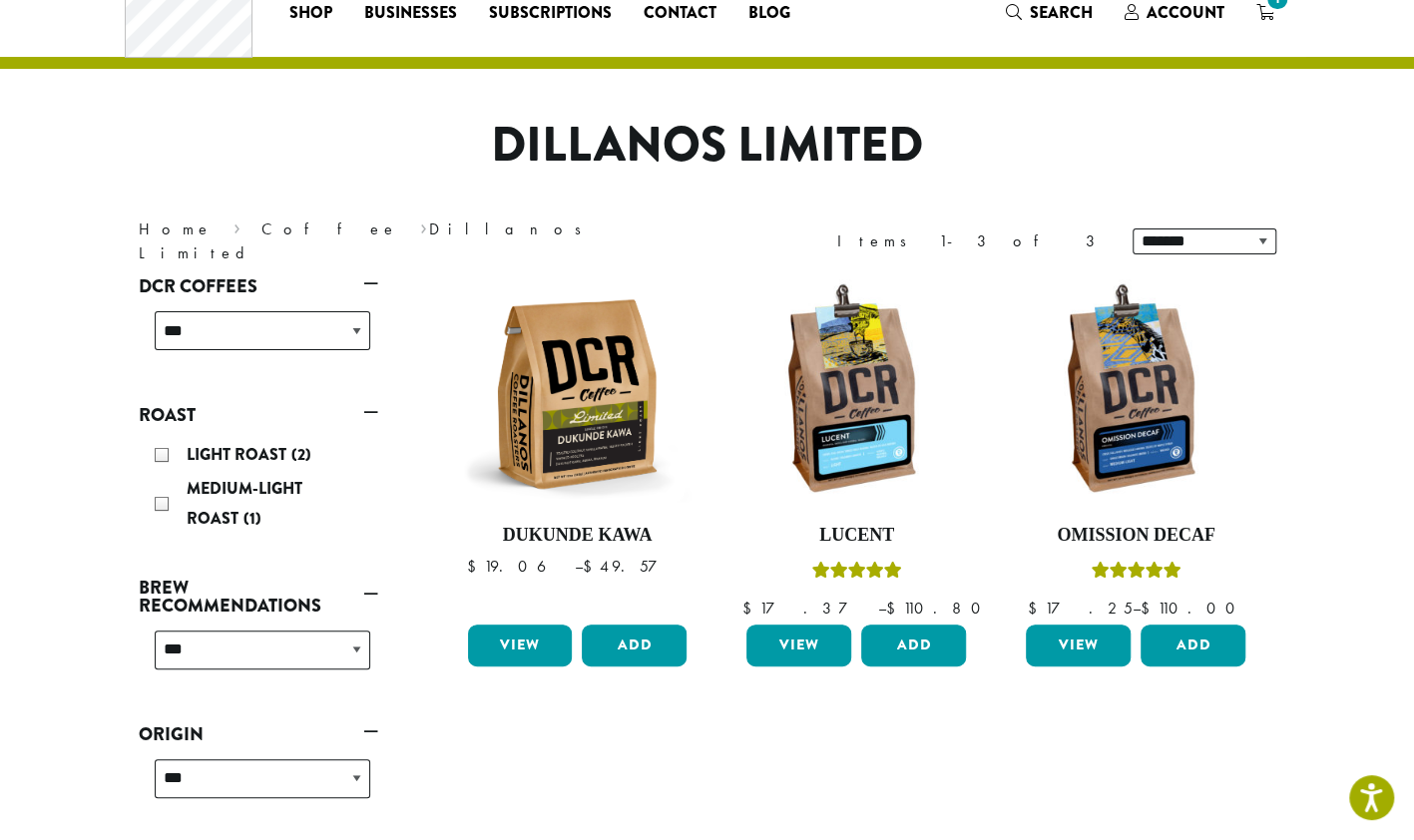 scroll, scrollTop: 100, scrollLeft: 0, axis: vertical 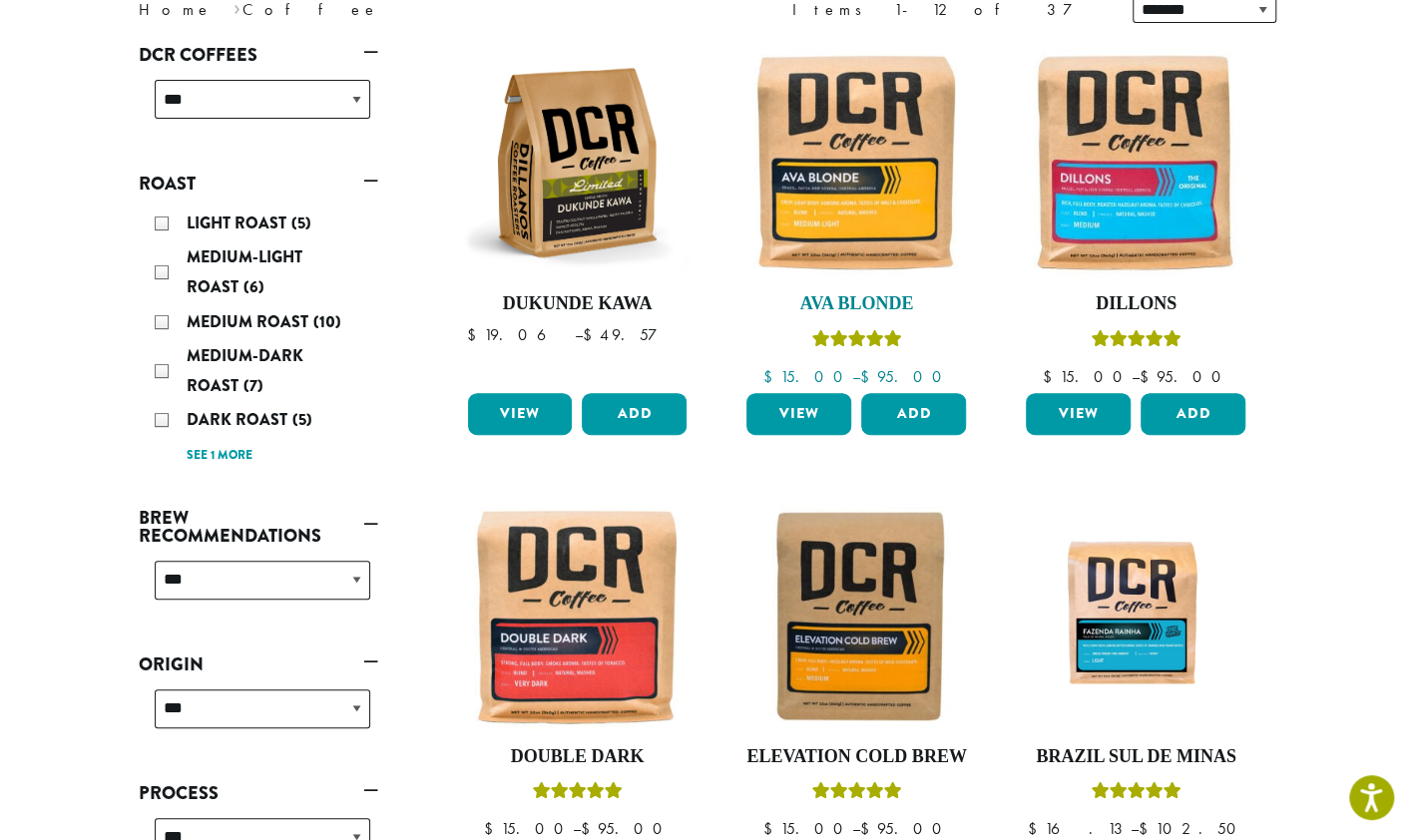 click at bounding box center [856, 163] 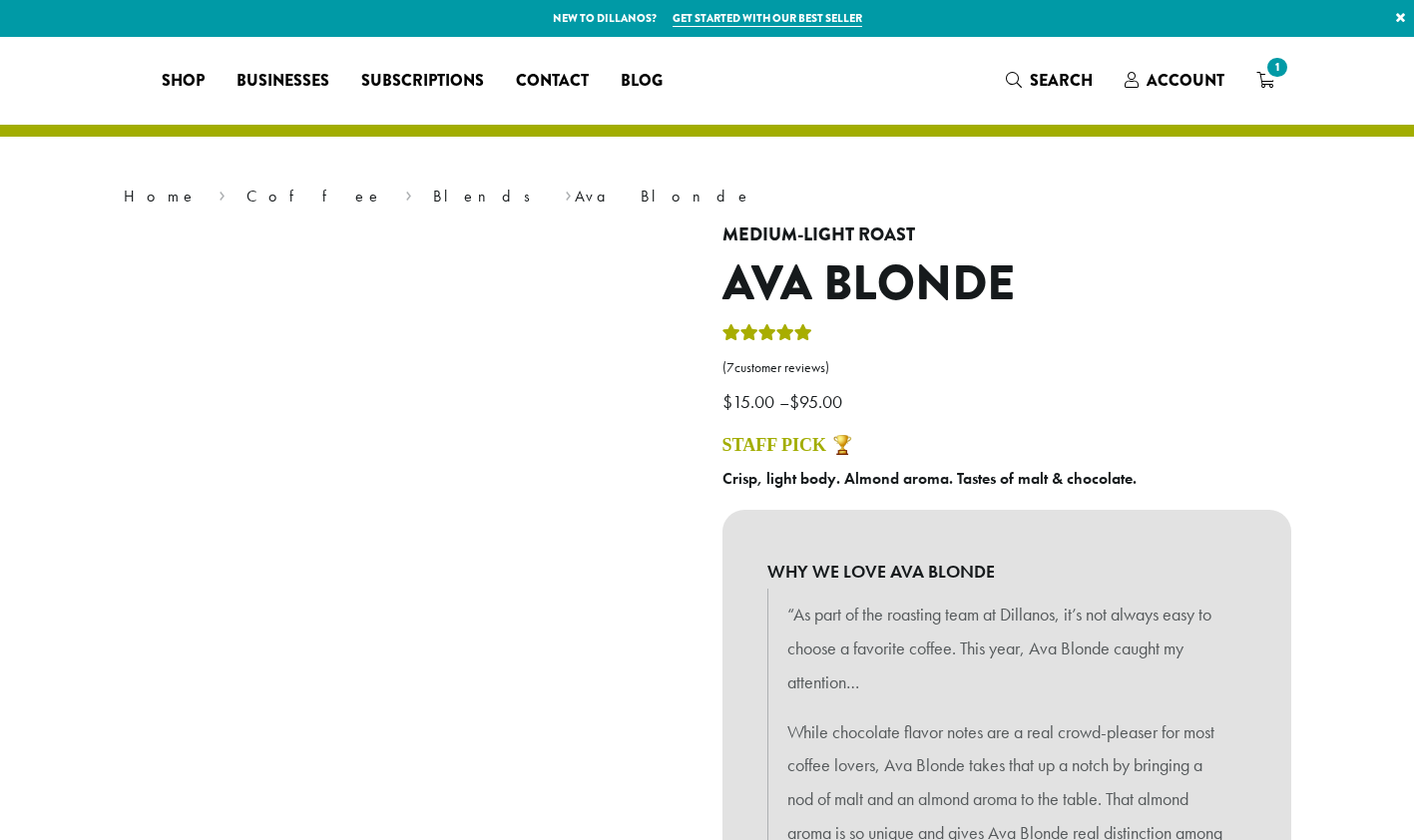 scroll, scrollTop: 0, scrollLeft: 0, axis: both 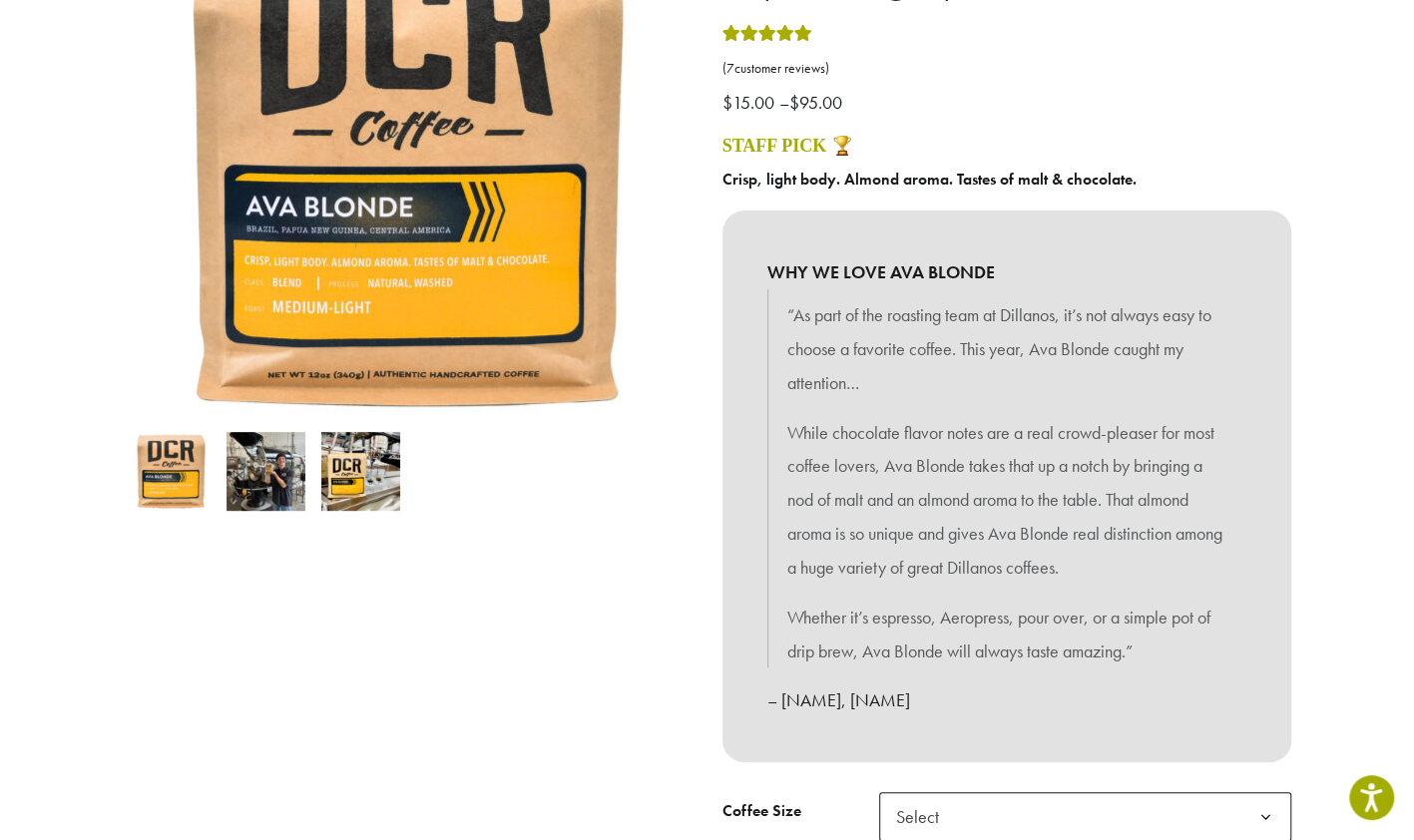 click at bounding box center [265, 471] 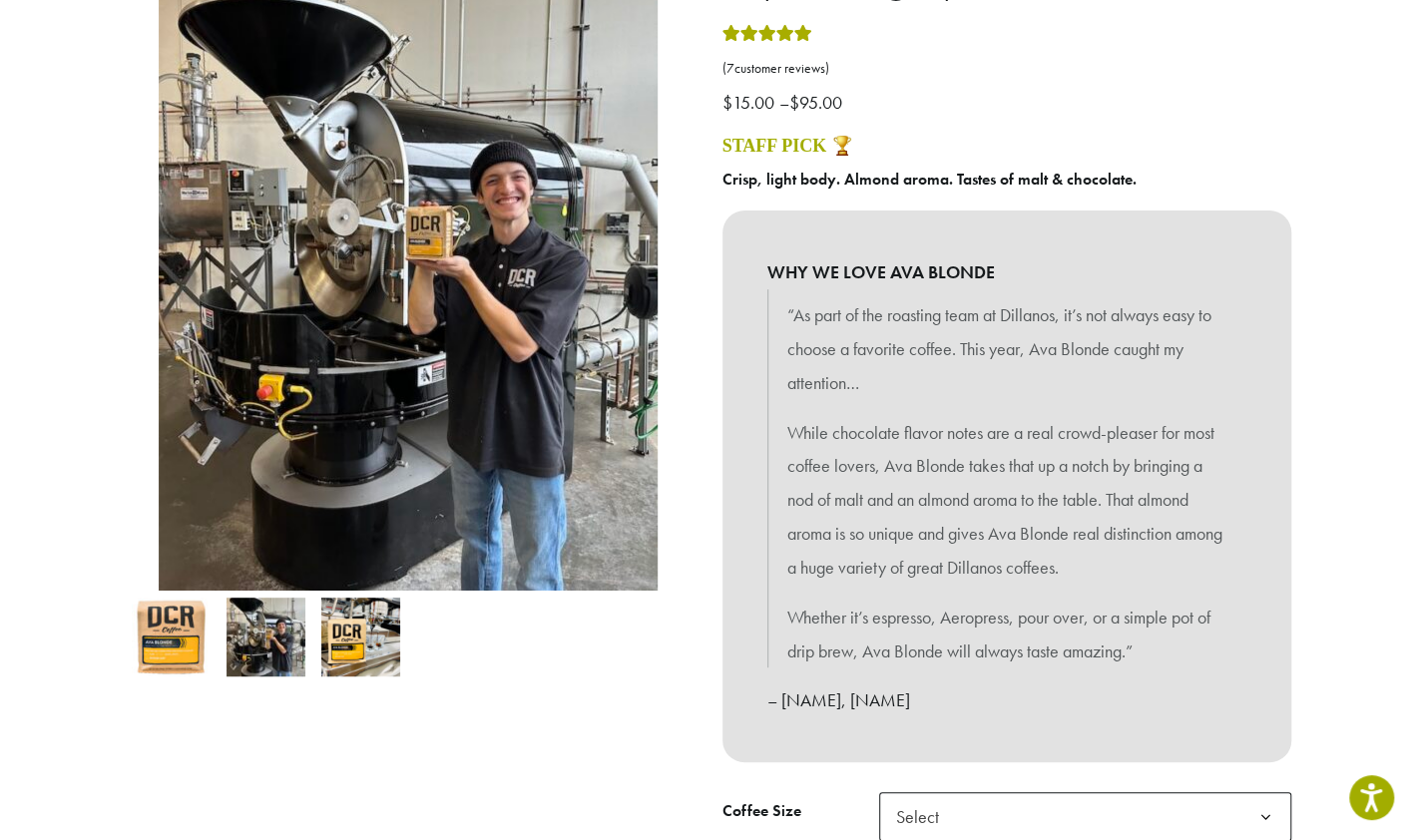 click at bounding box center [360, 636] 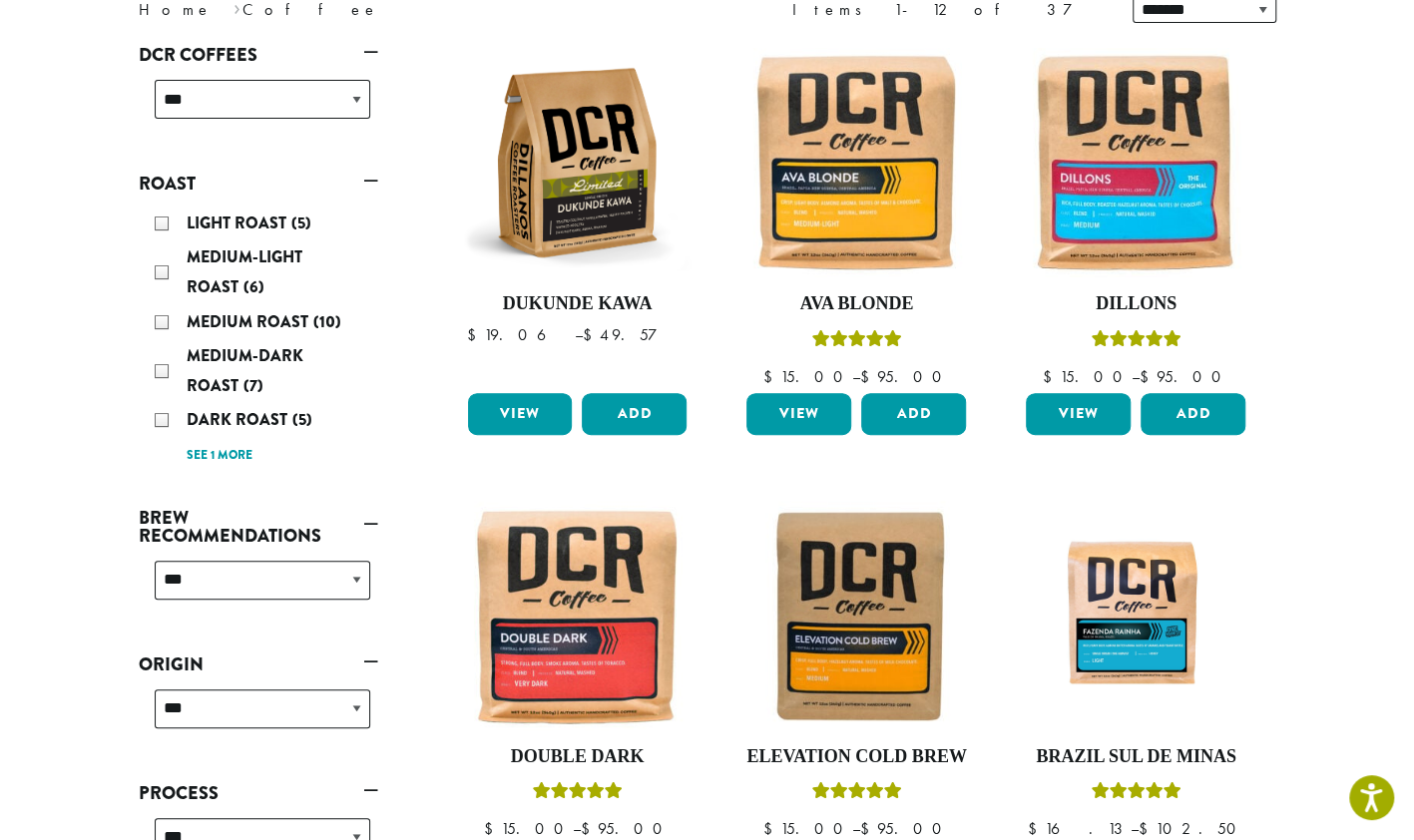 scroll, scrollTop: 338, scrollLeft: 0, axis: vertical 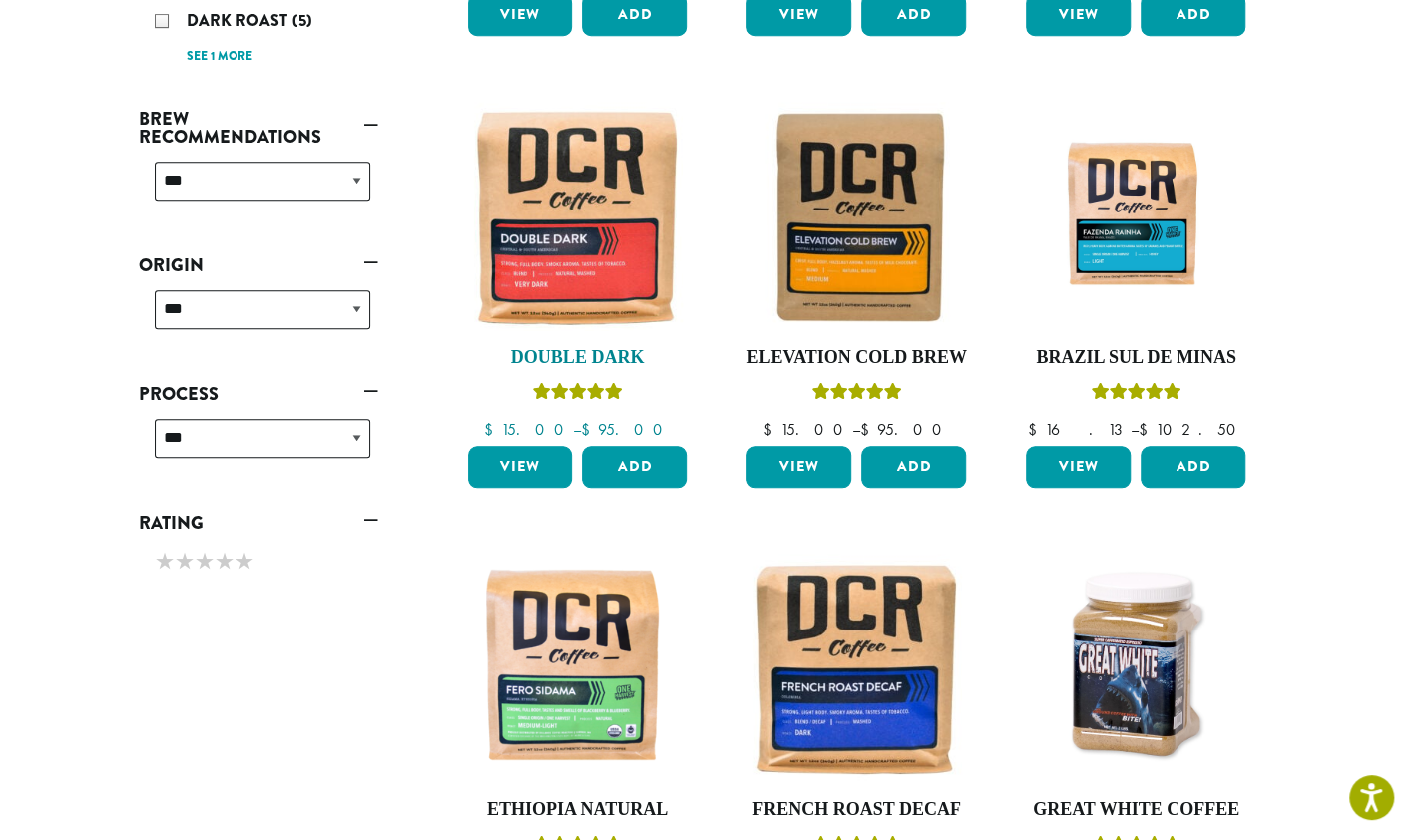 click at bounding box center (577, 216) 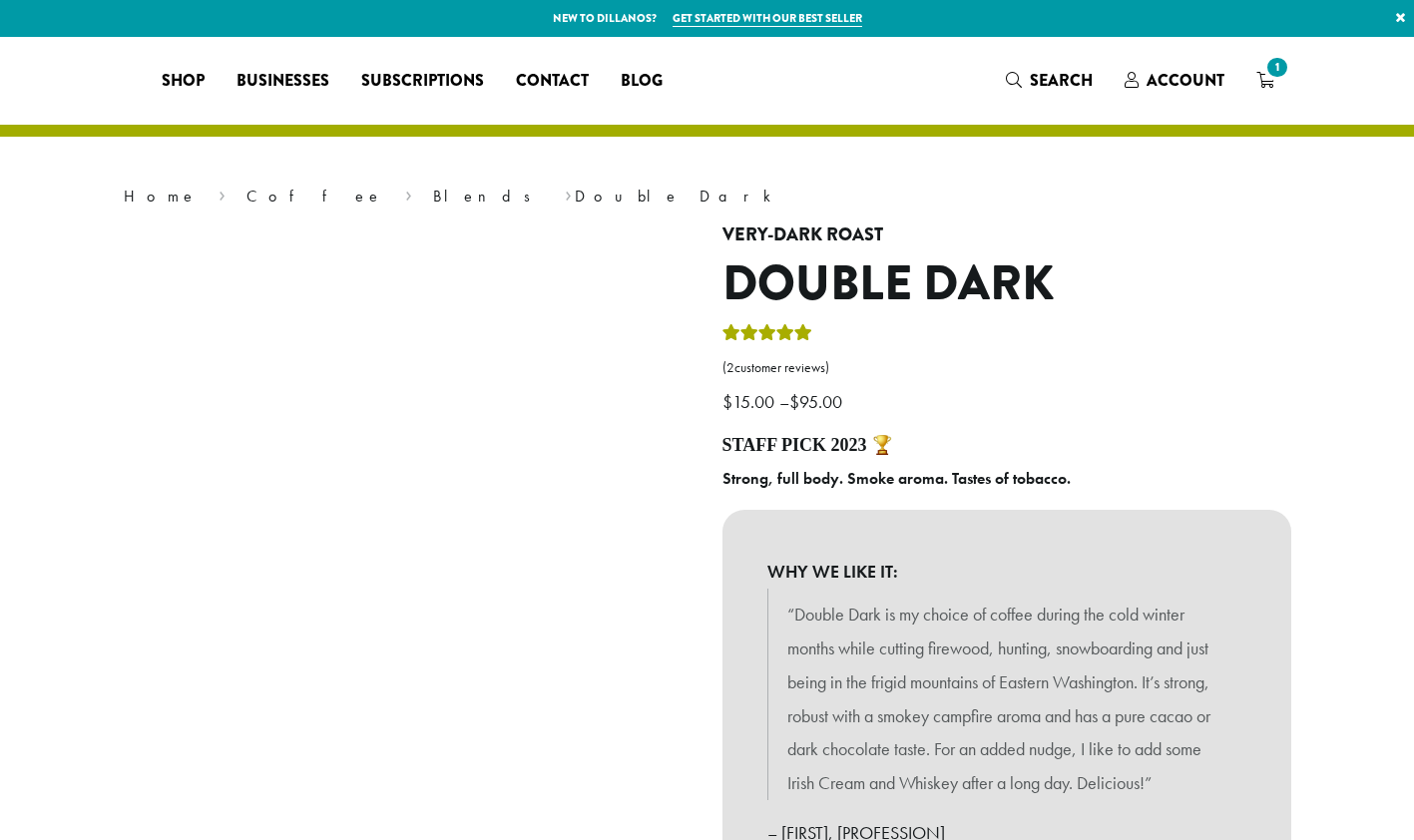 scroll, scrollTop: 0, scrollLeft: 0, axis: both 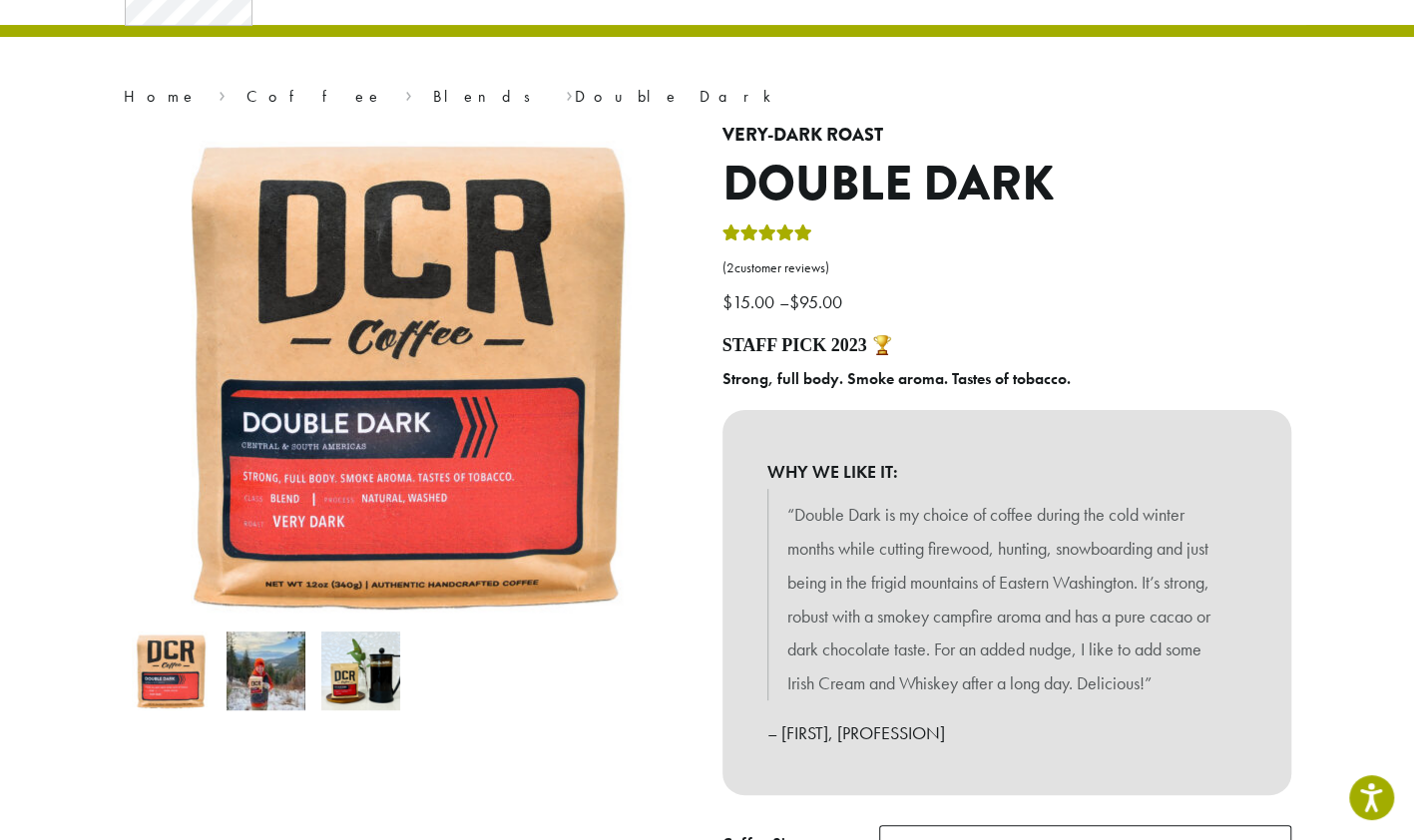 click at bounding box center (360, 670) 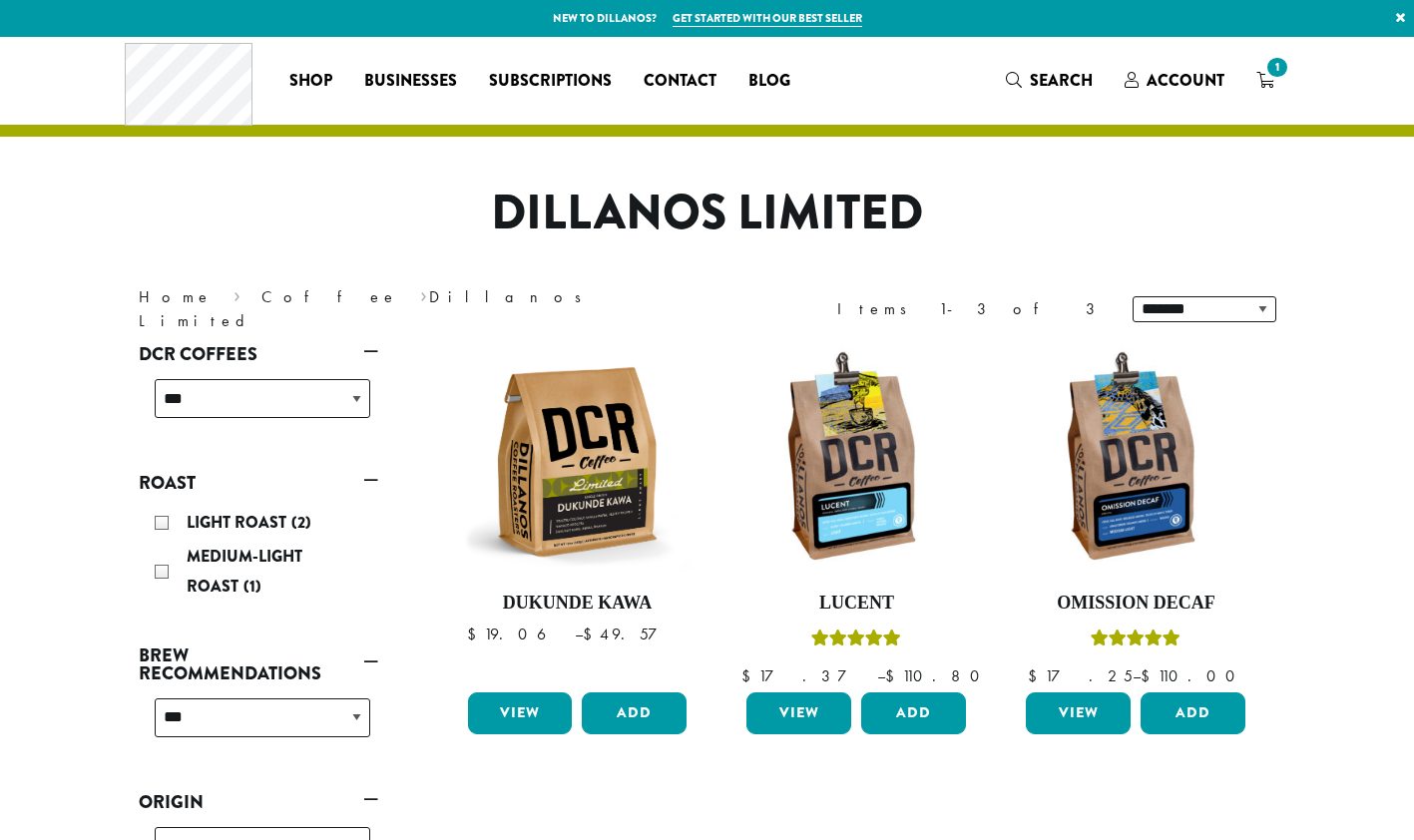 scroll, scrollTop: 100, scrollLeft: 0, axis: vertical 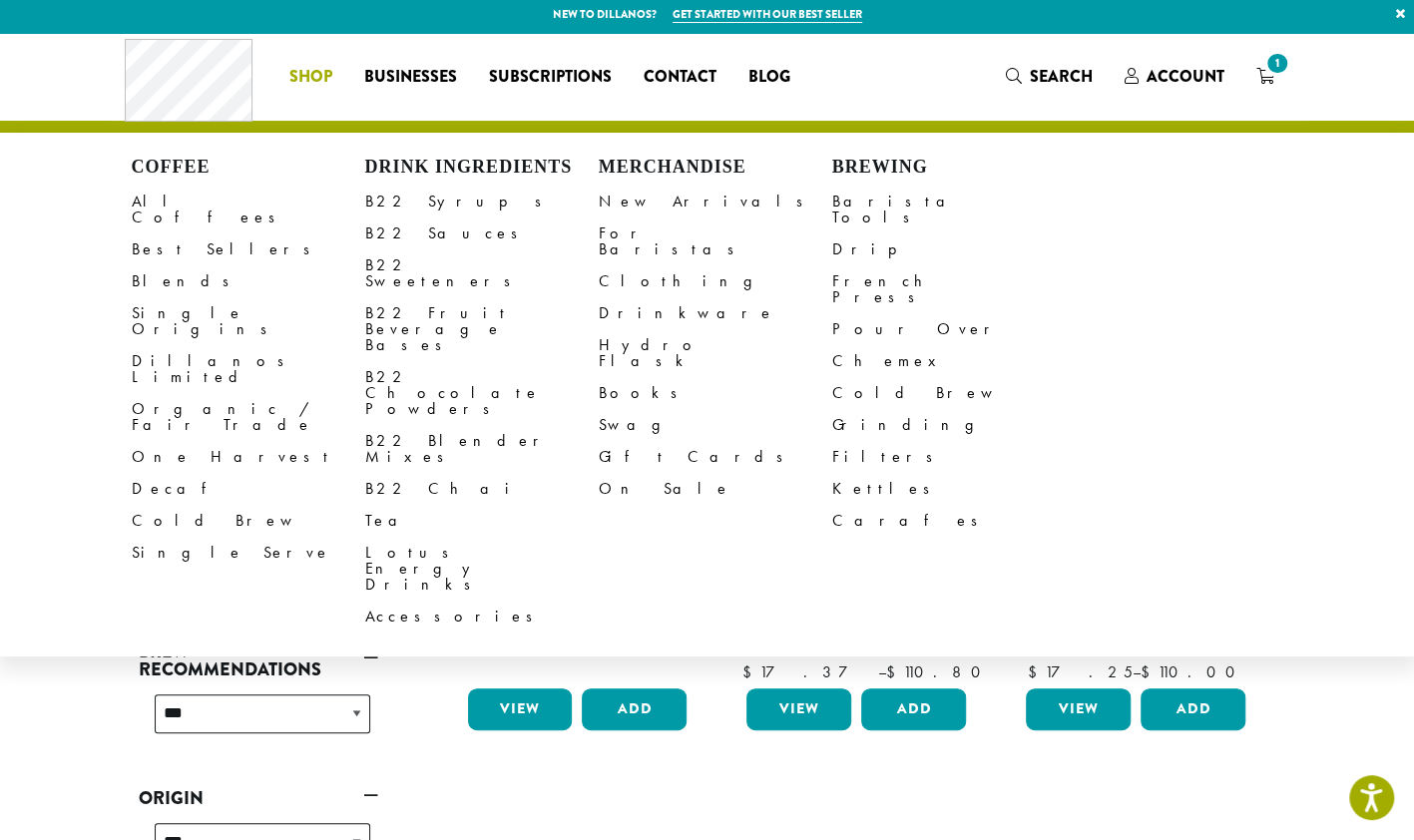 click on "All Coffees" at bounding box center (248, 210) 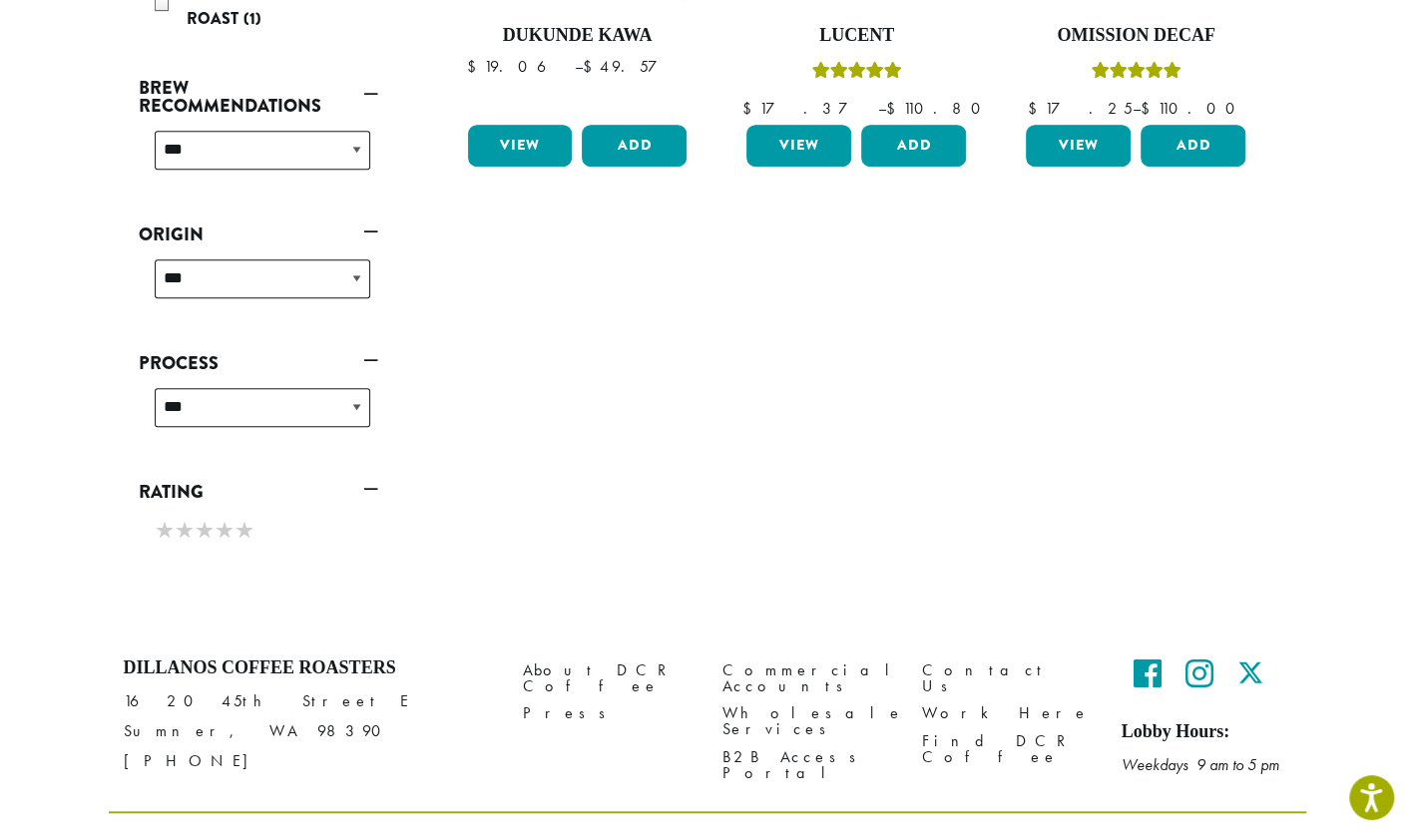 scroll, scrollTop: 608, scrollLeft: 0, axis: vertical 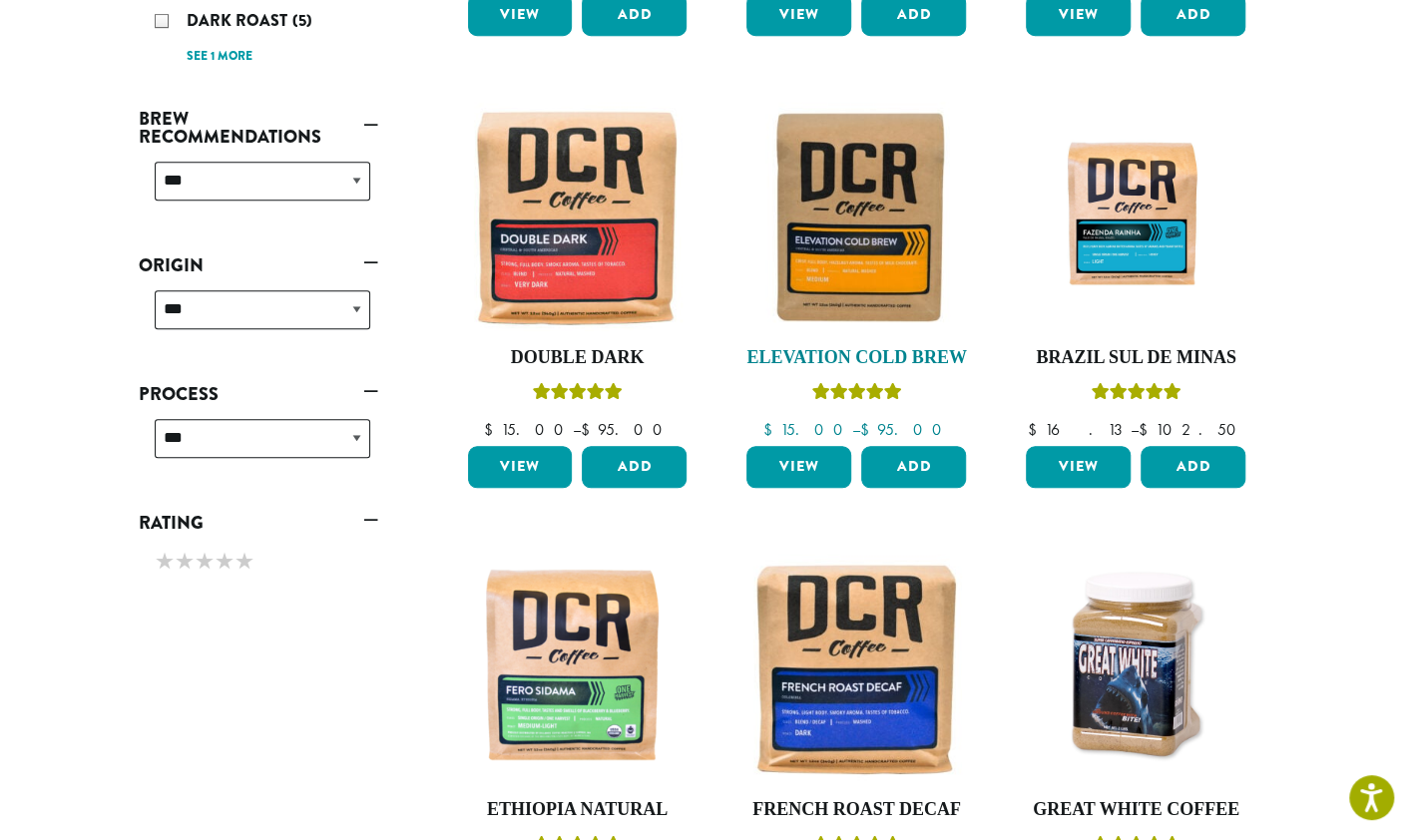 click at bounding box center (856, 216) 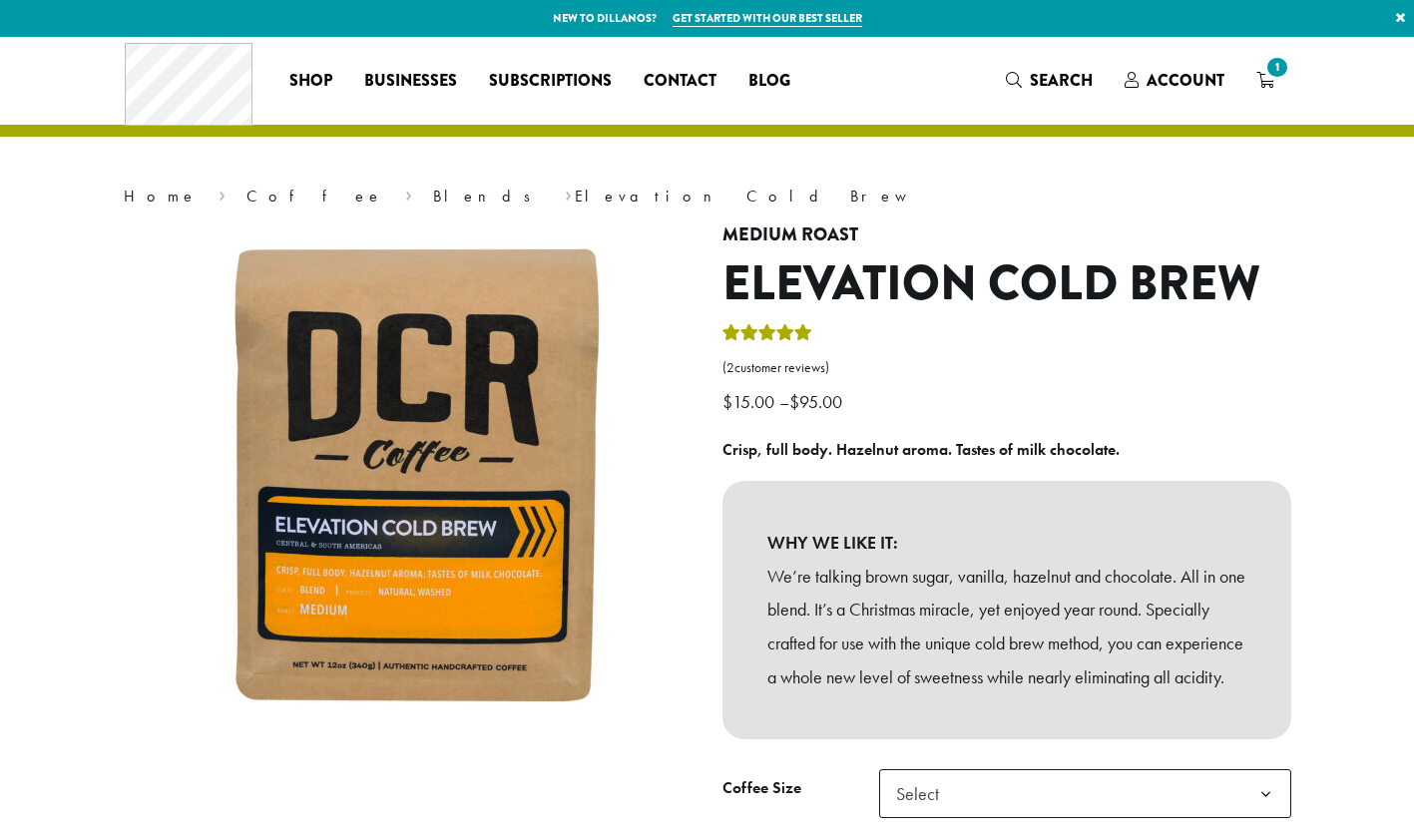 scroll, scrollTop: 0, scrollLeft: 0, axis: both 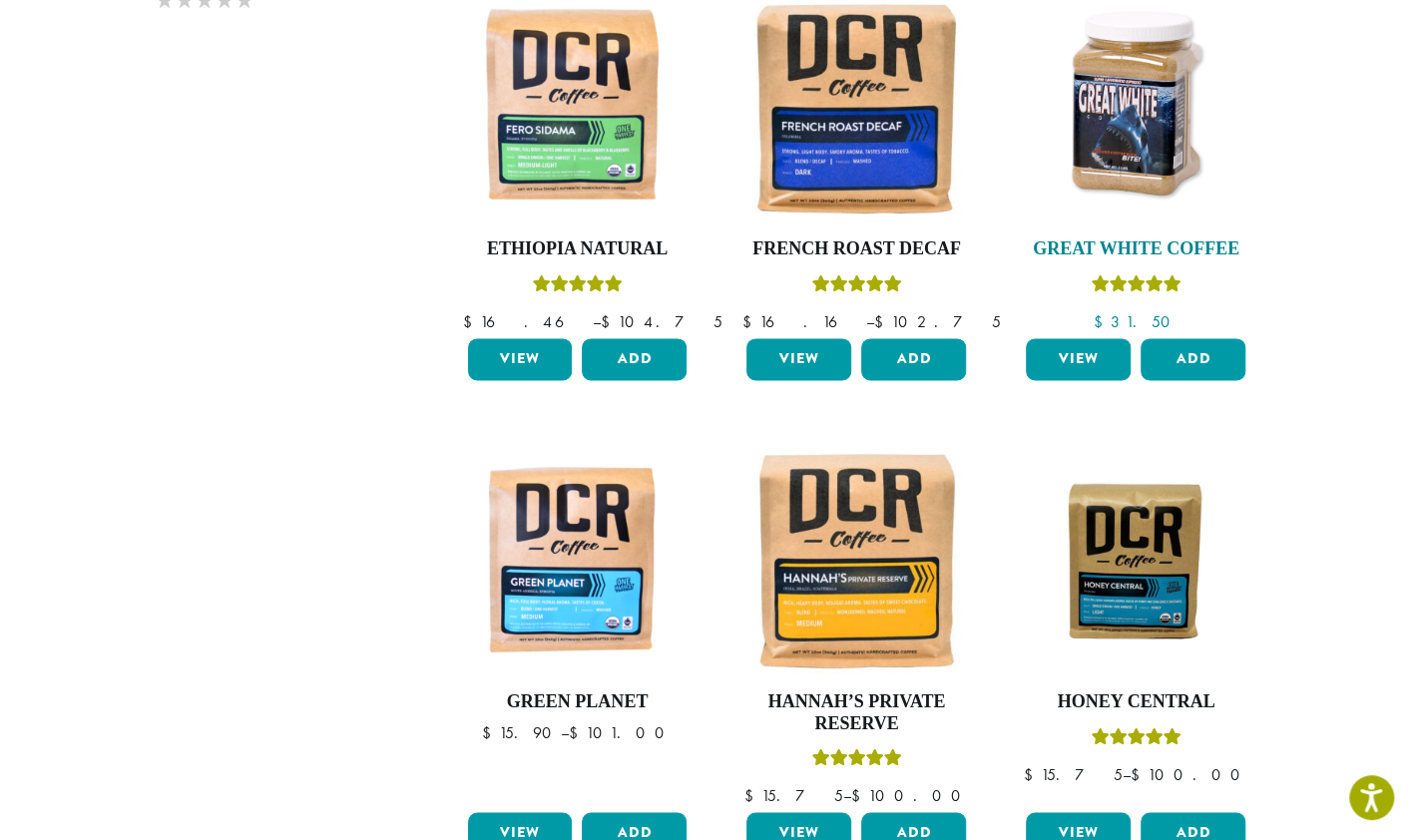 click at bounding box center [1136, 108] 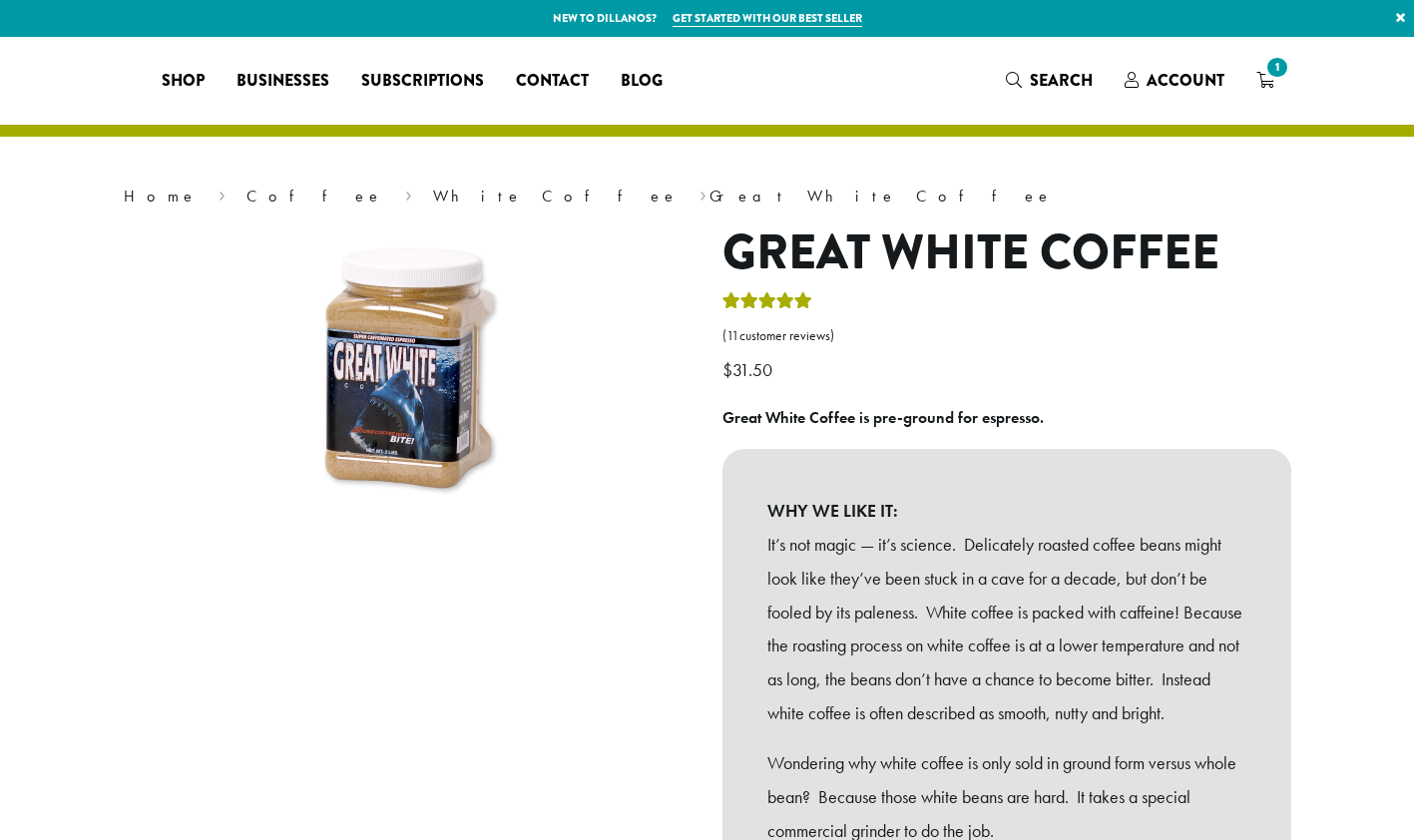 scroll, scrollTop: 0, scrollLeft: 0, axis: both 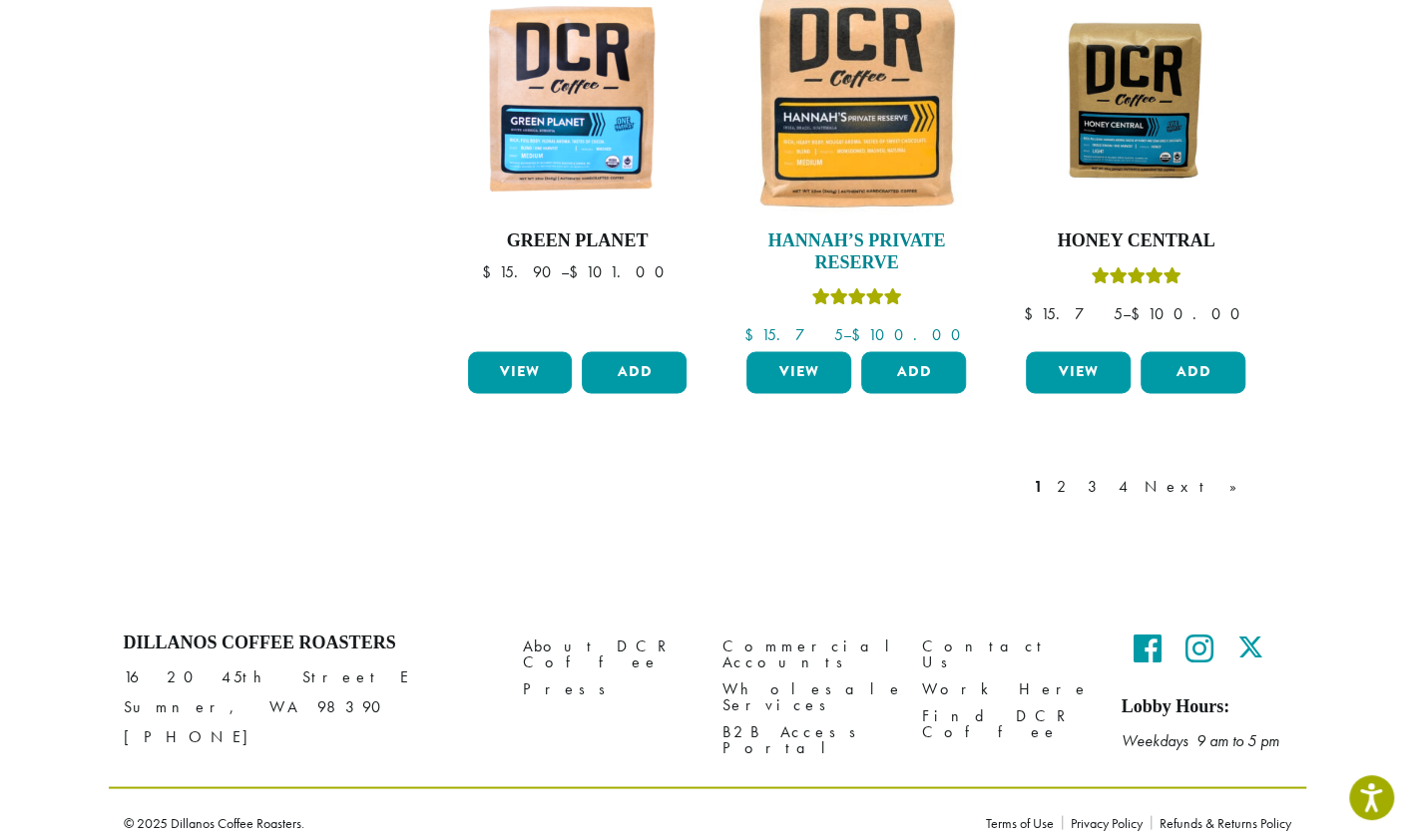 click at bounding box center [856, 100] 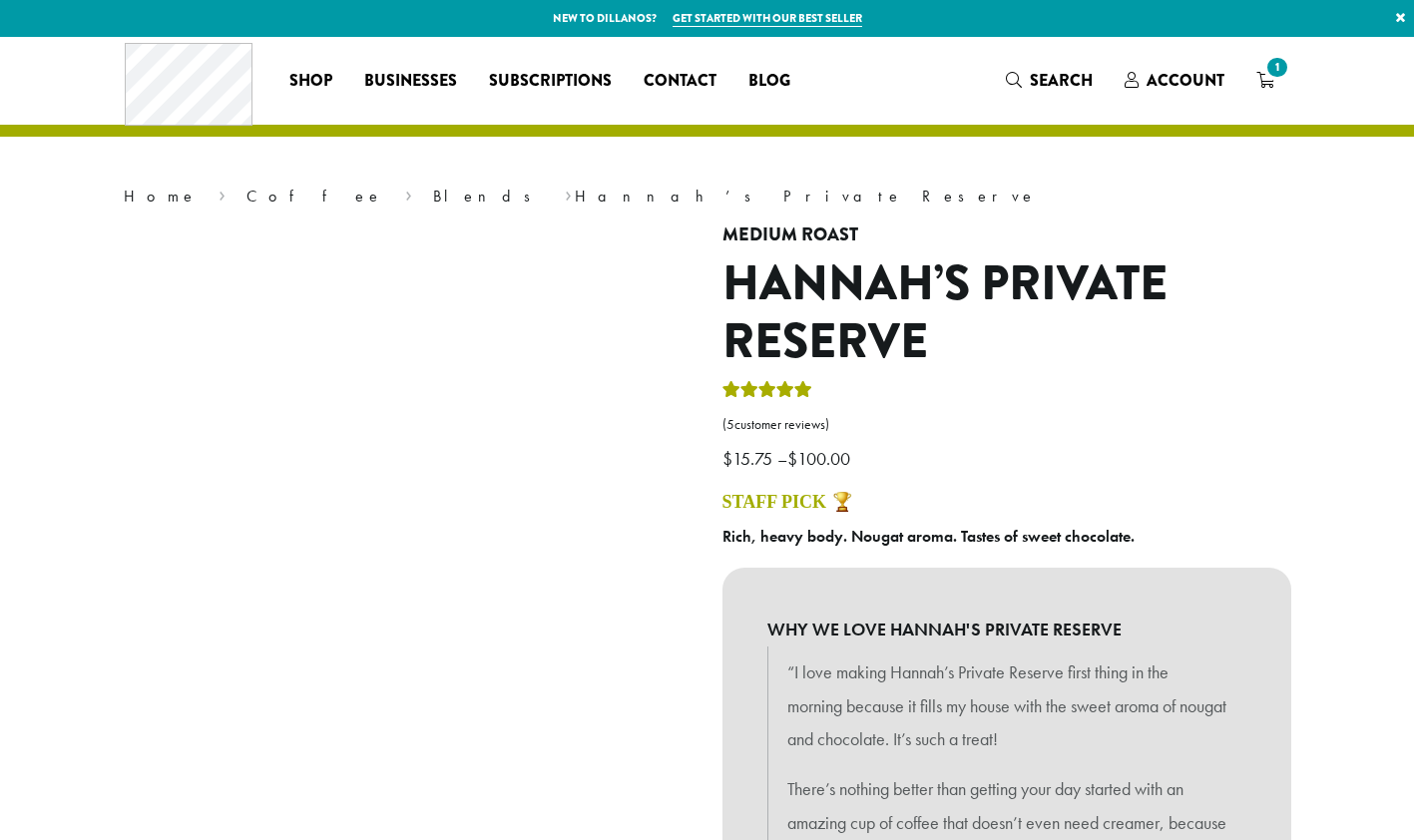 scroll, scrollTop: 0, scrollLeft: 0, axis: both 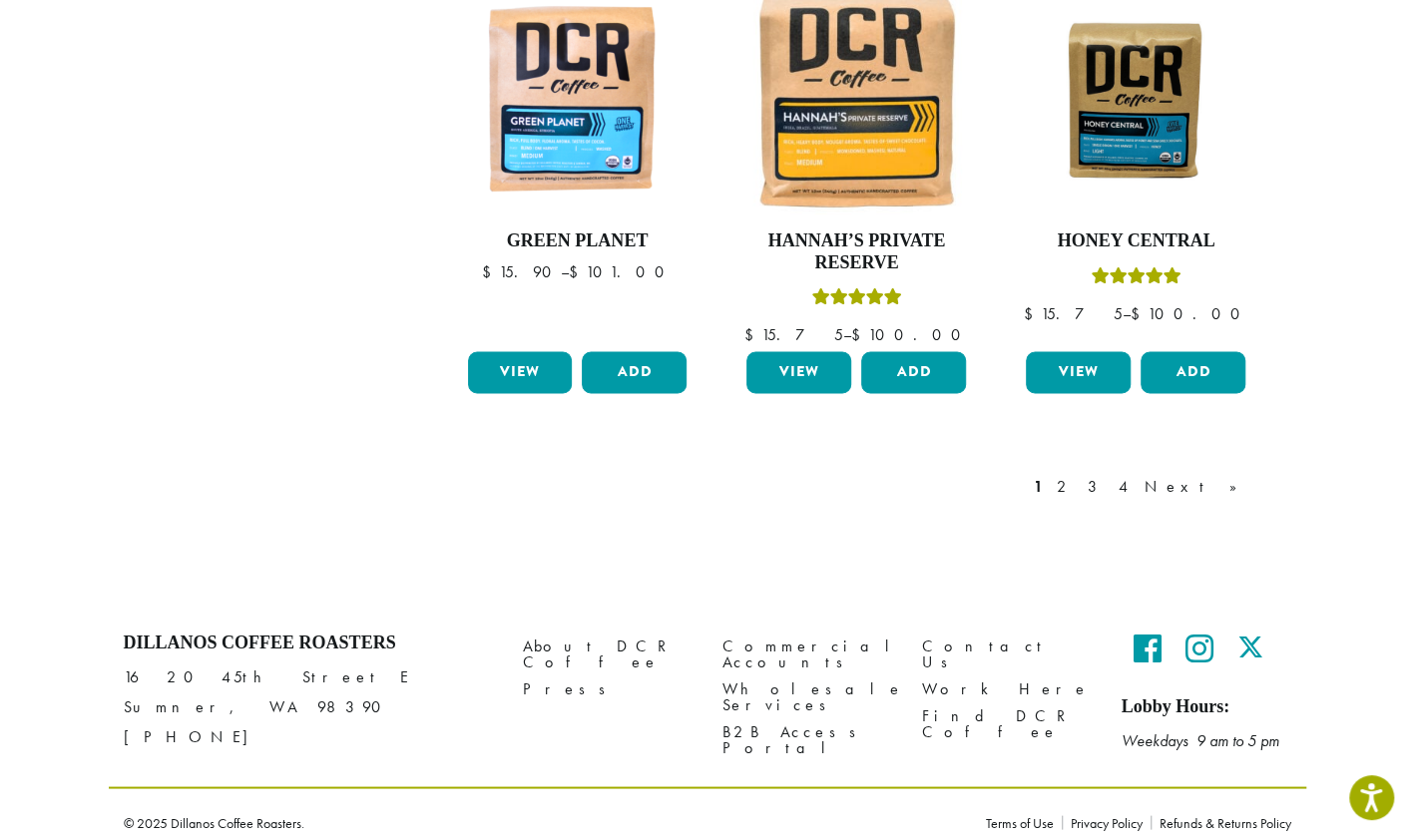 drag, startPoint x: 1353, startPoint y: 456, endPoint x: 1390, endPoint y: 567, distance: 117.00427 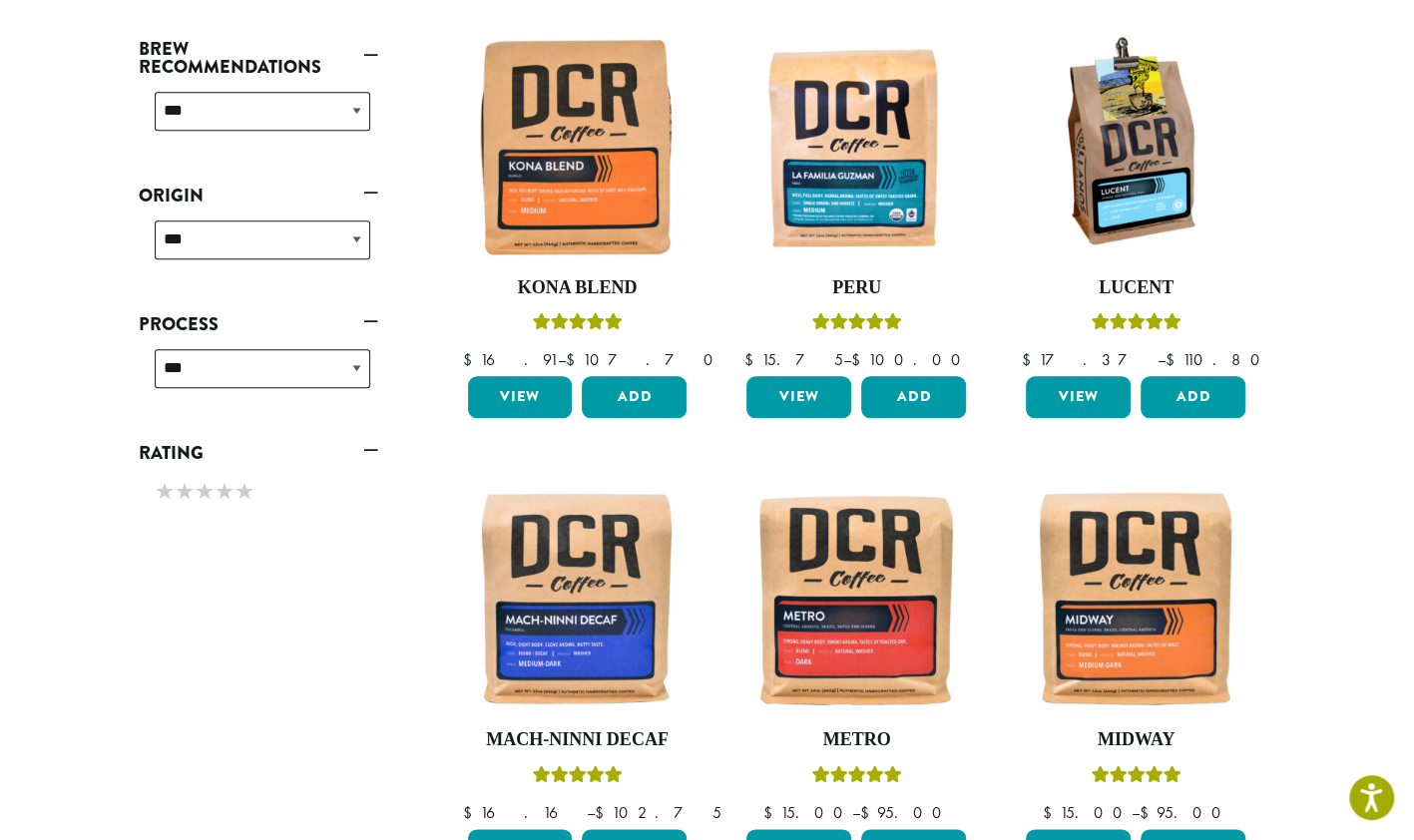 scroll, scrollTop: 122, scrollLeft: 0, axis: vertical 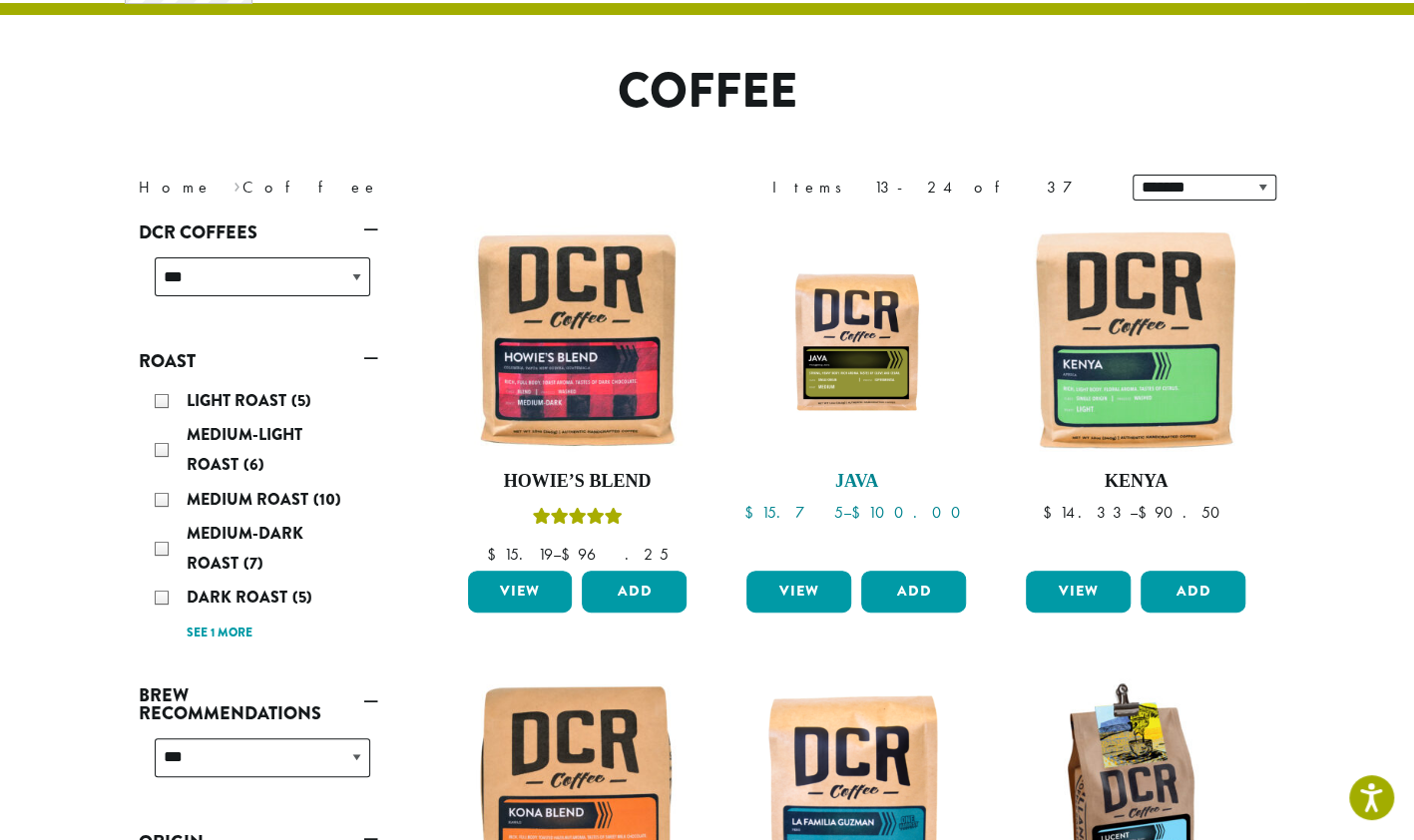 click at bounding box center (856, 340) 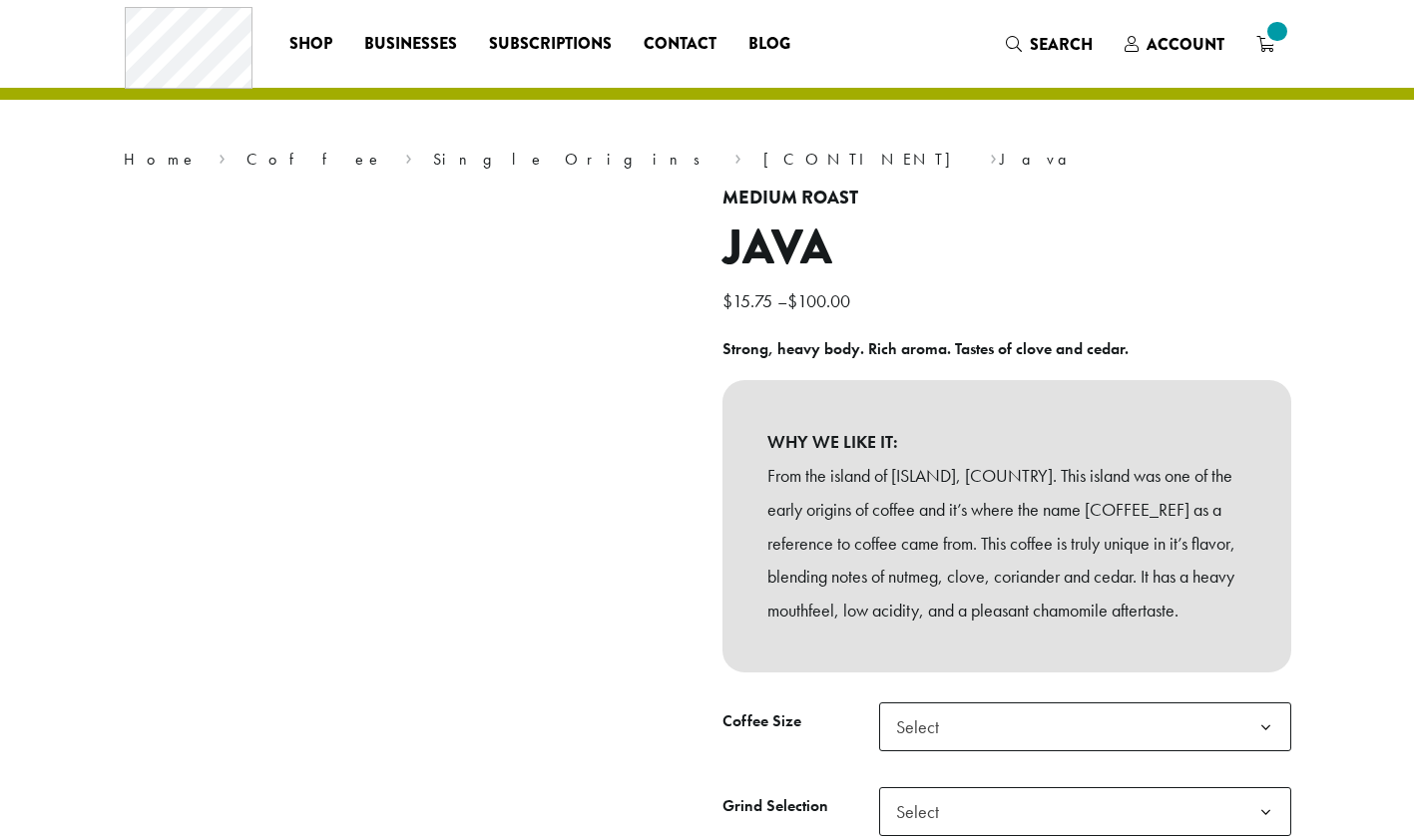 scroll, scrollTop: 0, scrollLeft: 0, axis: both 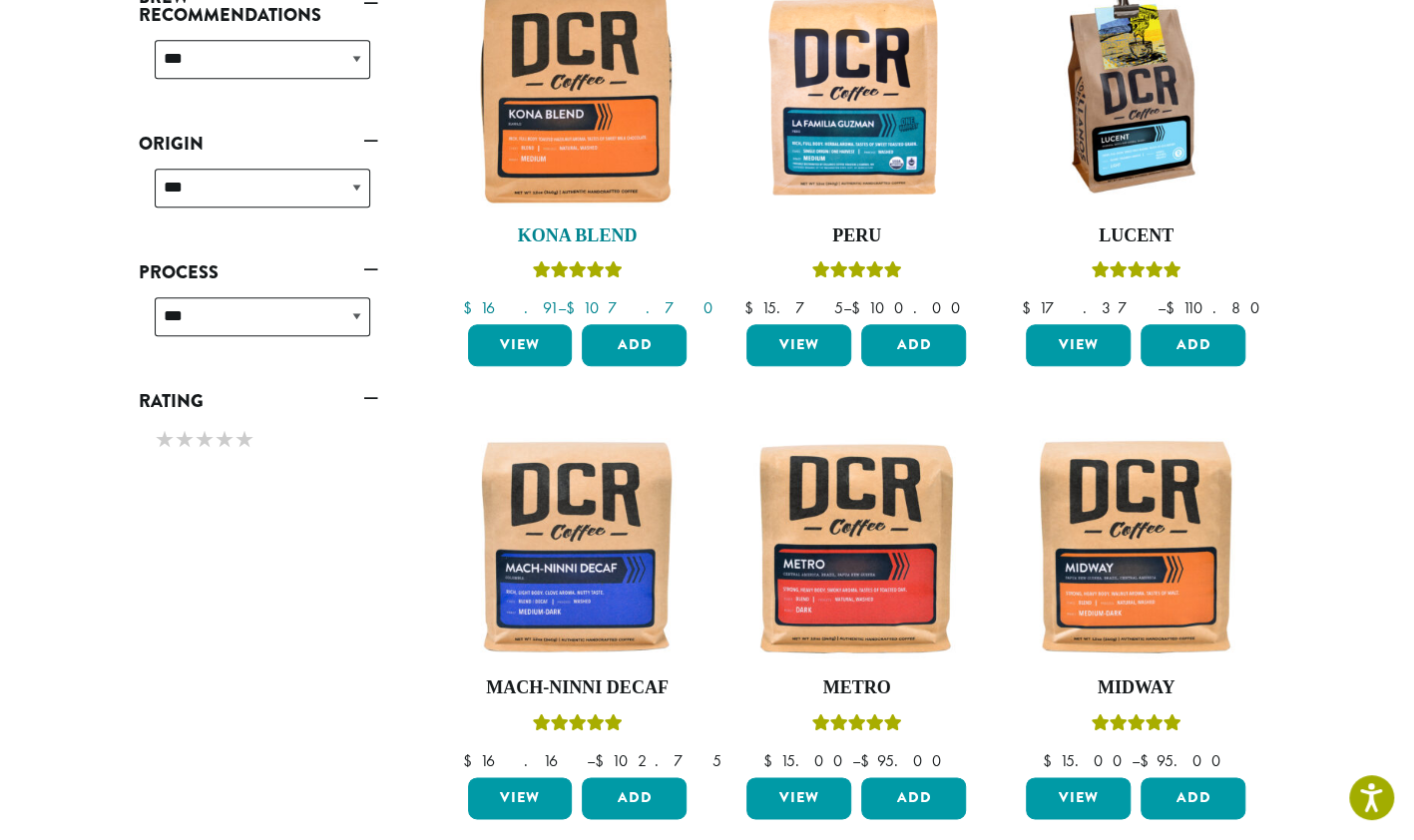 click at bounding box center [577, 95] 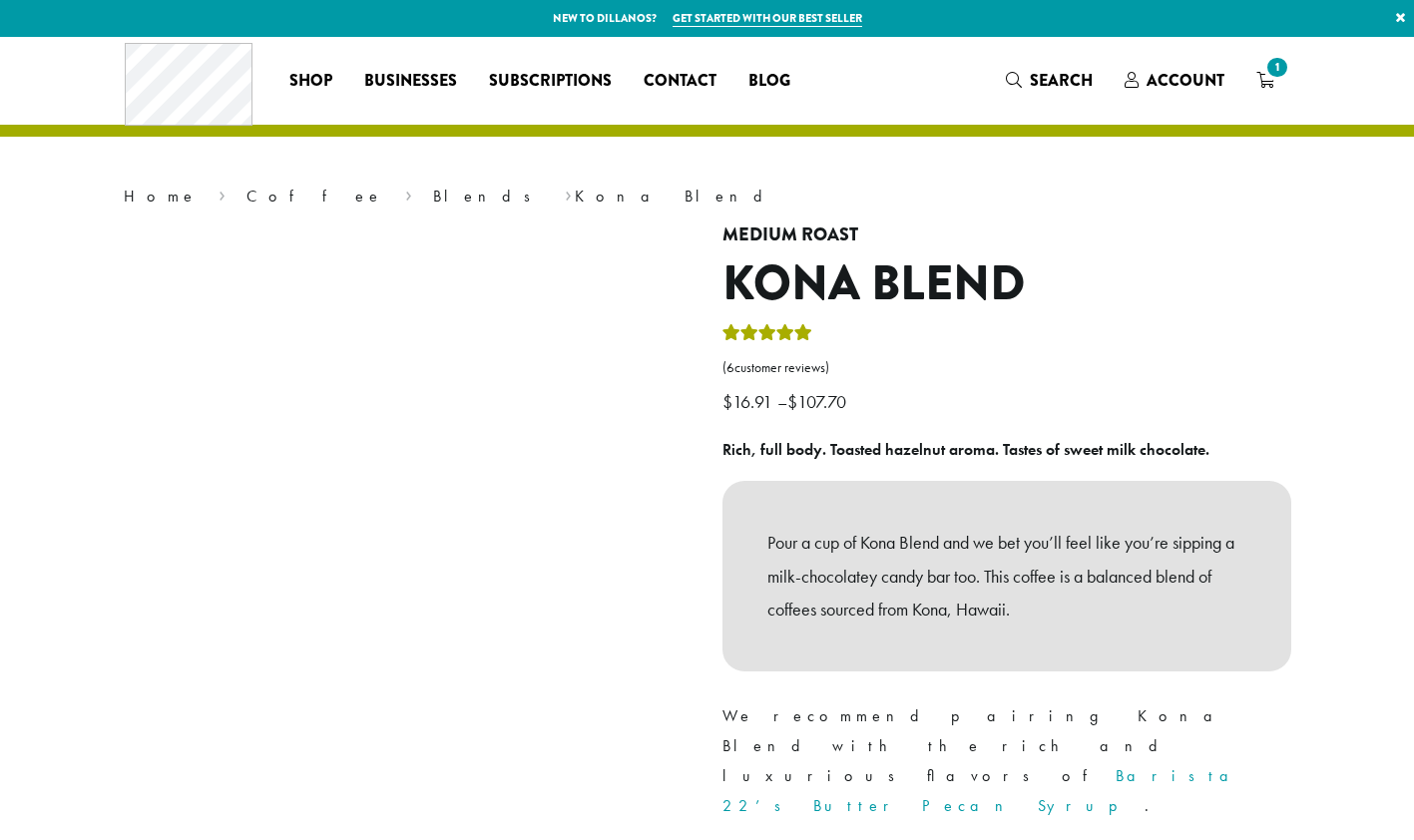 scroll, scrollTop: 0, scrollLeft: 0, axis: both 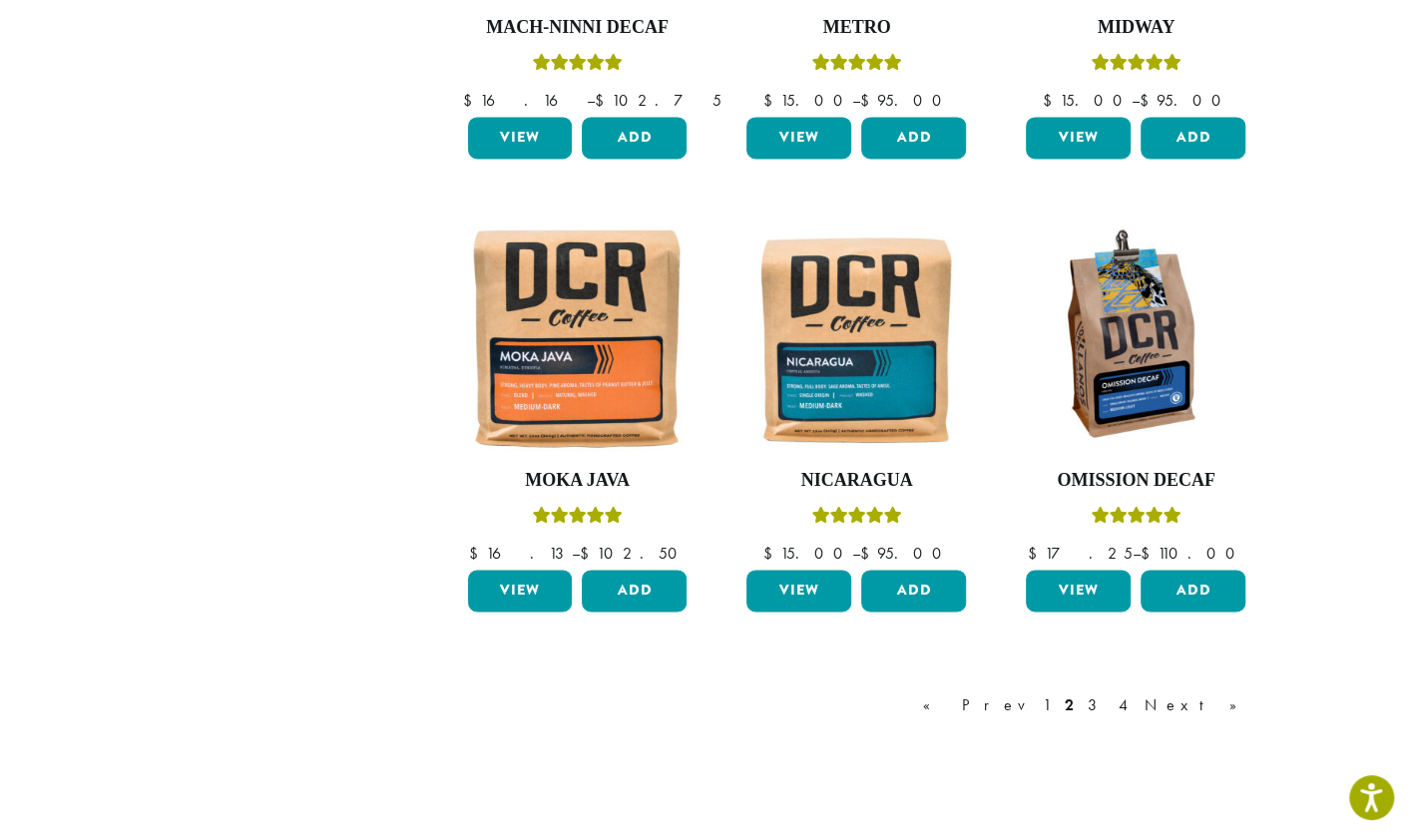 click on "Next »" at bounding box center (1197, 704) 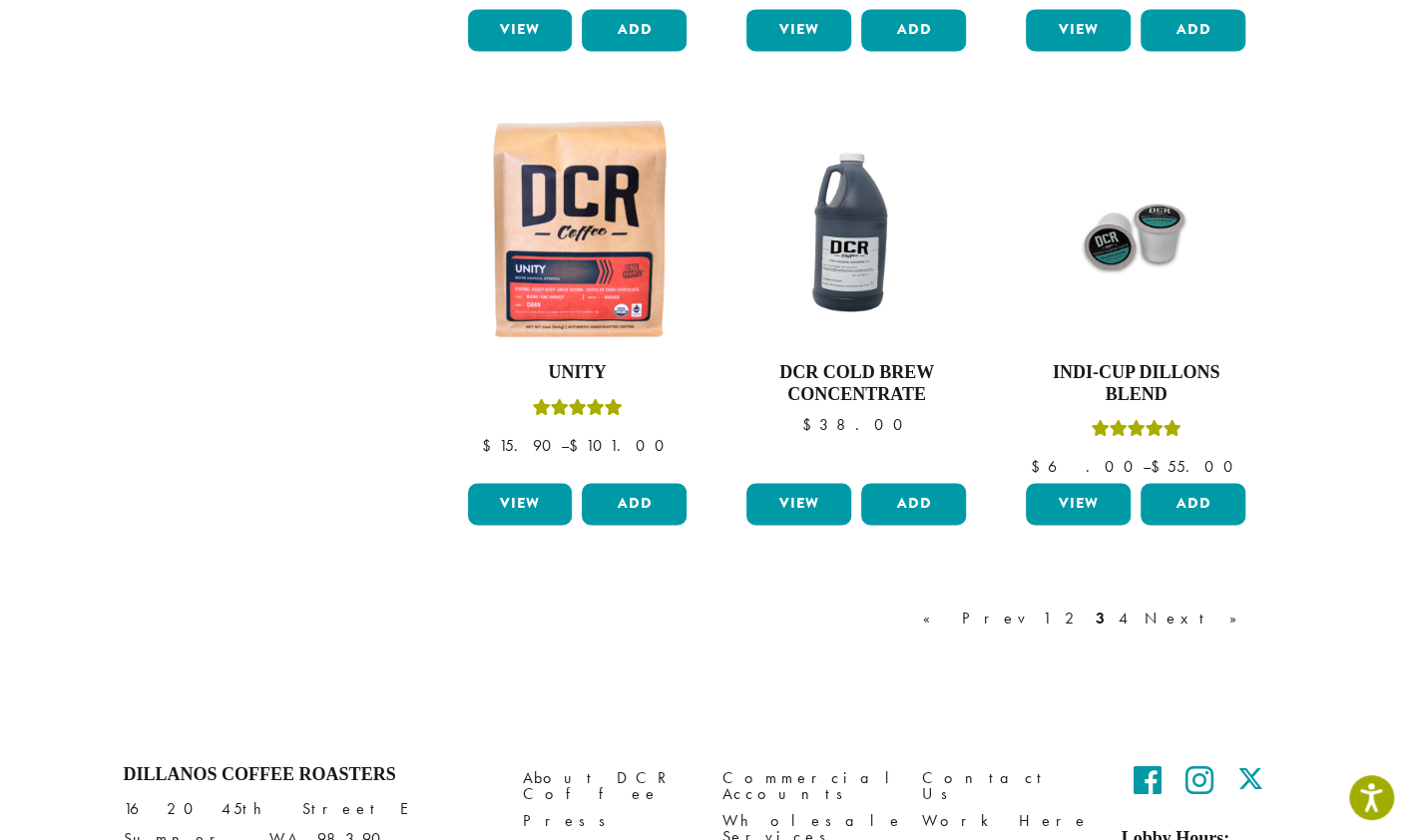 scroll, scrollTop: 1618, scrollLeft: 0, axis: vertical 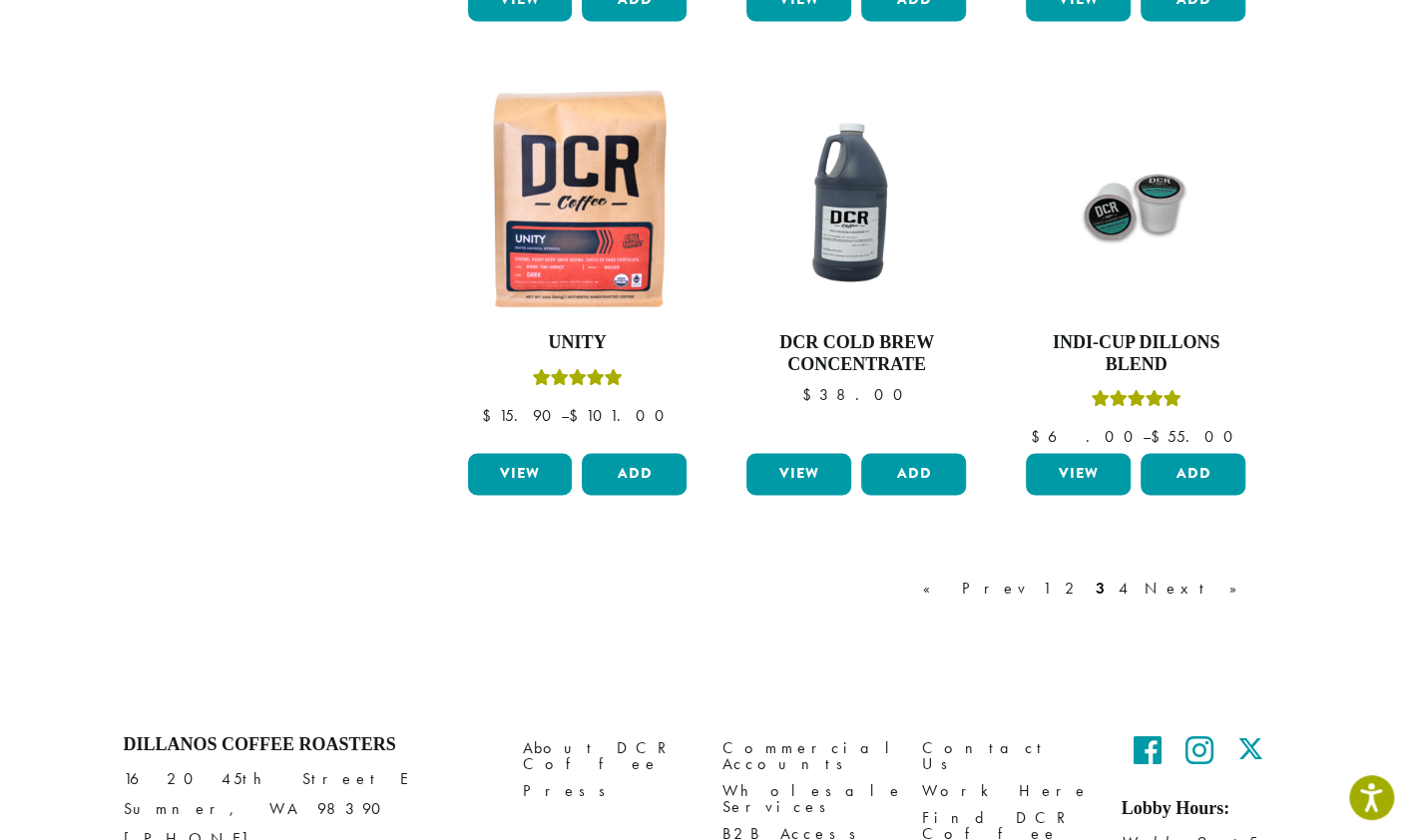 click on "Next »" at bounding box center [1197, 588] 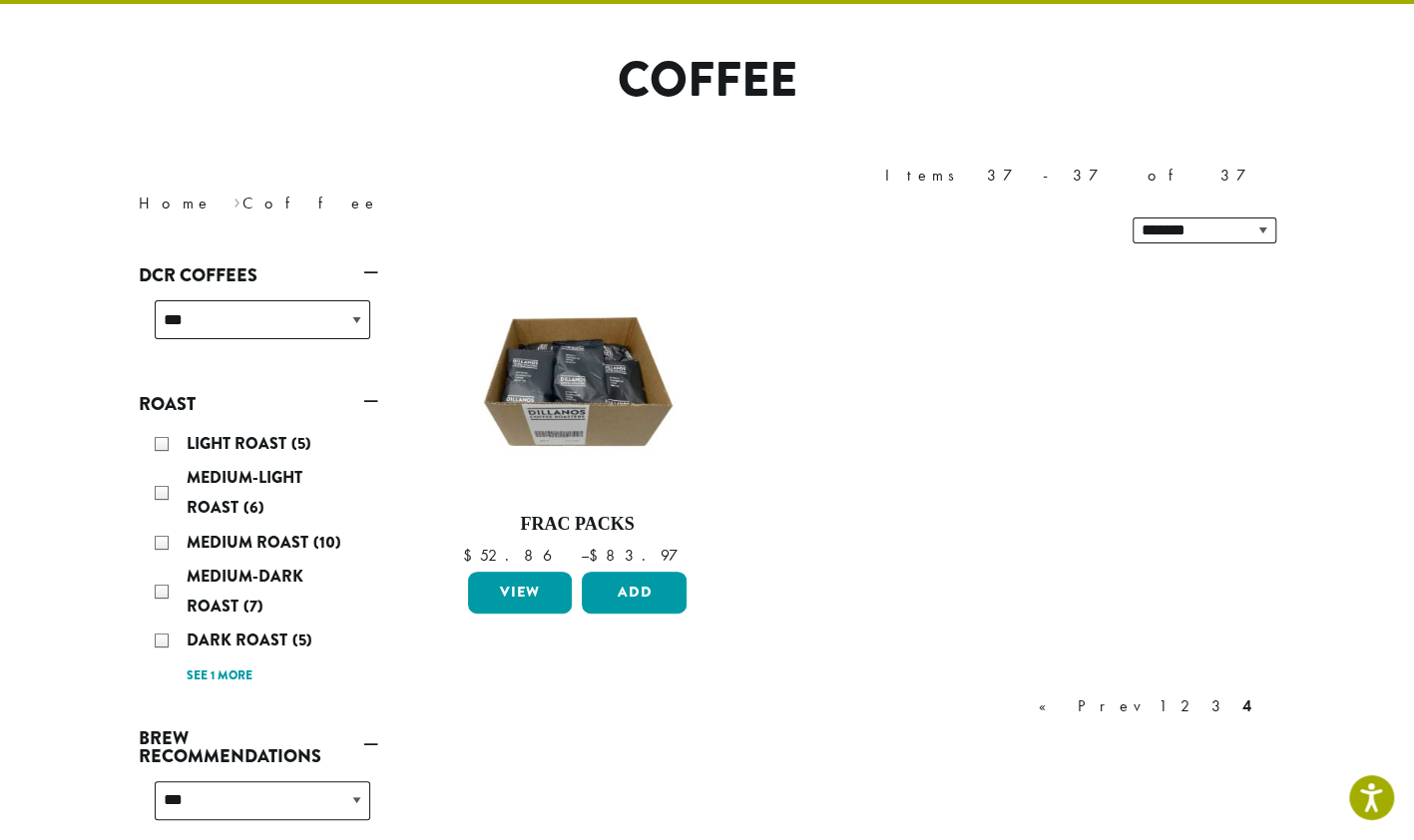 scroll, scrollTop: 122, scrollLeft: 0, axis: vertical 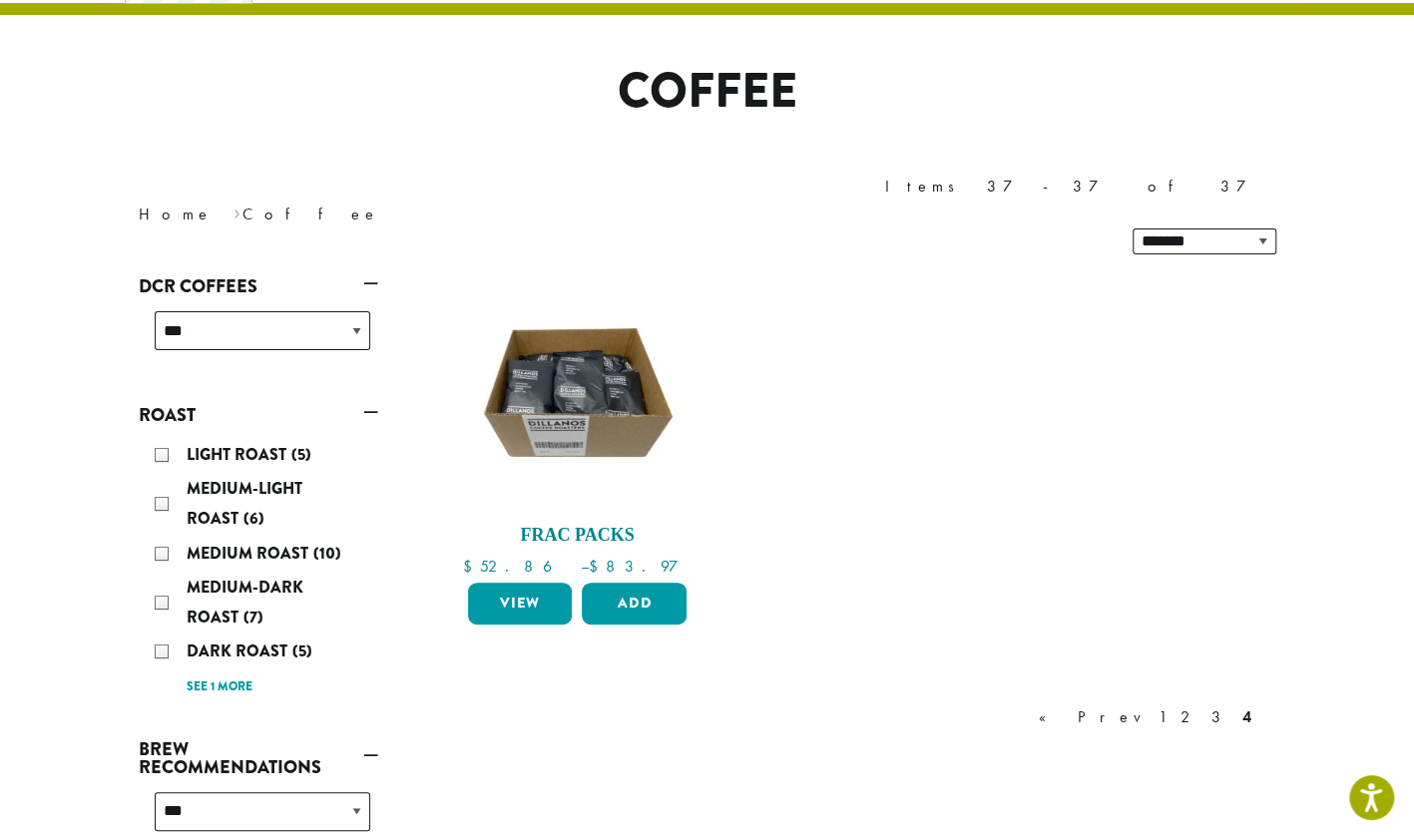 click at bounding box center [577, 394] 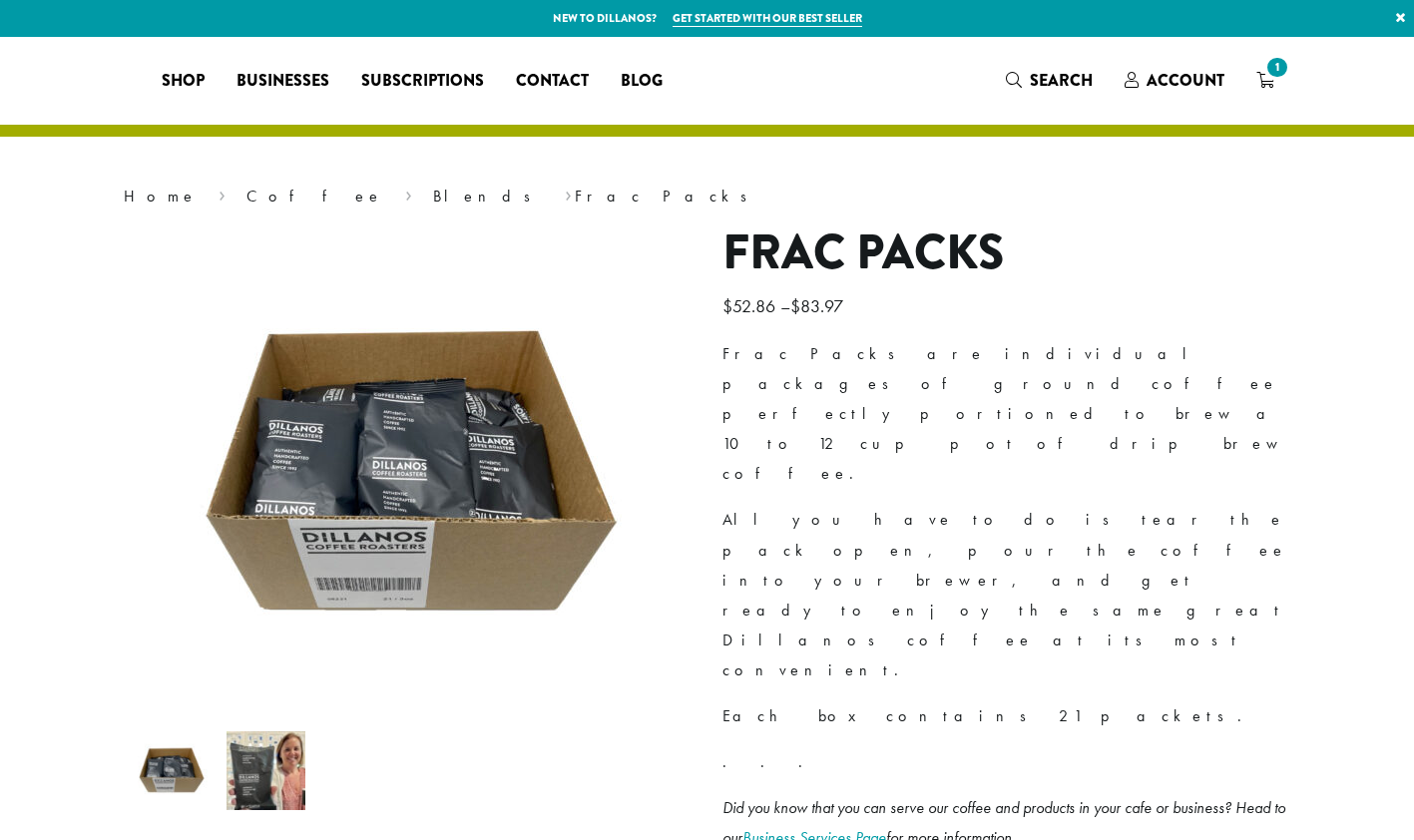 scroll, scrollTop: 0, scrollLeft: 0, axis: both 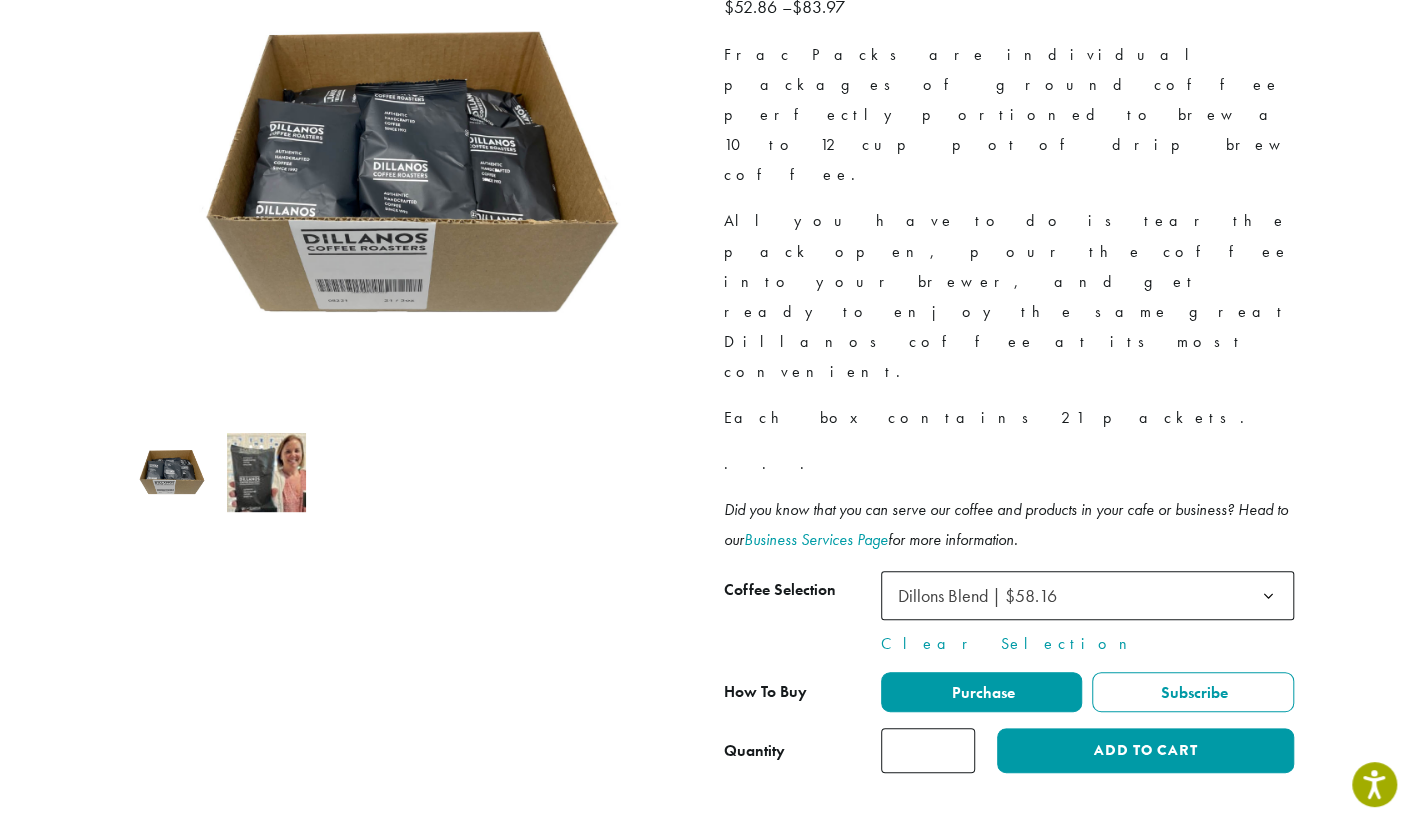 click 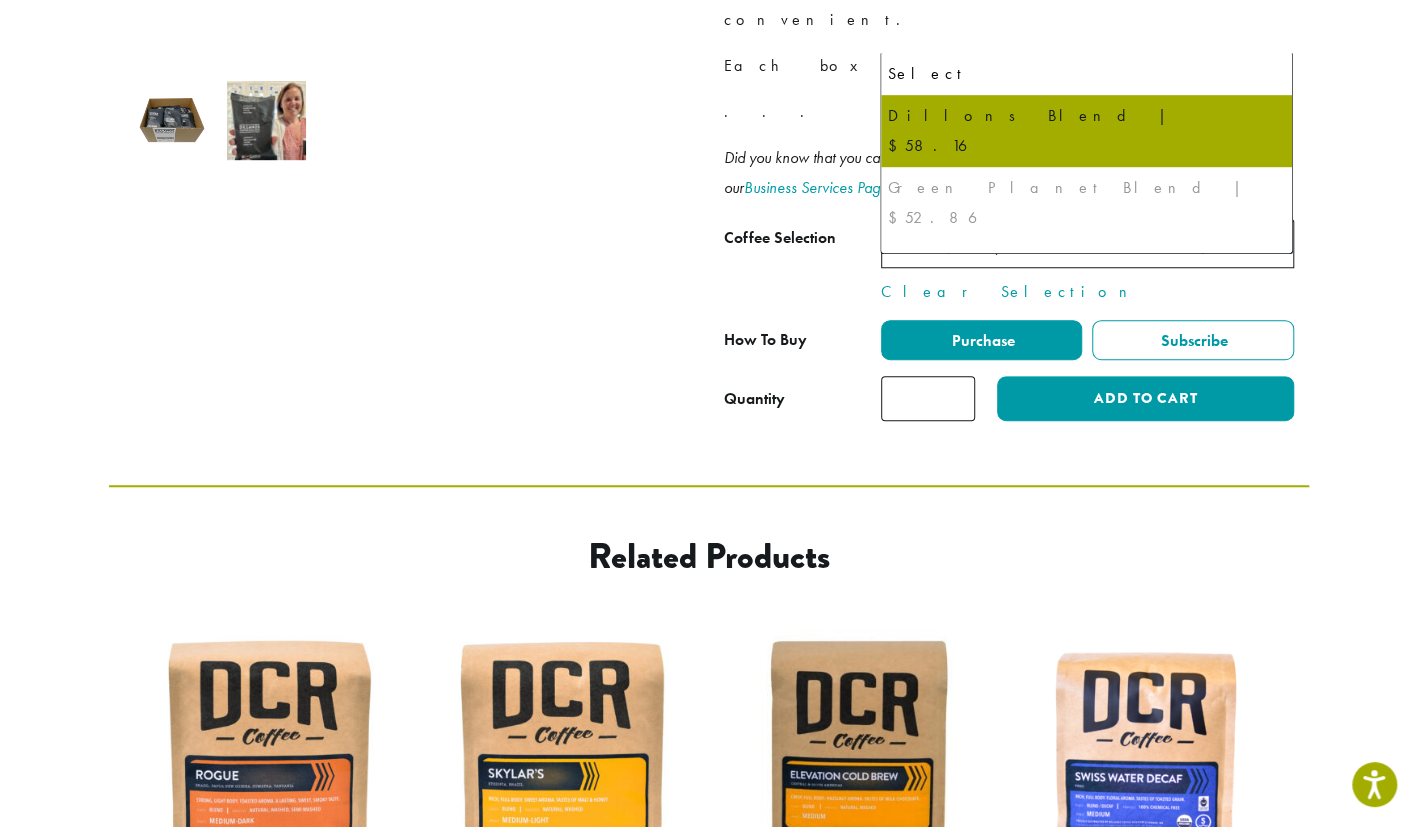 scroll, scrollTop: 700, scrollLeft: 0, axis: vertical 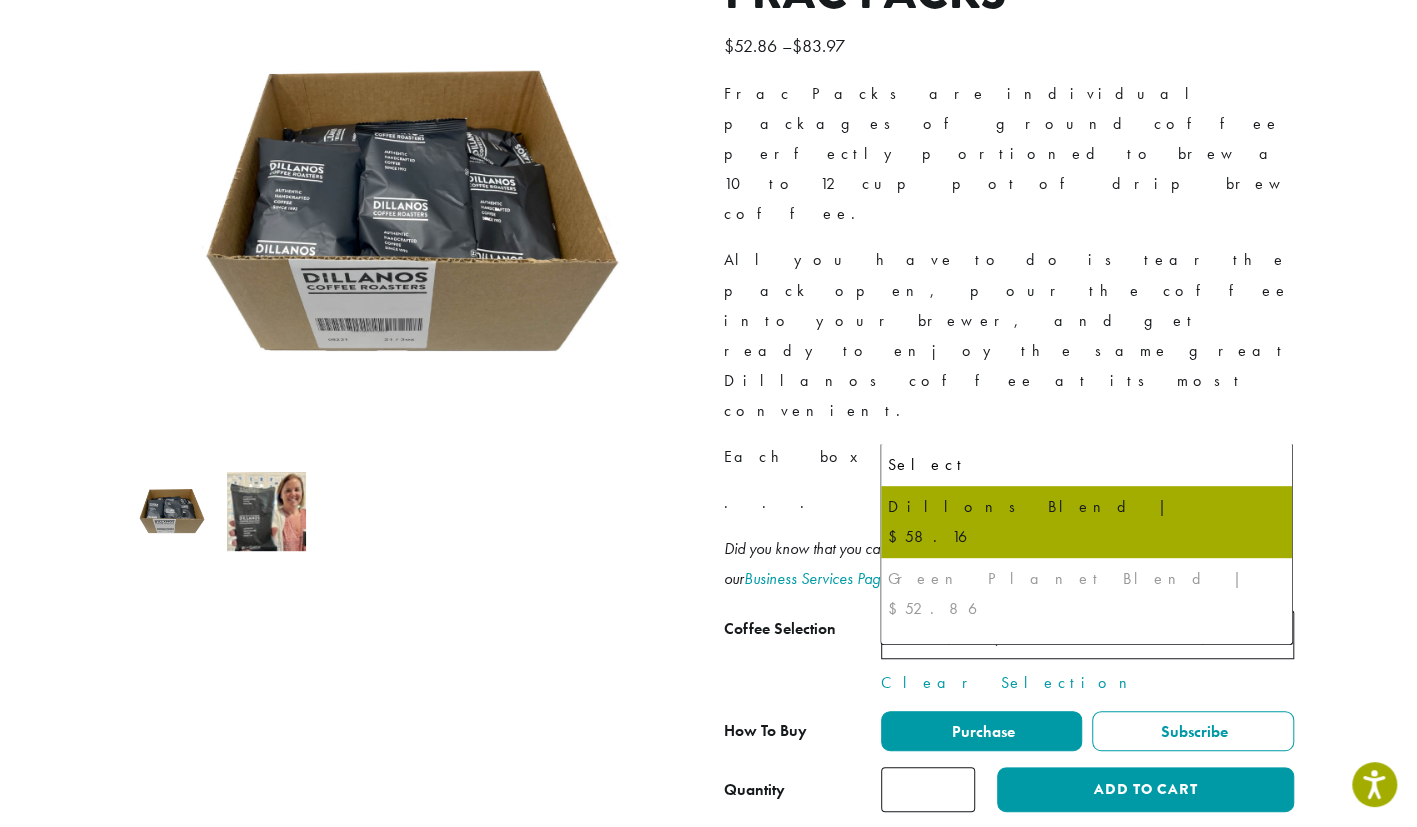 click 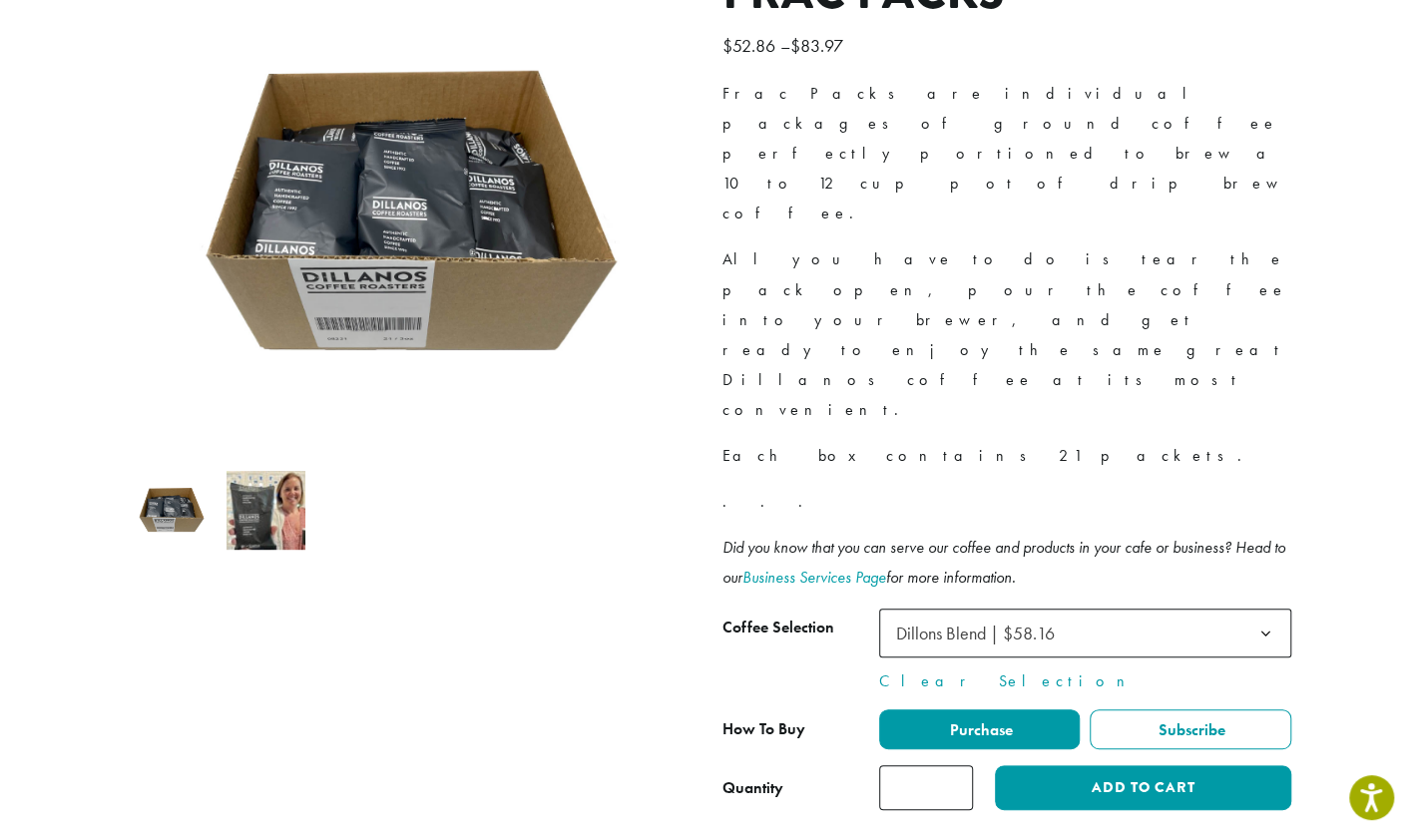 click on "**********" at bounding box center [707, 325] 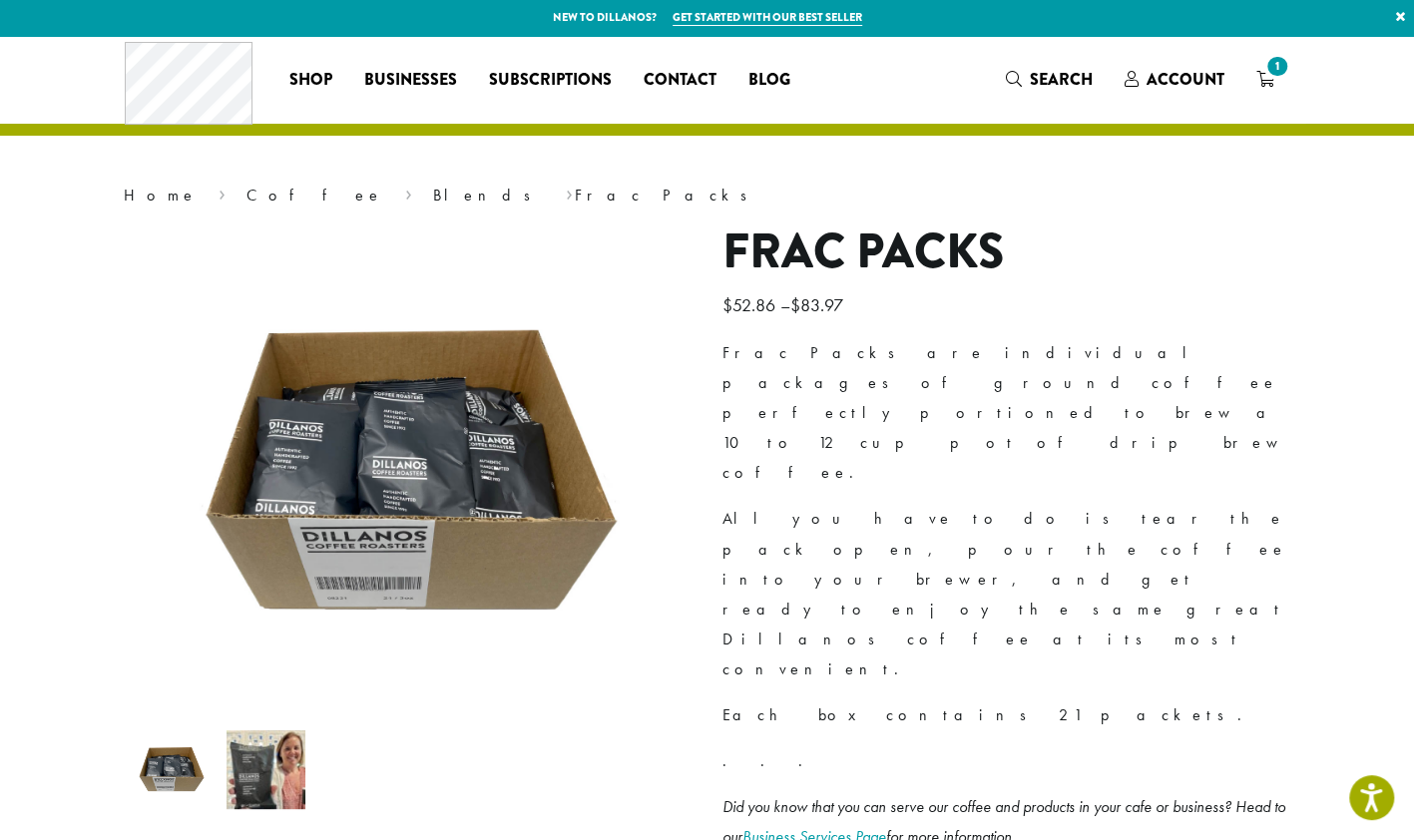 scroll, scrollTop: 0, scrollLeft: 0, axis: both 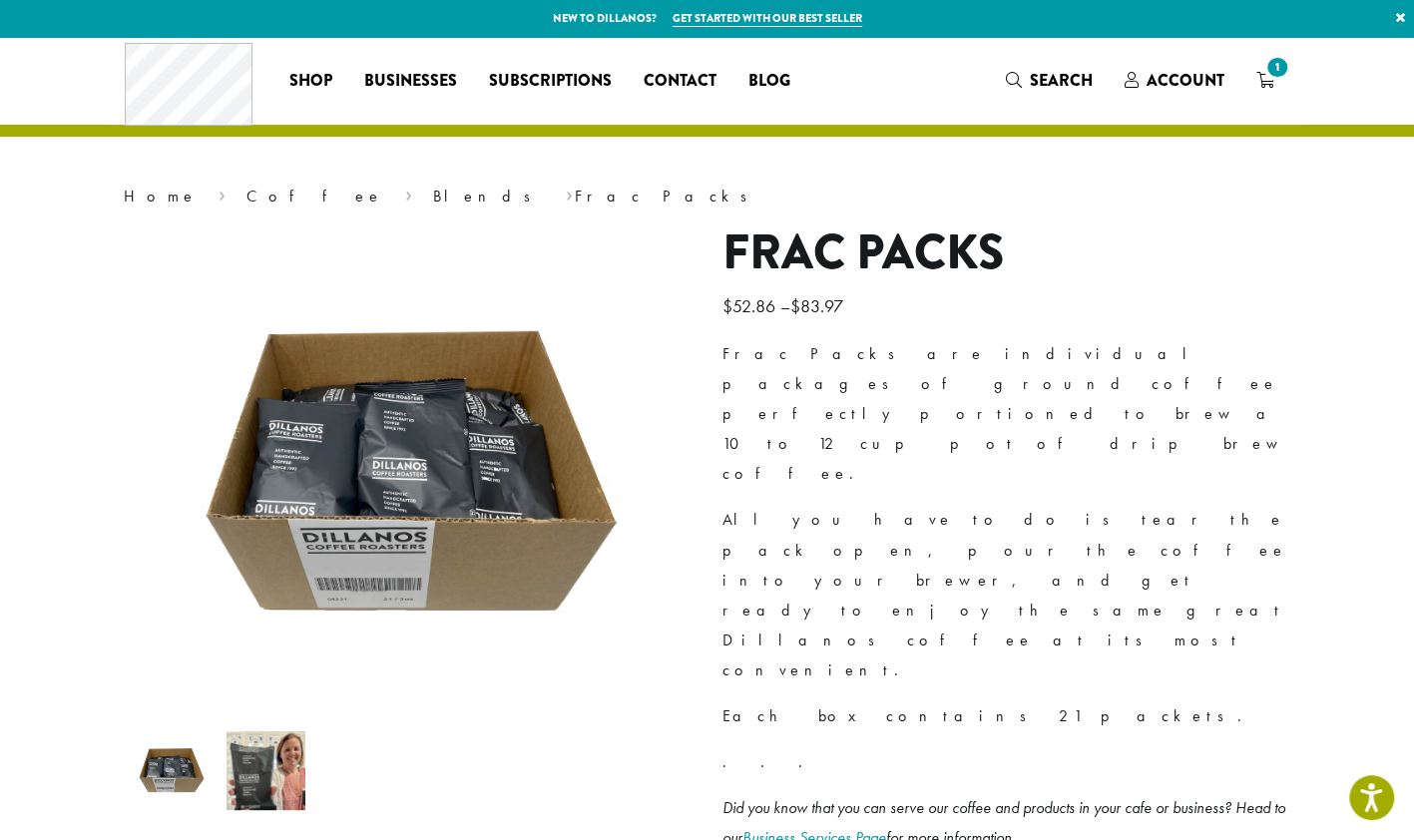 click on "1" at bounding box center (1276, 67) 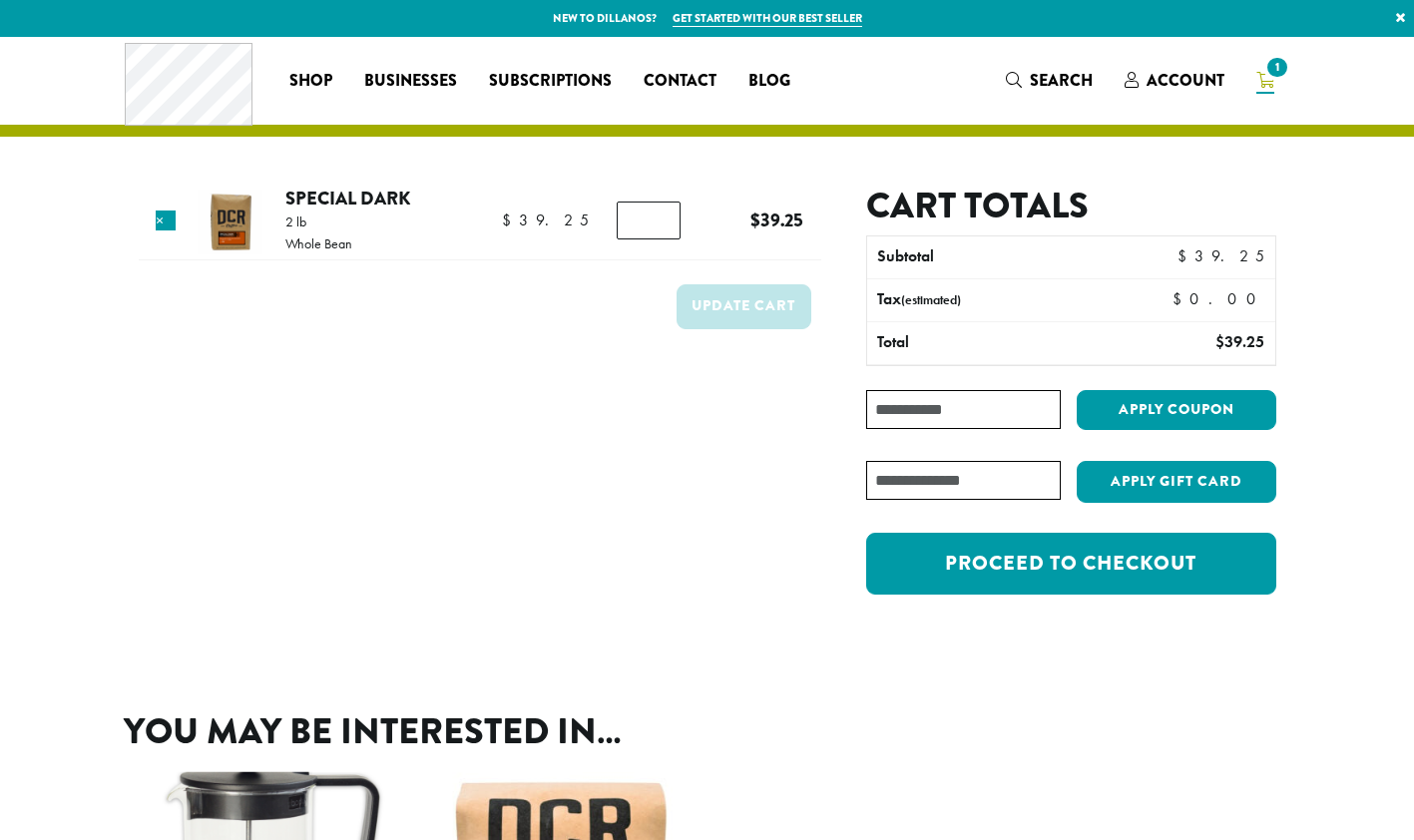 scroll, scrollTop: 0, scrollLeft: 0, axis: both 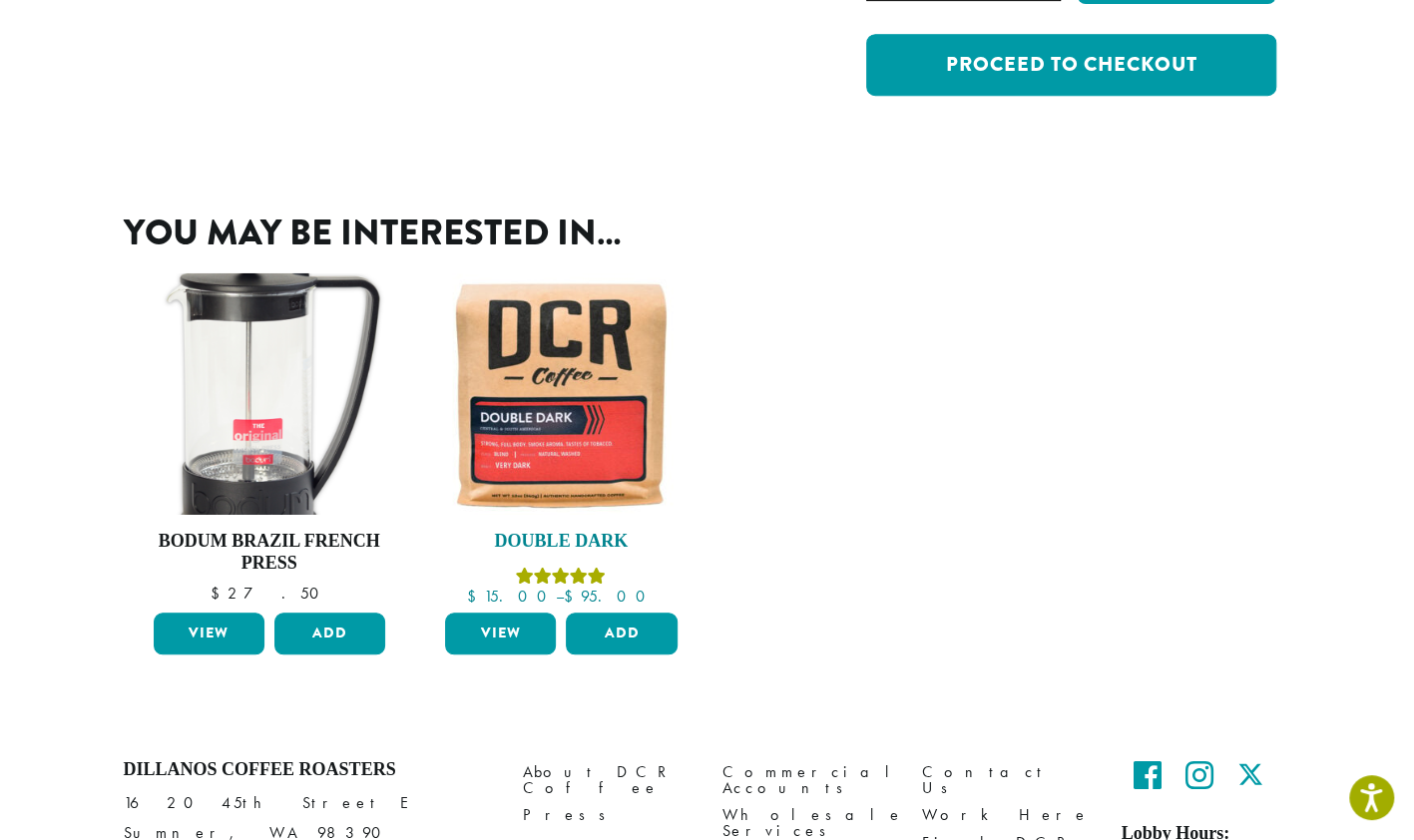 click at bounding box center (561, 393) 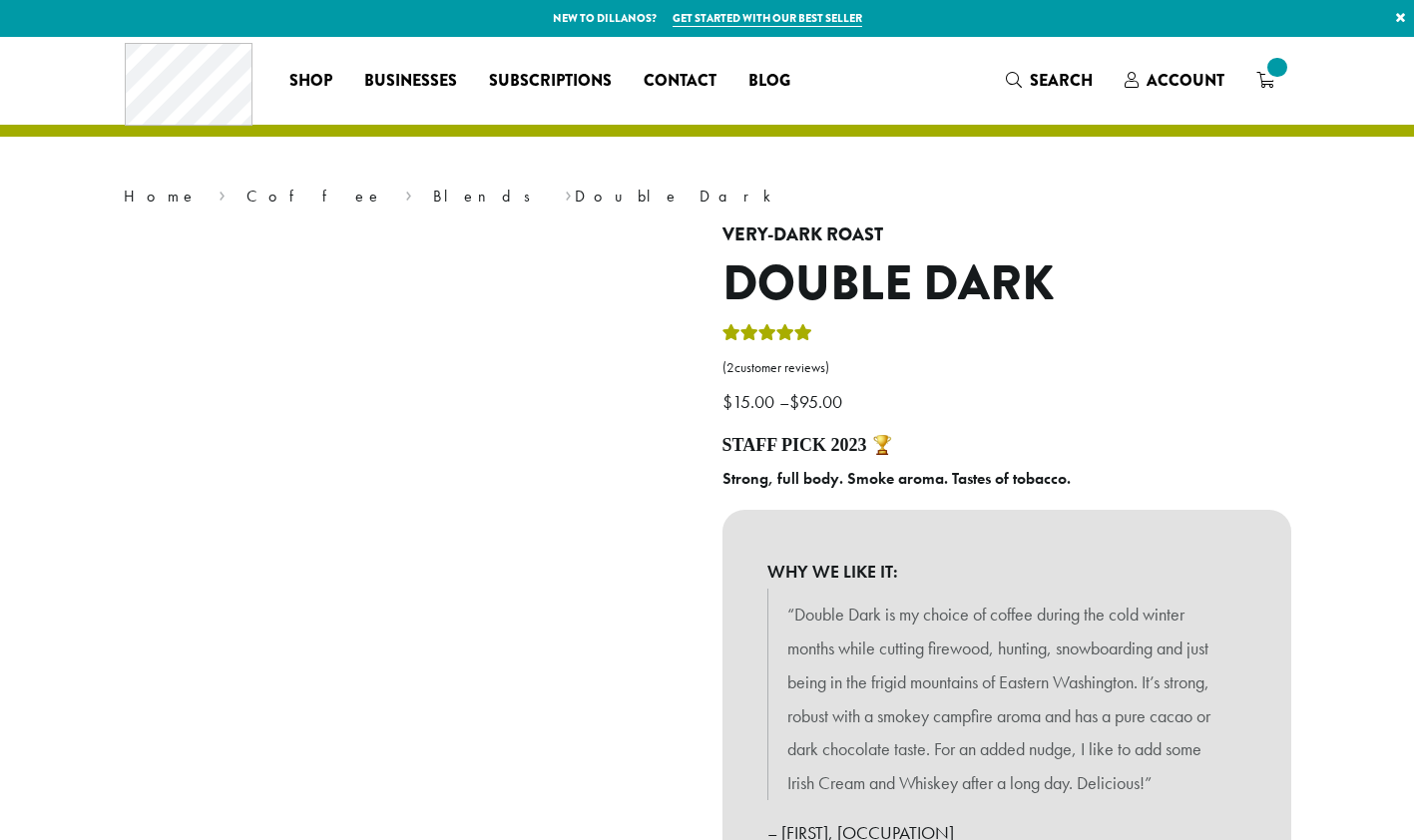 scroll, scrollTop: 0, scrollLeft: 0, axis: both 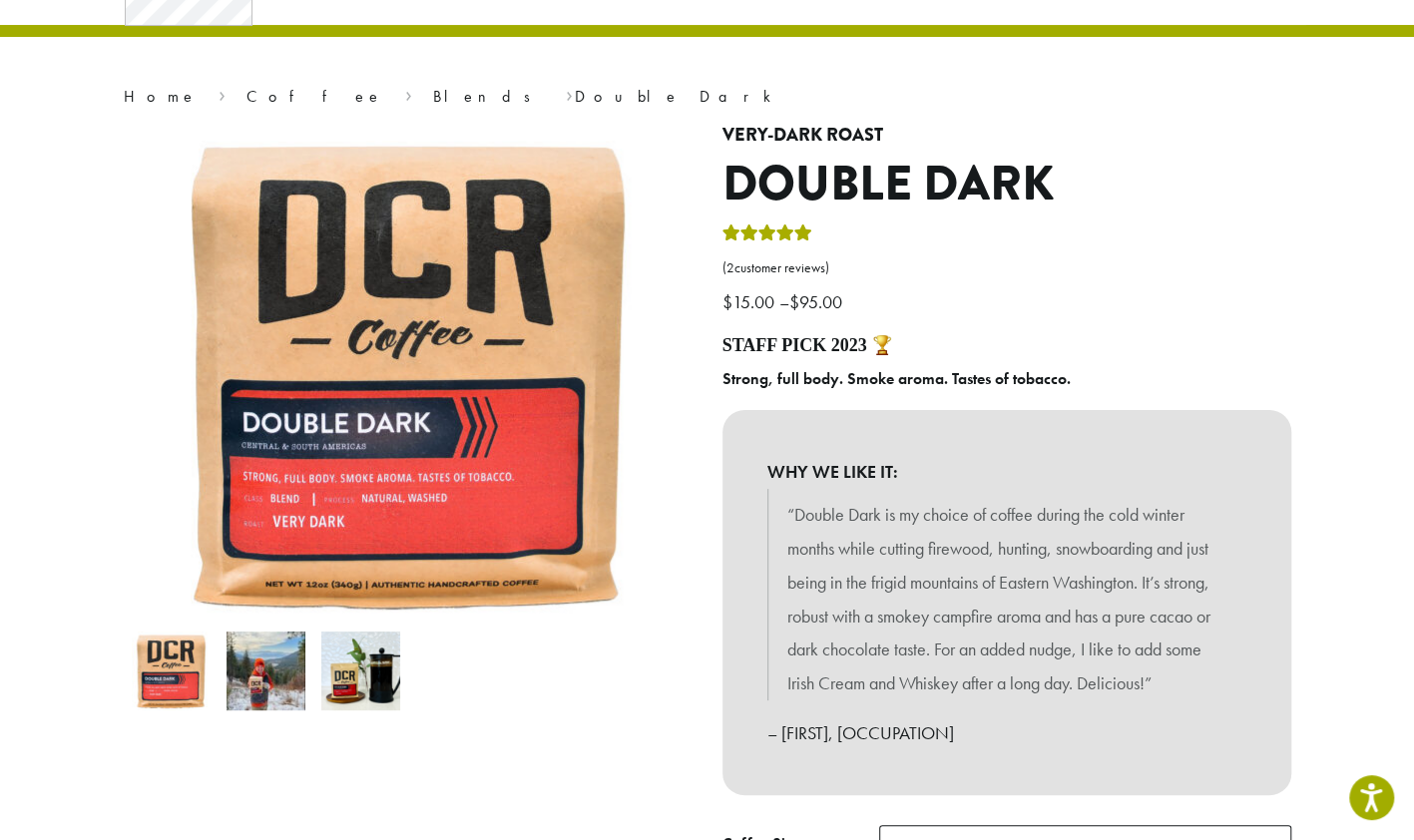click at bounding box center (749, 232) 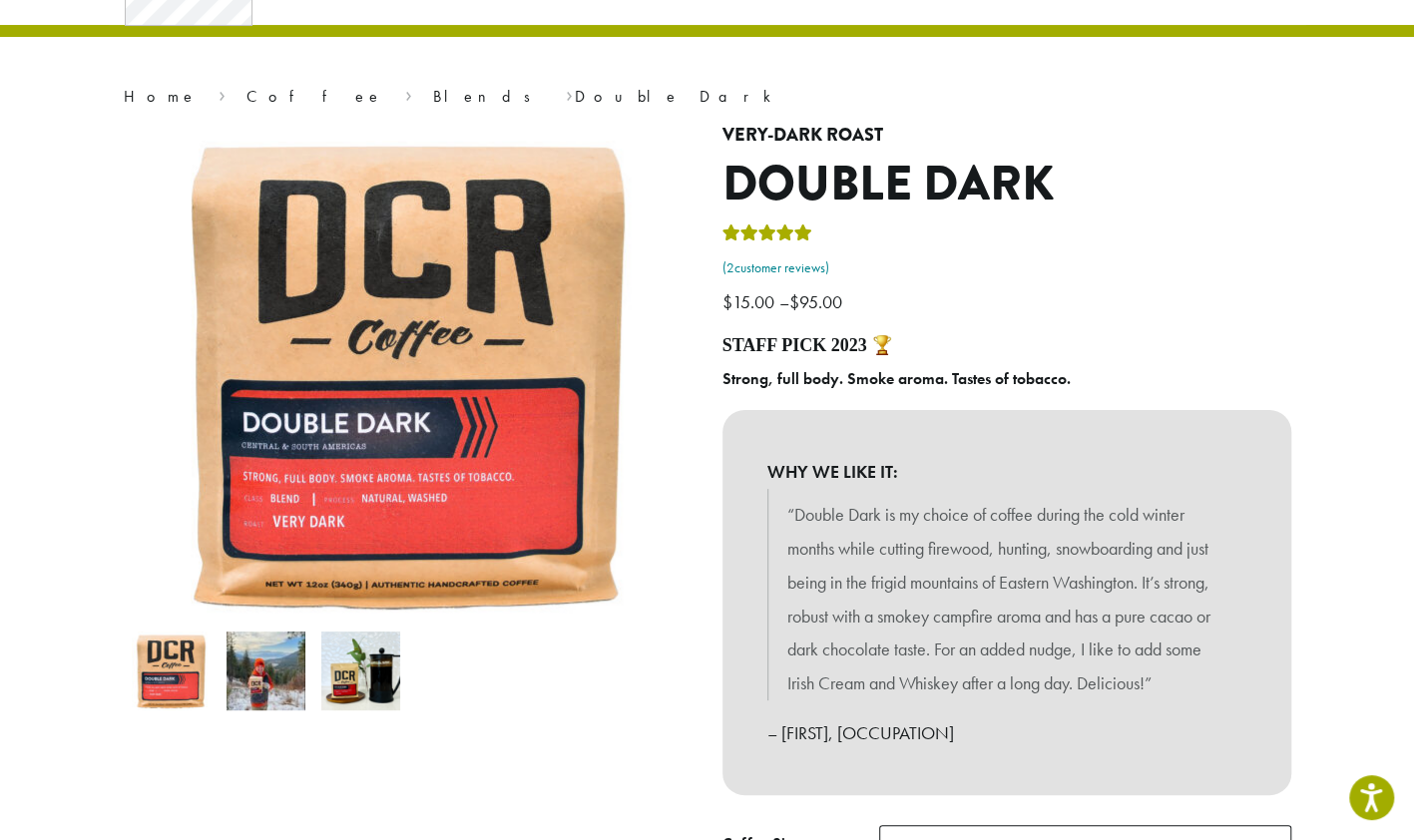 click on "( 2  customer reviews)" at bounding box center (1007, 268) 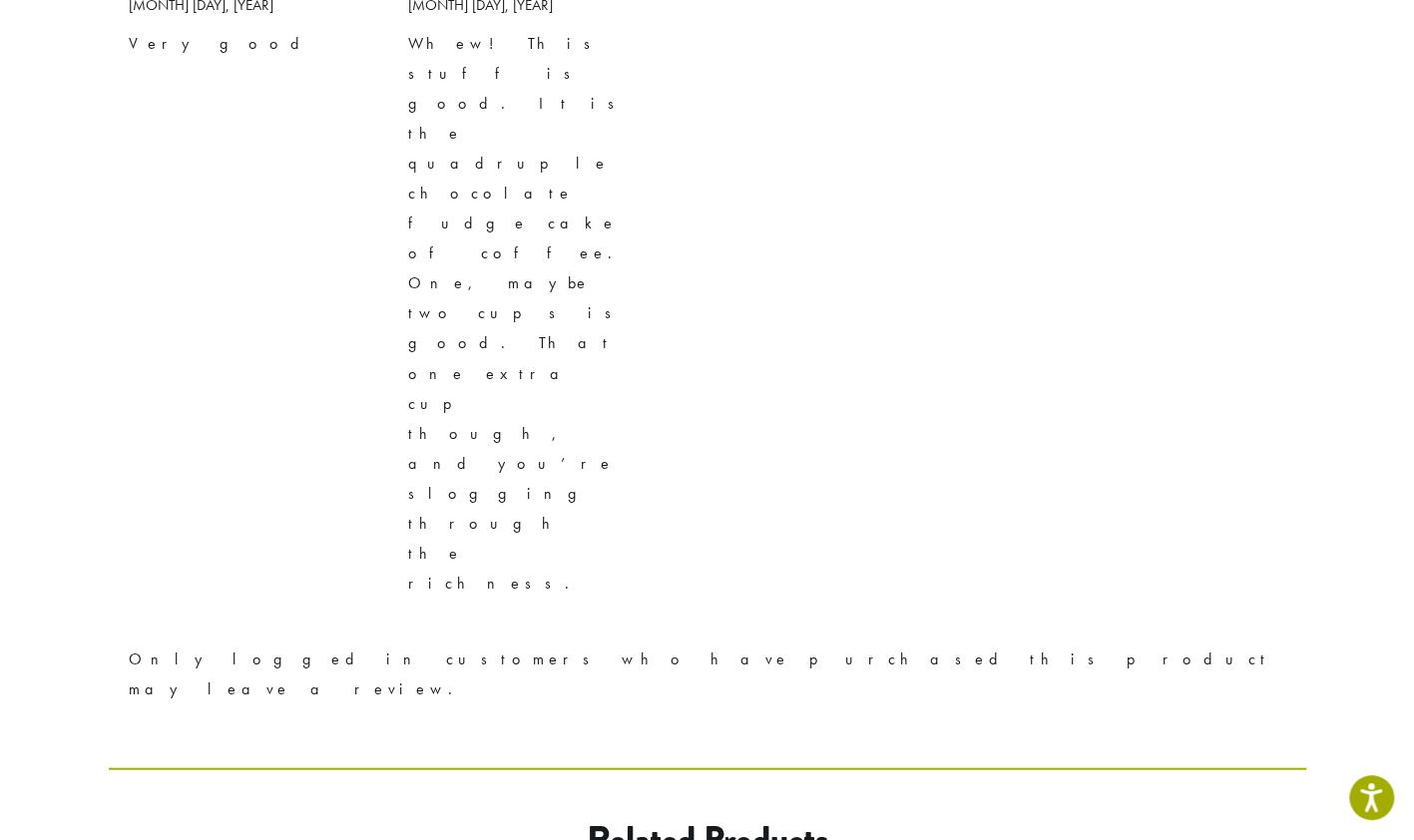 scroll, scrollTop: 2232, scrollLeft: 0, axis: vertical 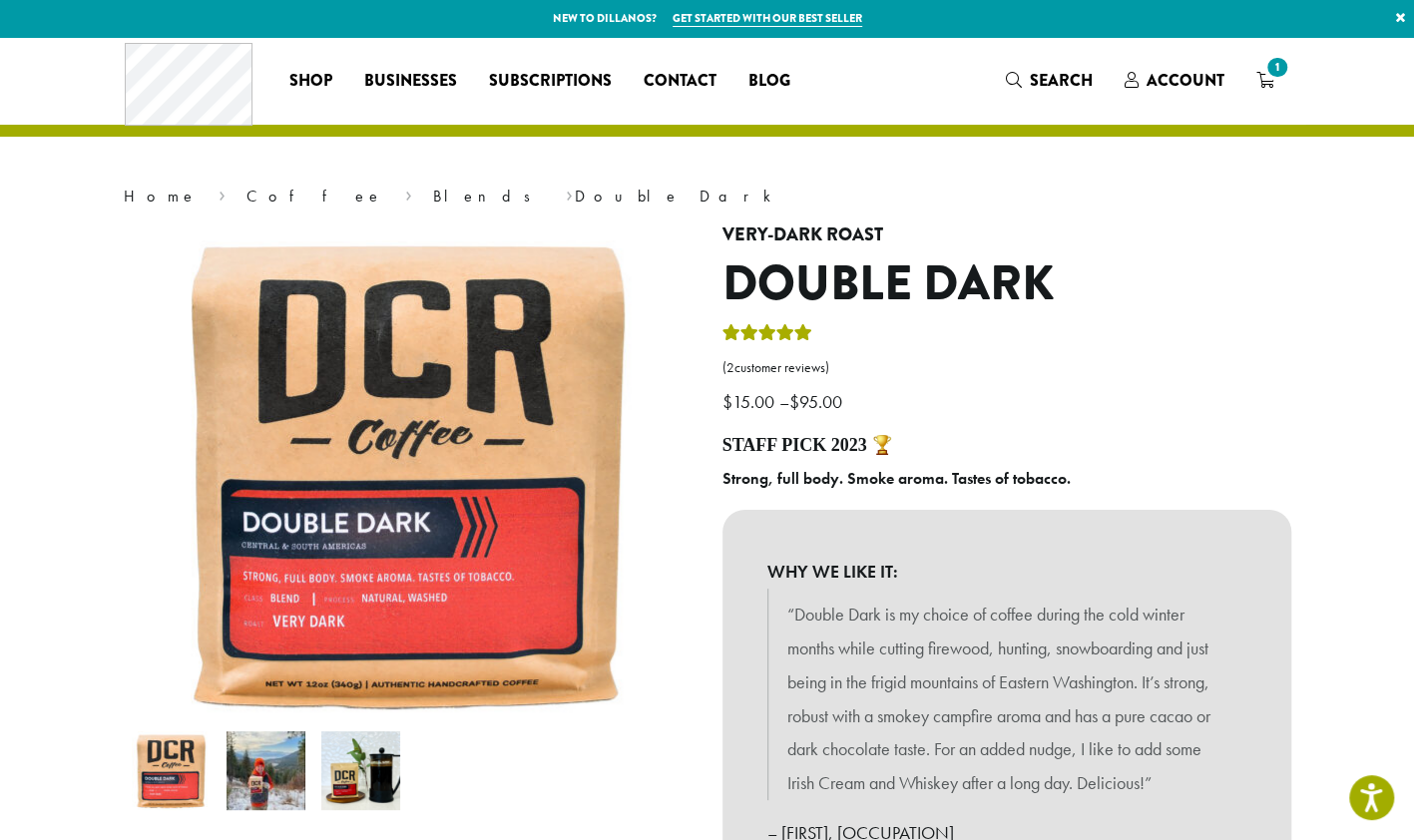 click on "1" at bounding box center [1276, 67] 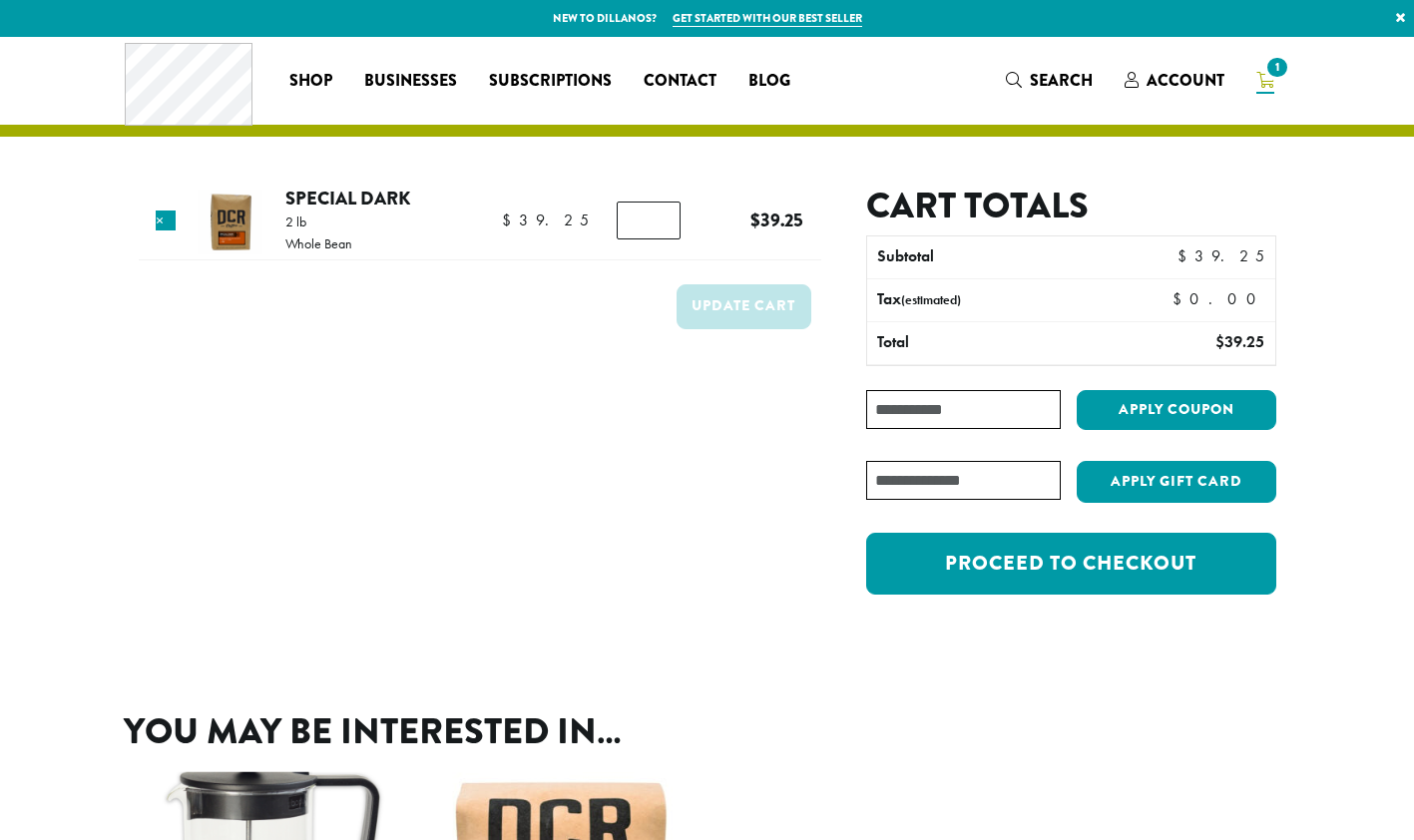scroll, scrollTop: 0, scrollLeft: 0, axis: both 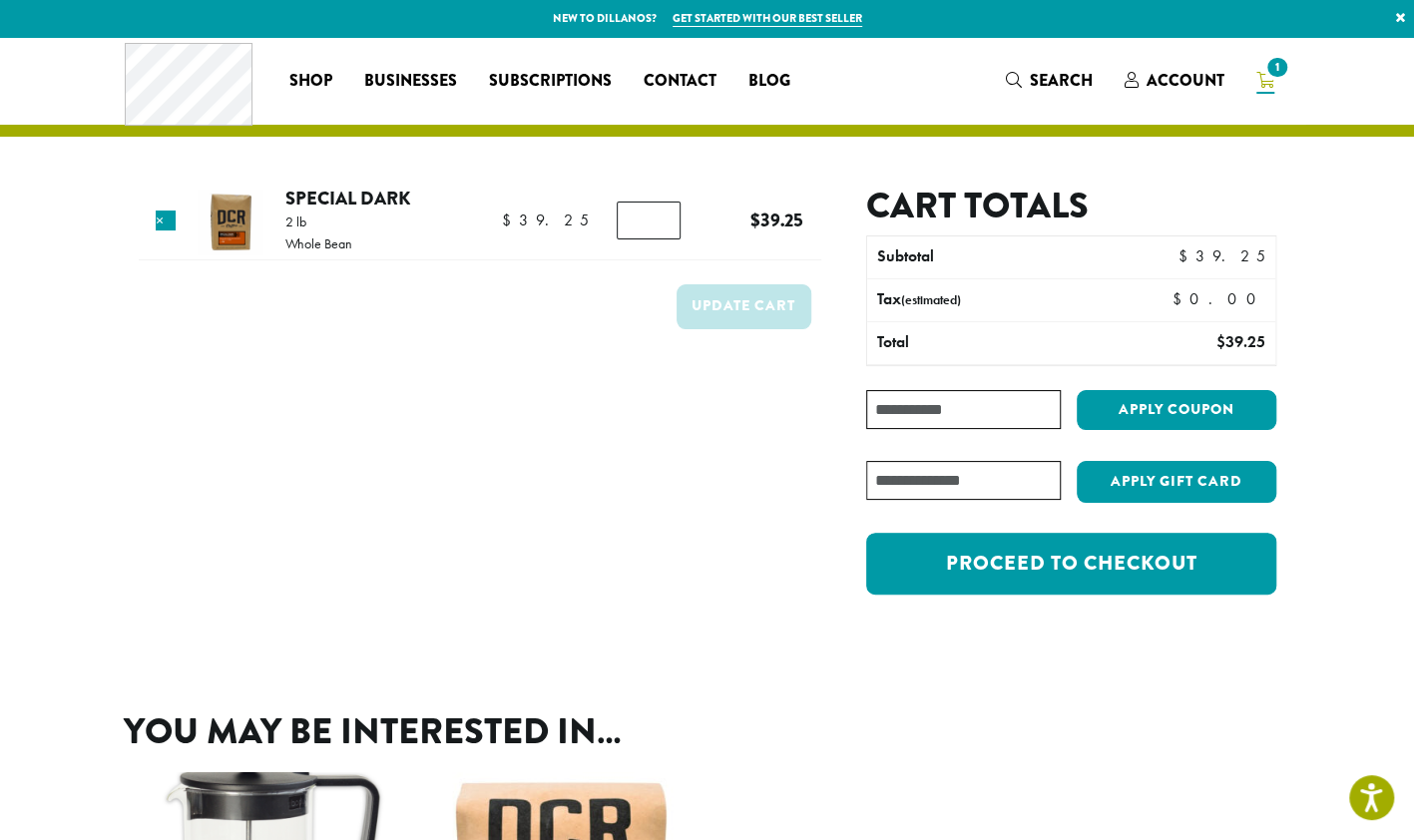 drag, startPoint x: 652, startPoint y: 217, endPoint x: 611, endPoint y: 222, distance: 41.303753 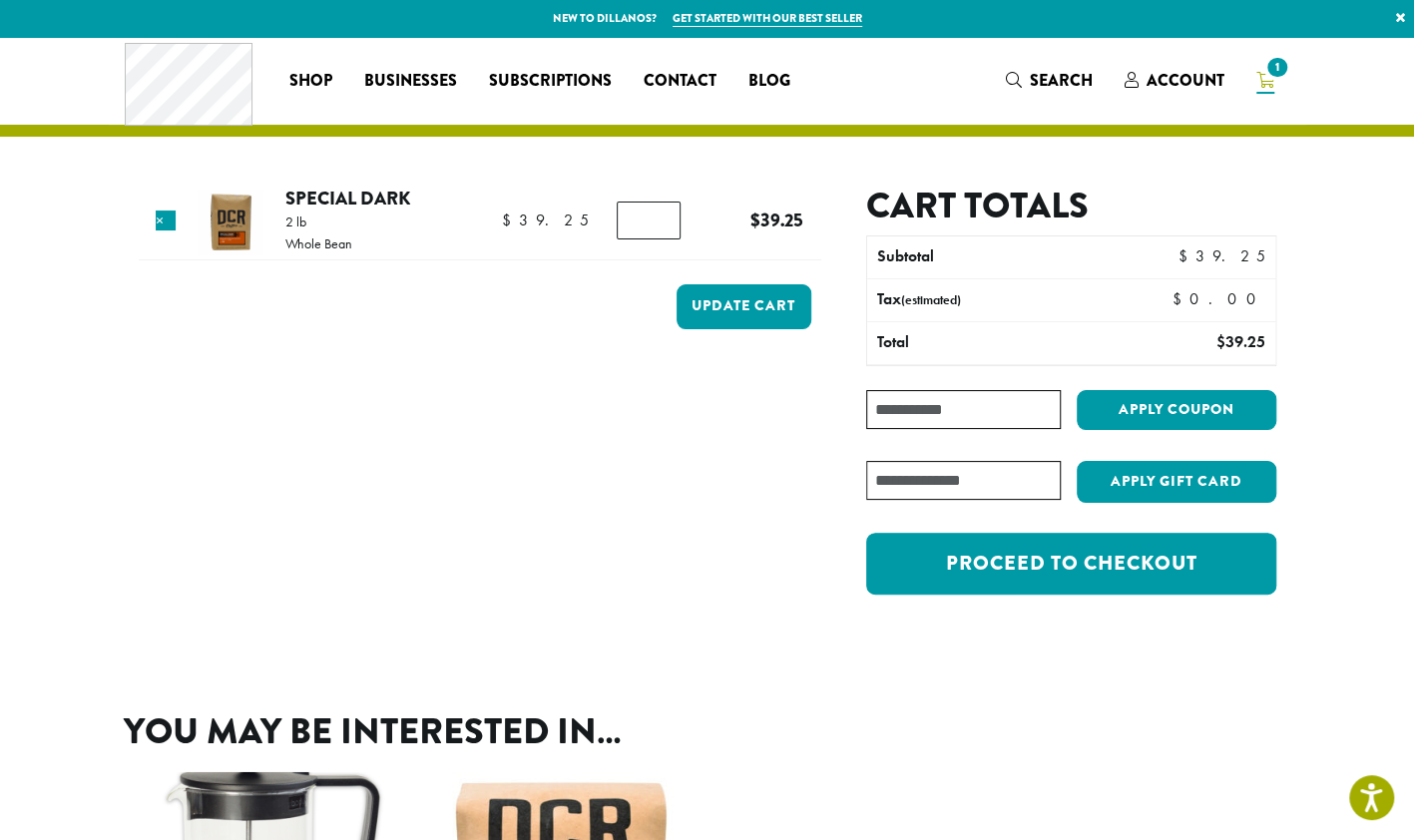 type on "*" 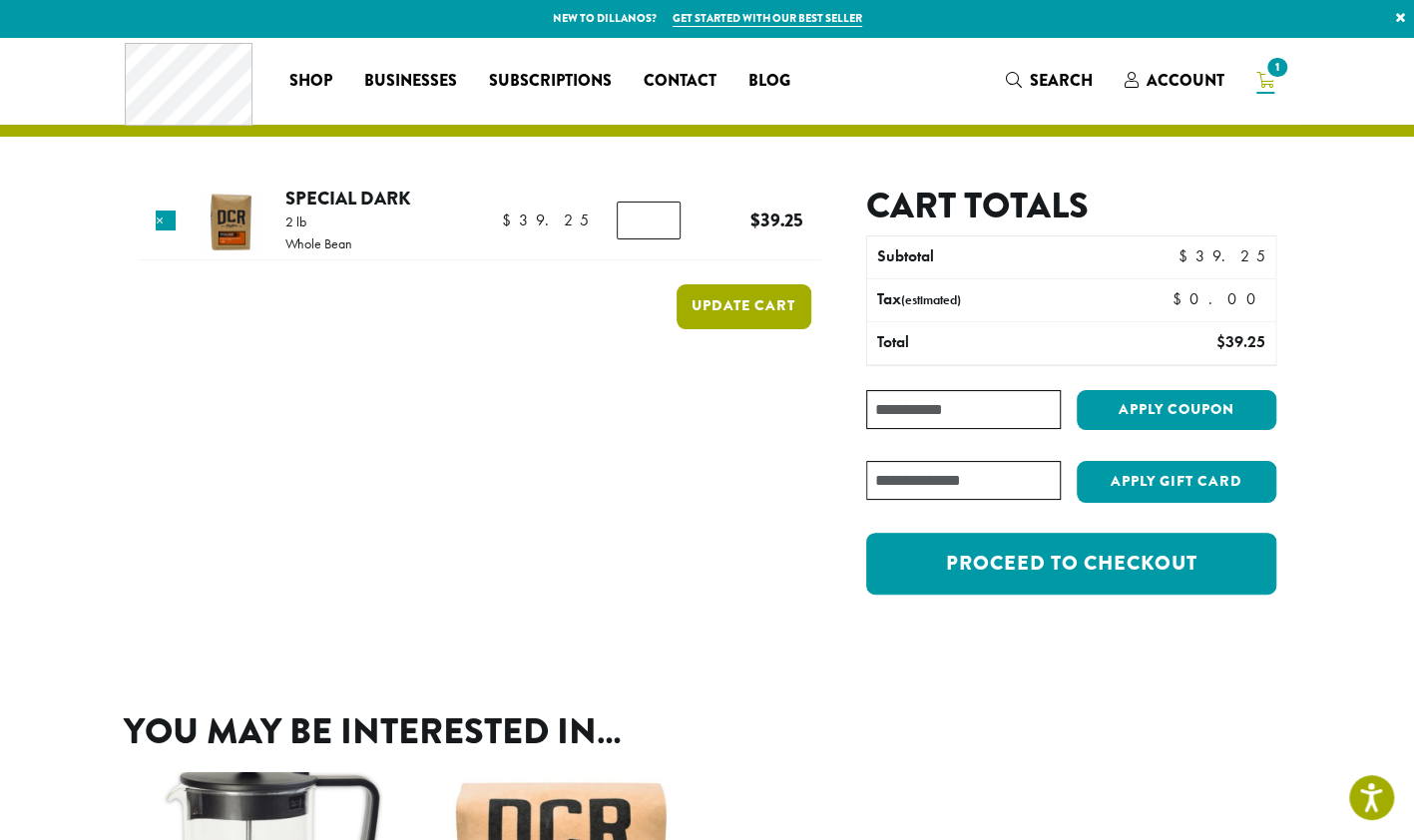 click on "Update cart" at bounding box center (743, 306) 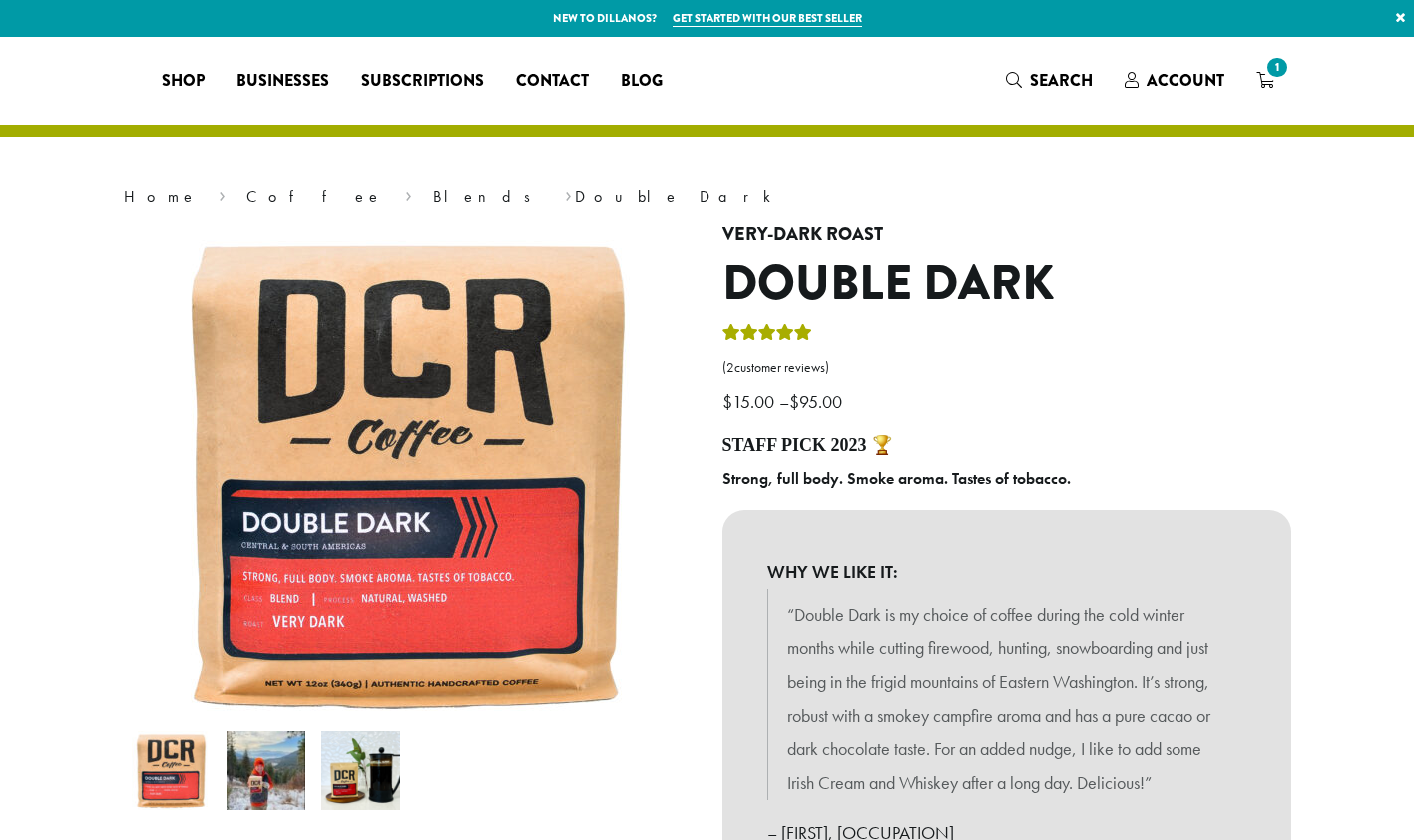 scroll, scrollTop: 0, scrollLeft: 0, axis: both 